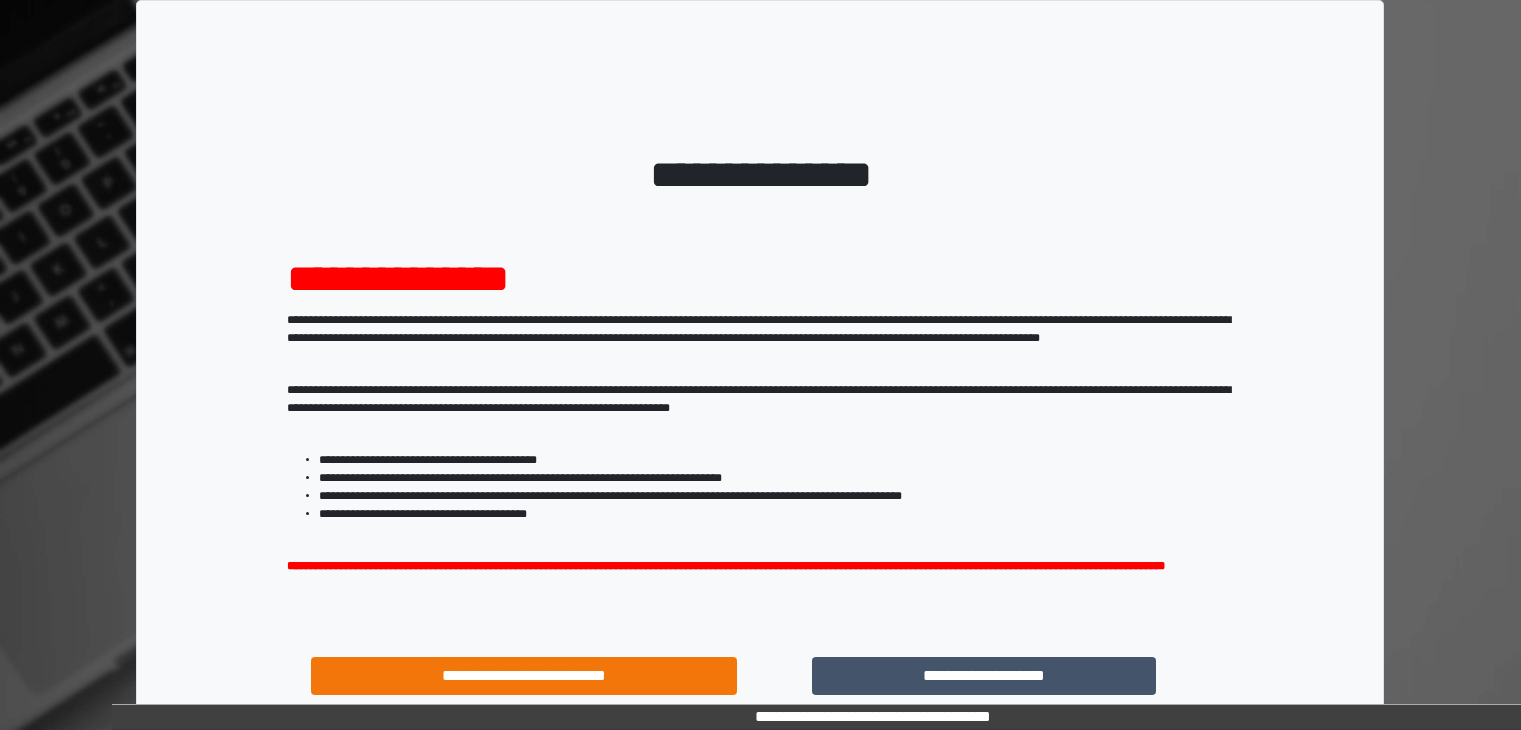 scroll, scrollTop: 180, scrollLeft: 0, axis: vertical 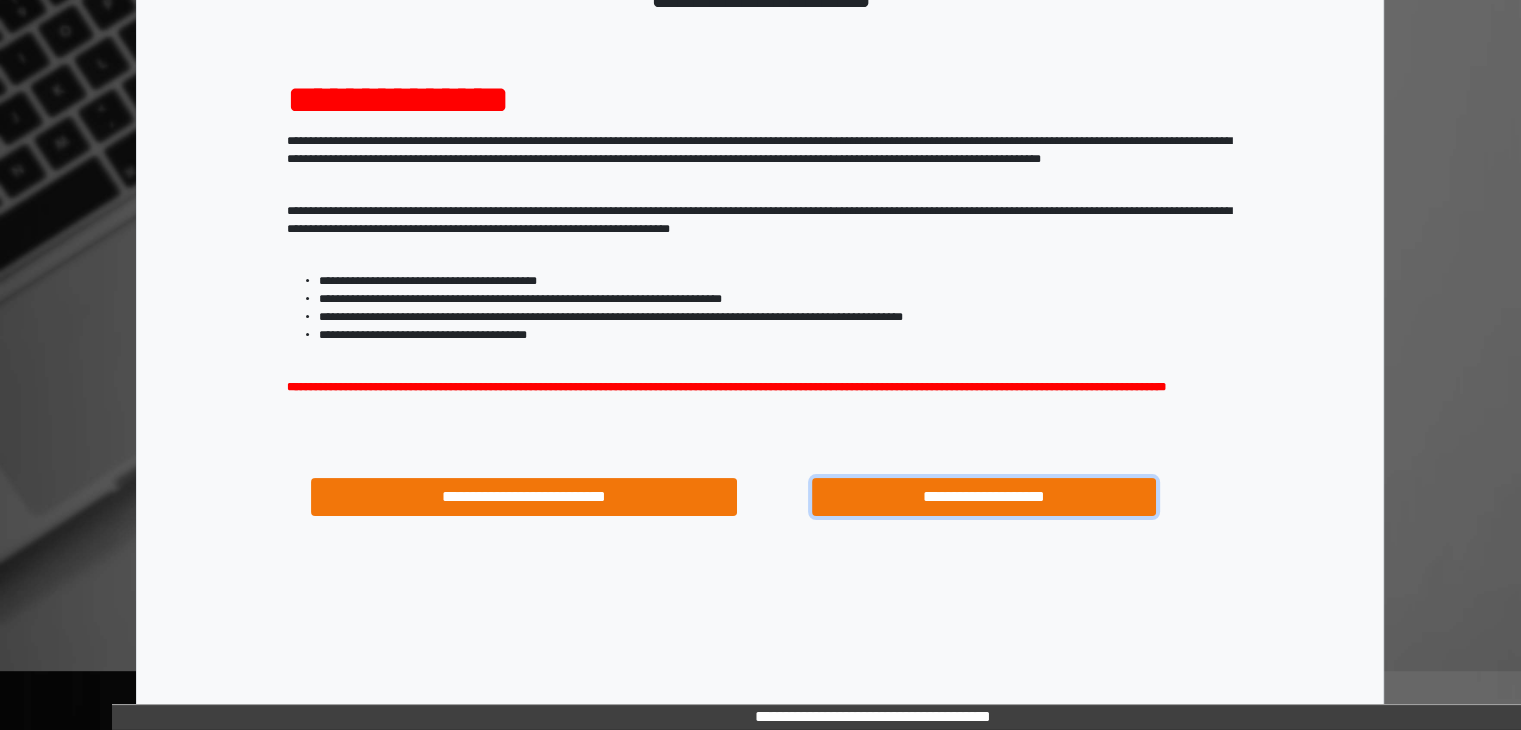 click on "**********" at bounding box center (984, 497) 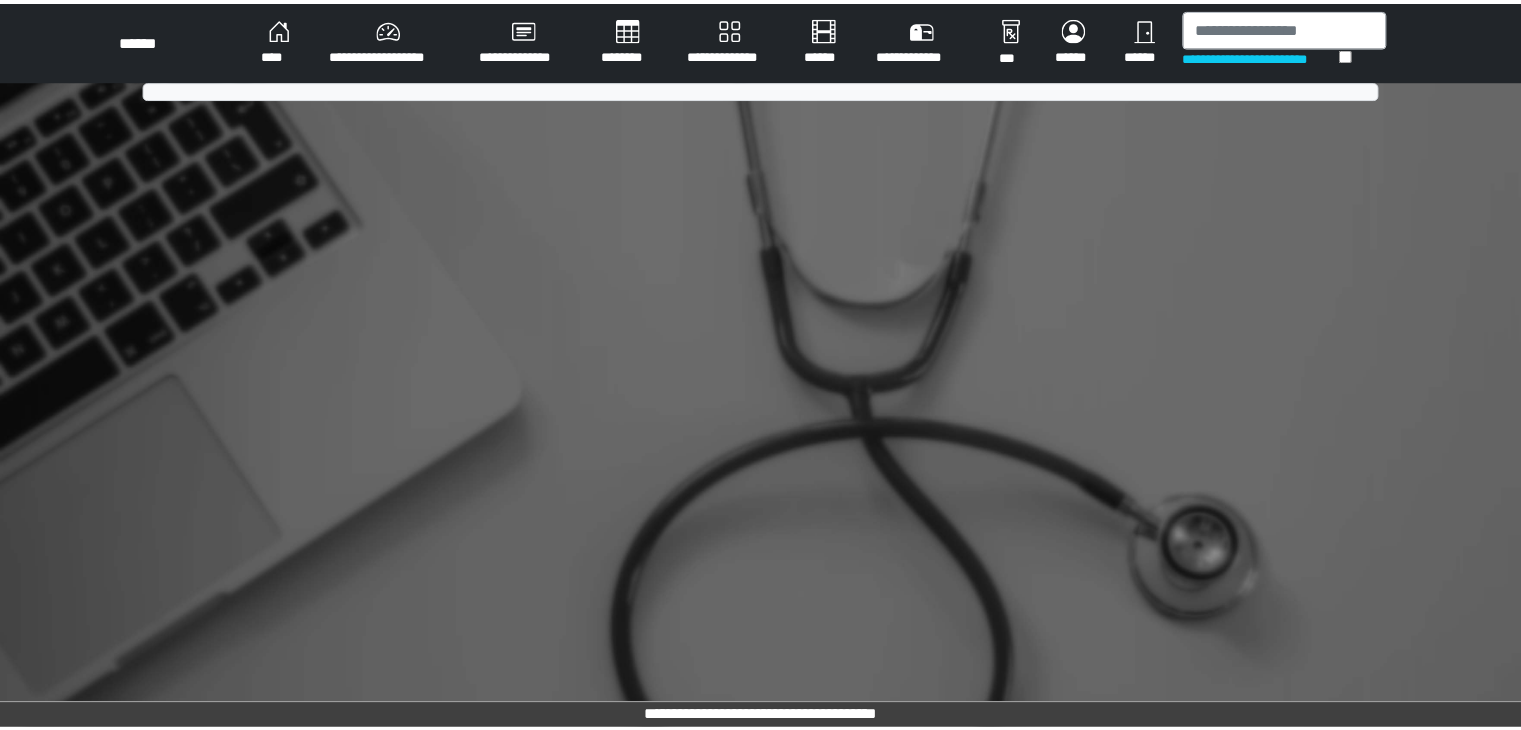scroll, scrollTop: 0, scrollLeft: 0, axis: both 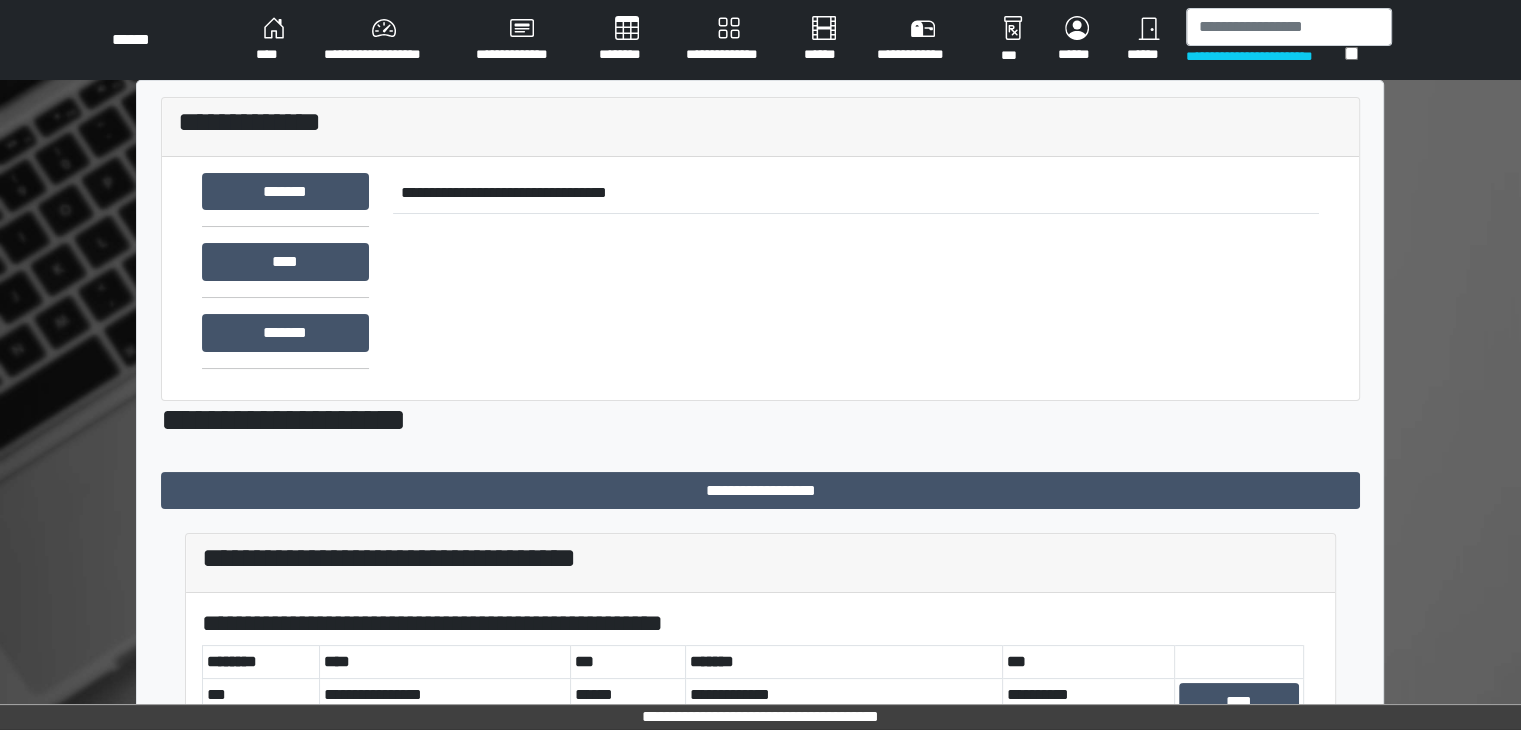 click on "**********" at bounding box center (384, 40) 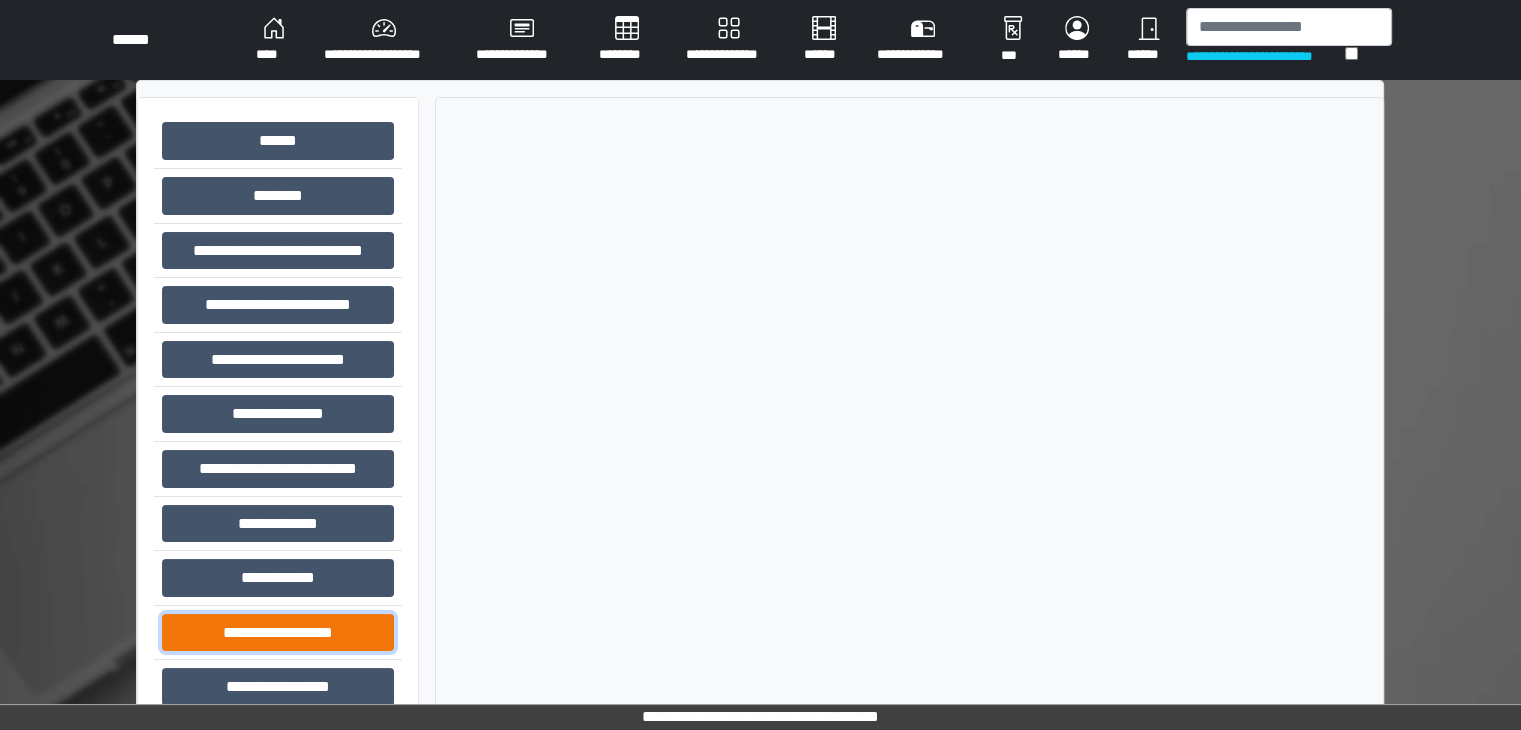 click on "**********" at bounding box center [278, 633] 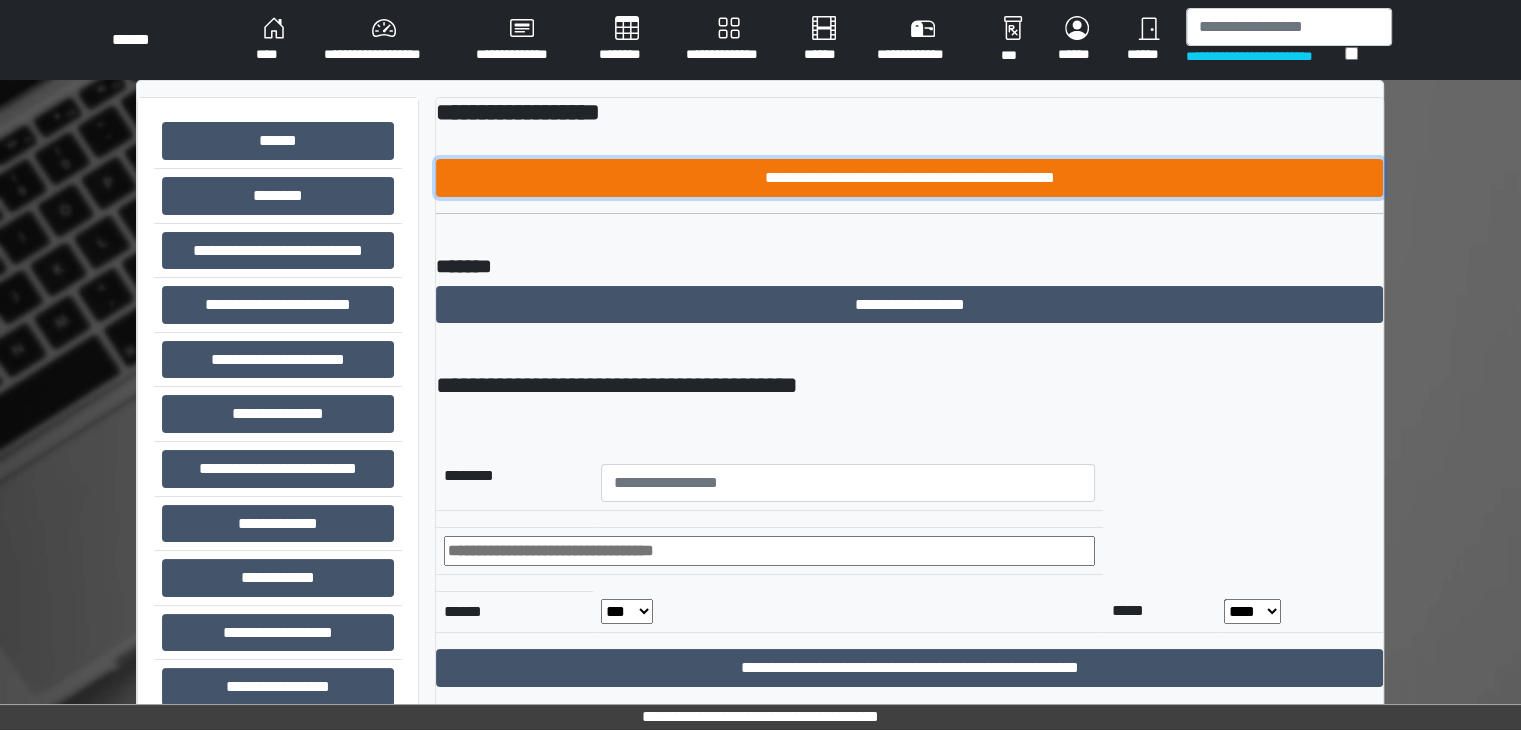click on "**********" at bounding box center [909, 178] 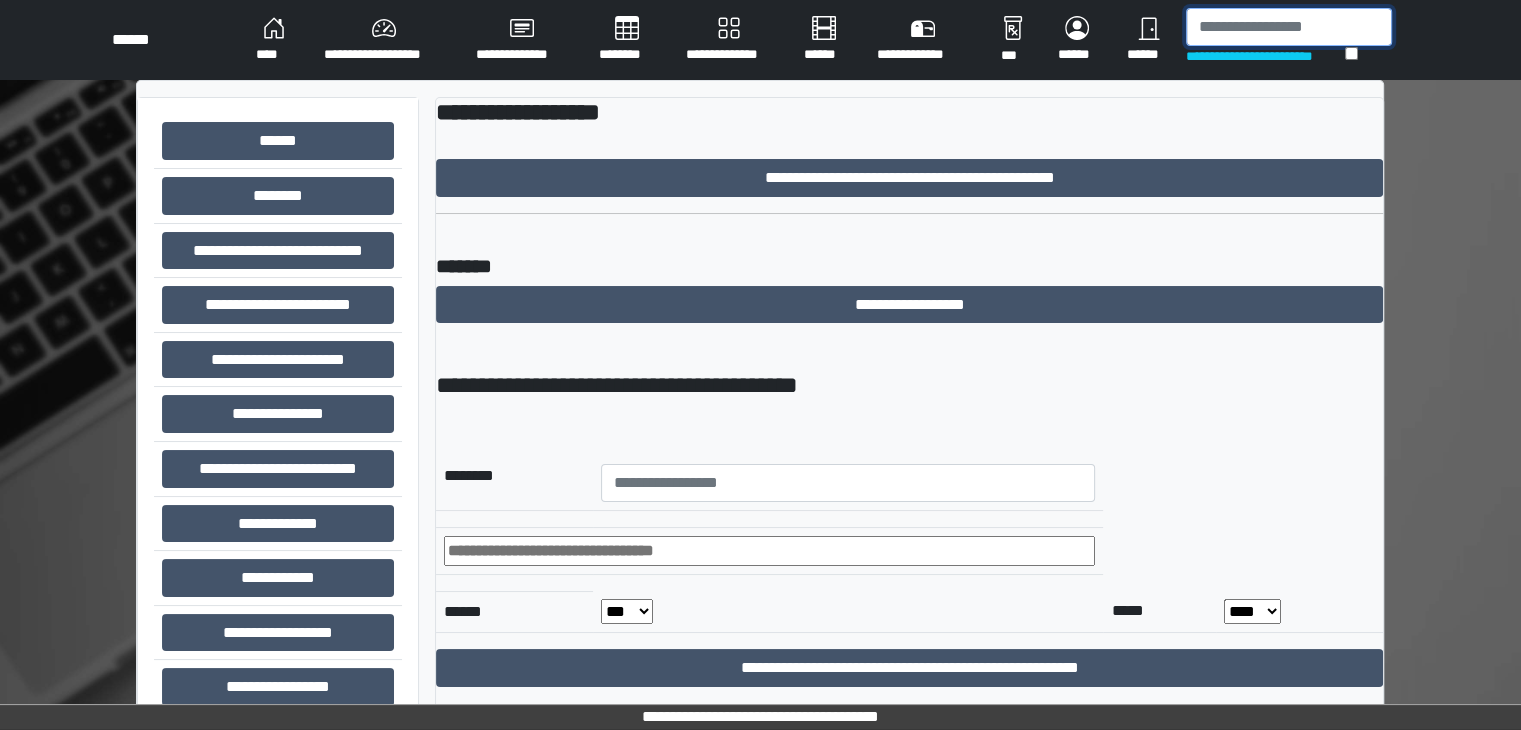 click at bounding box center [1289, 27] 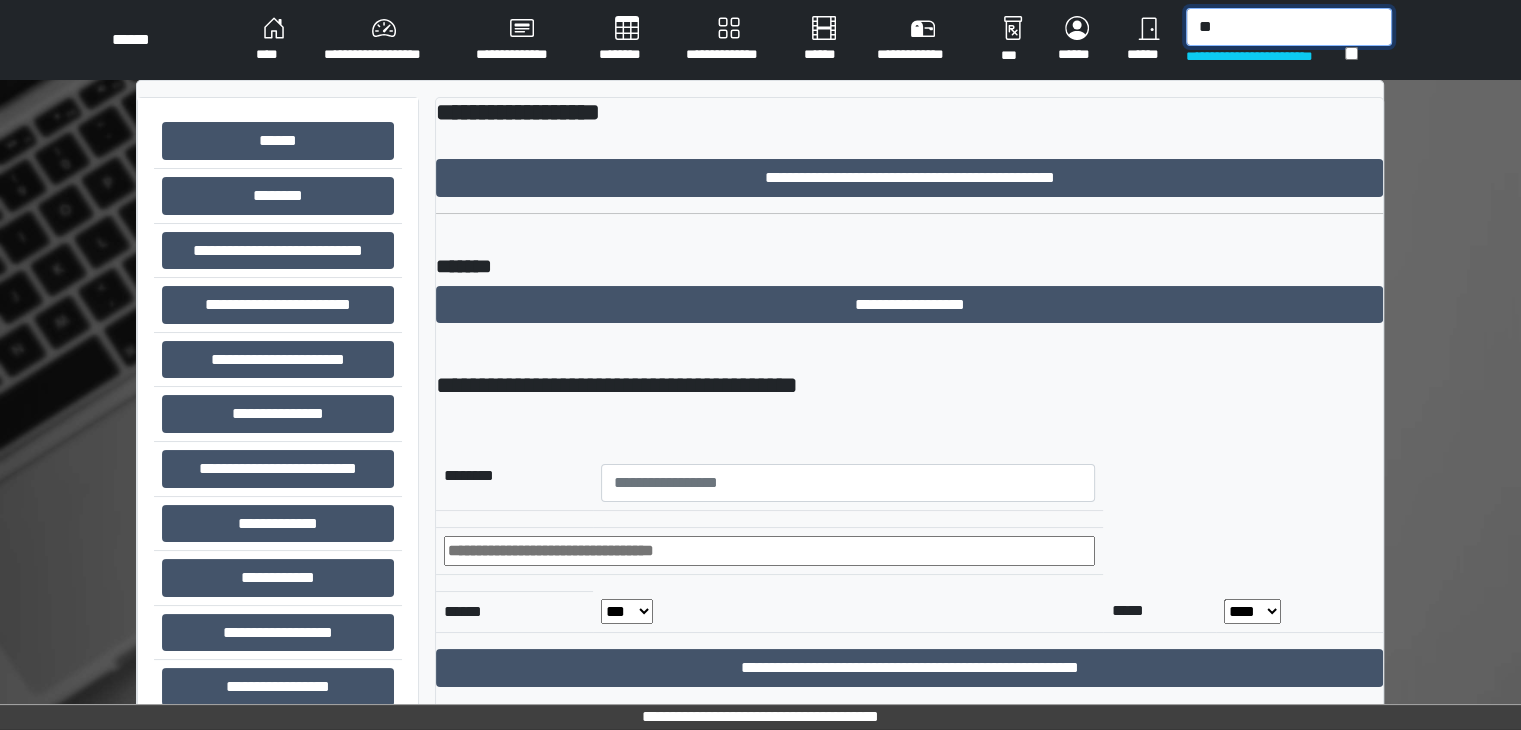 click on "**" at bounding box center (1289, 27) 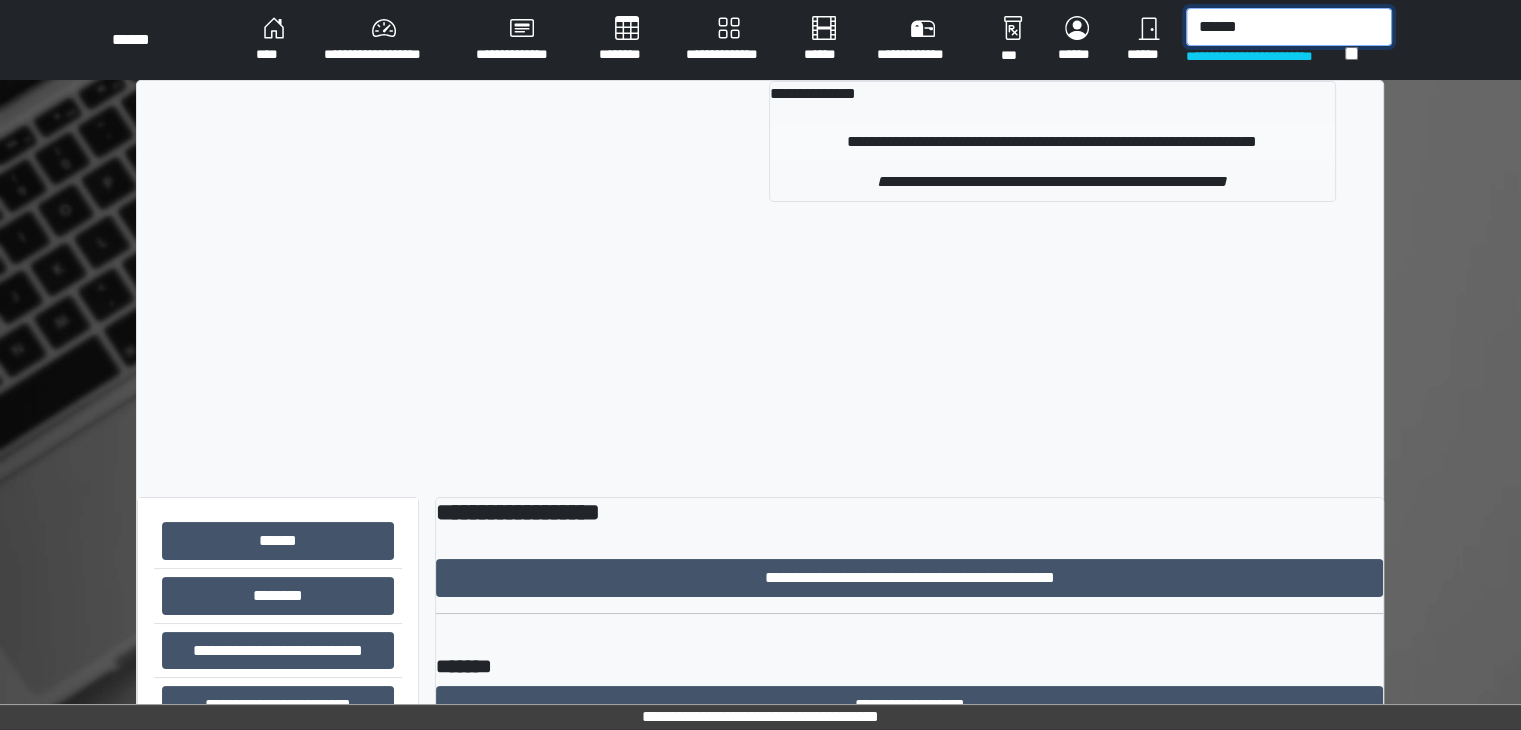 type on "******" 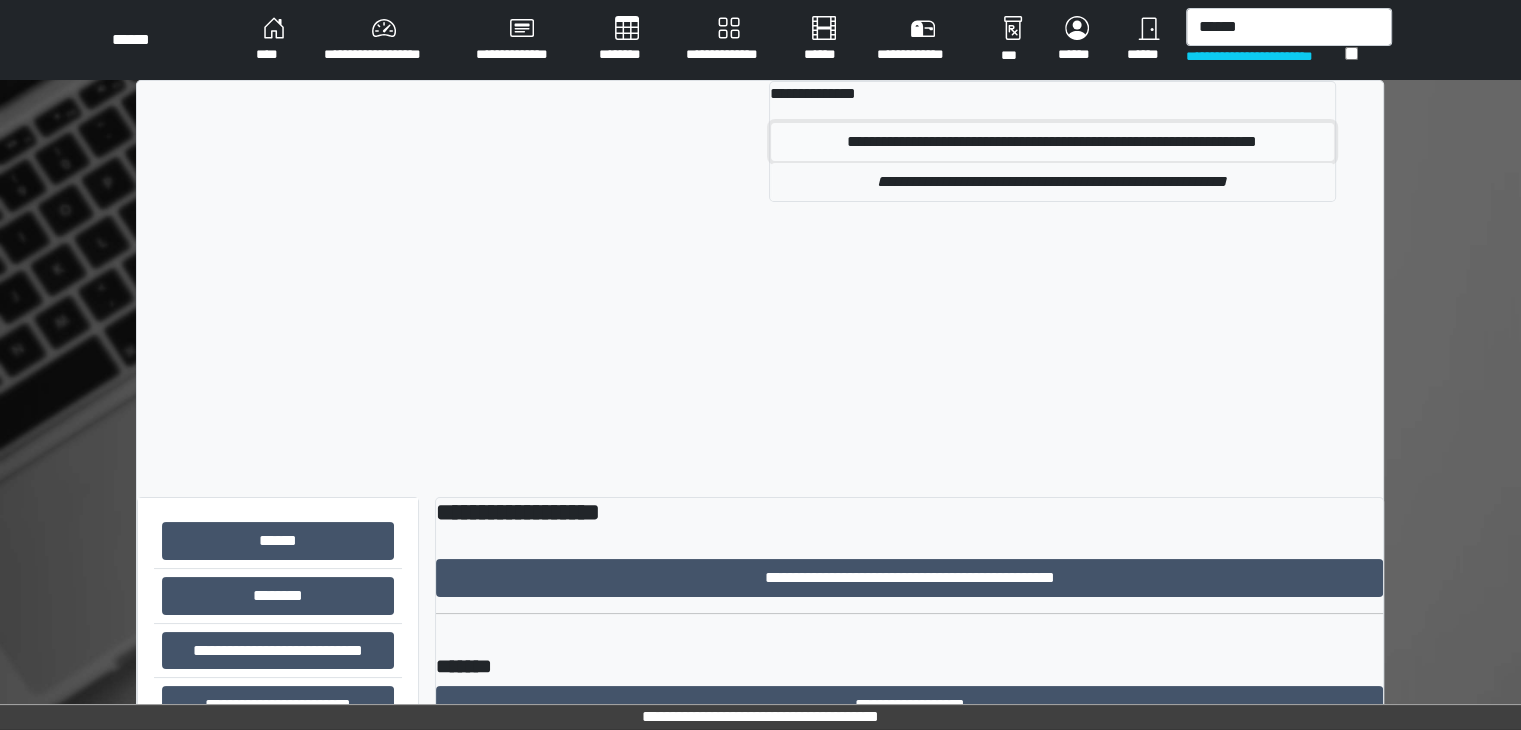 click on "**********" at bounding box center (1052, 142) 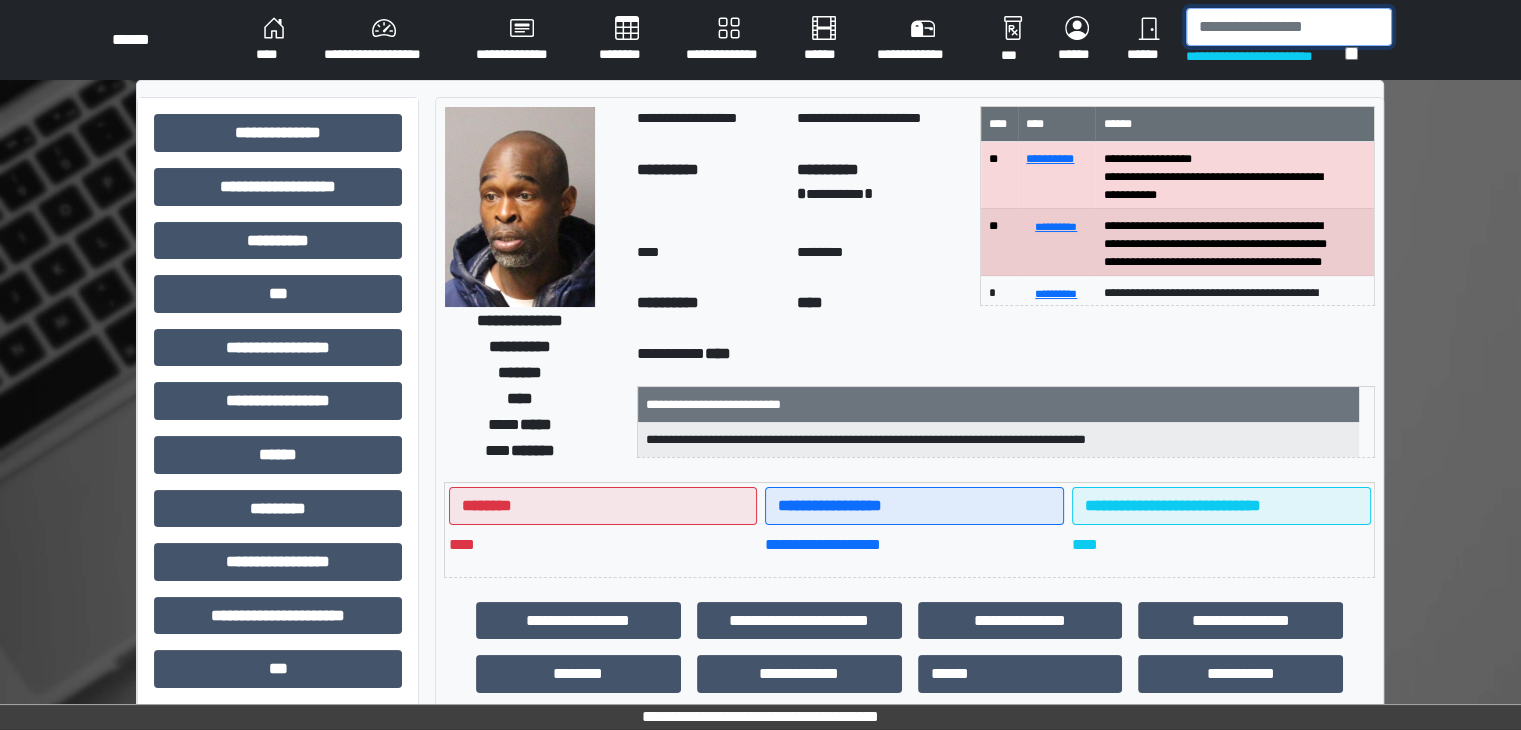click at bounding box center (1289, 27) 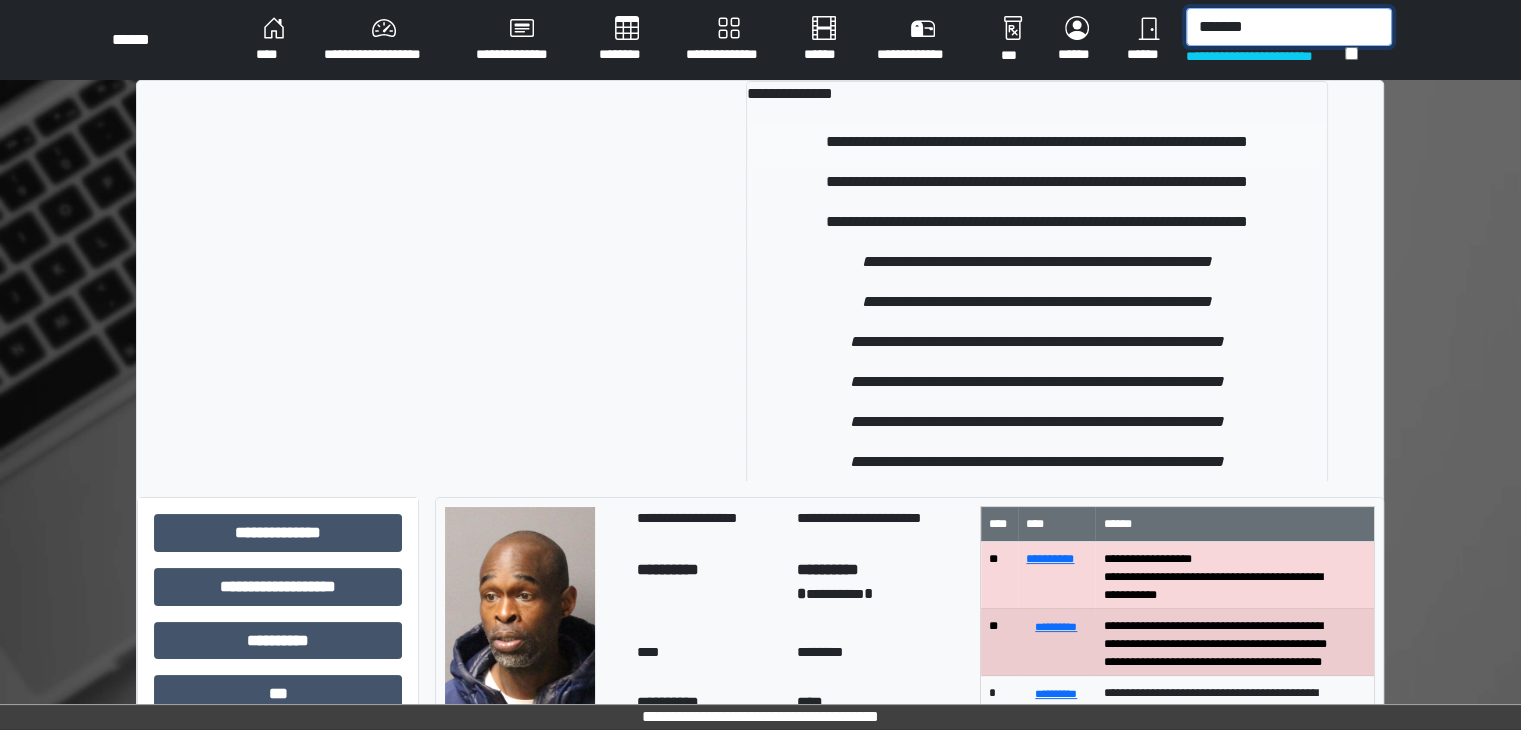 type on "*******" 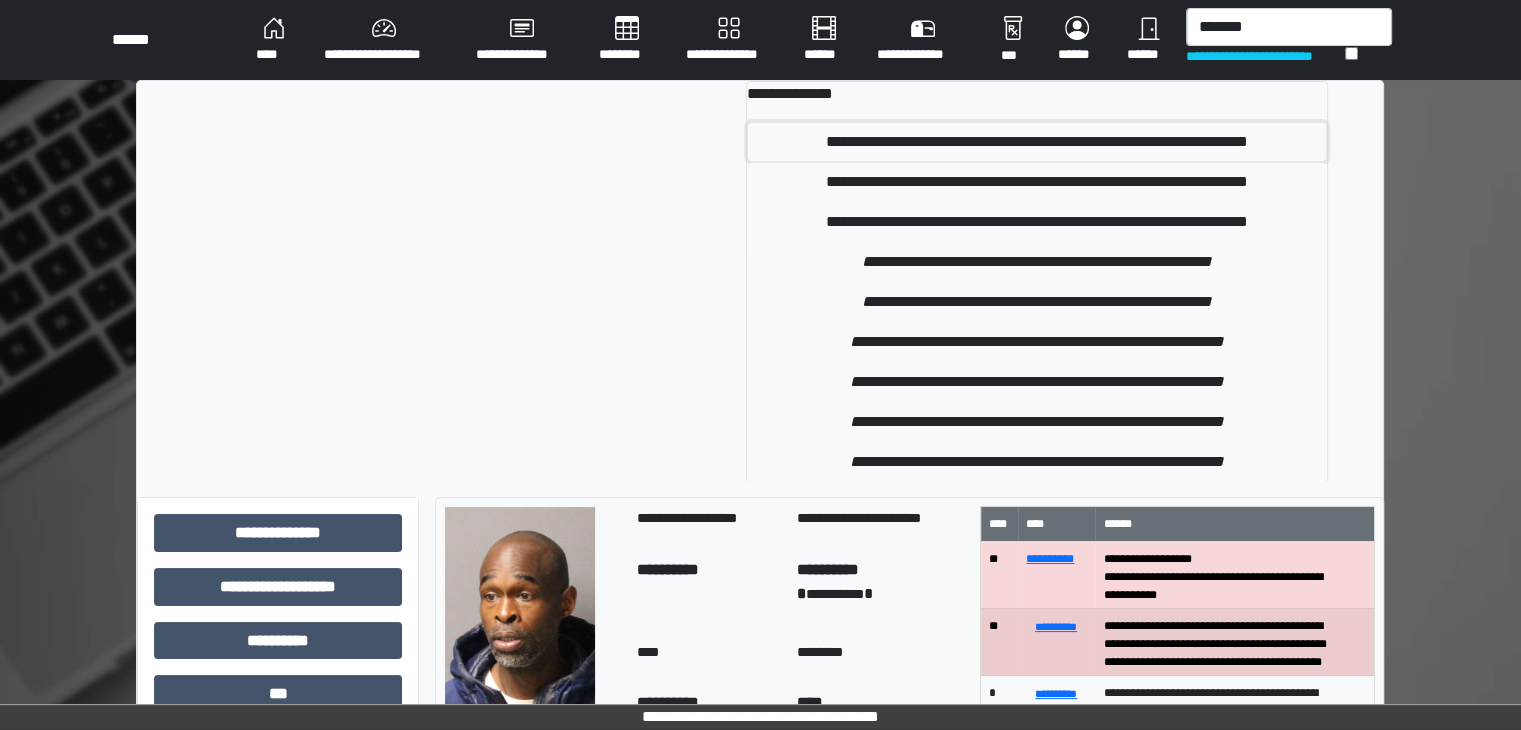 click on "**********" at bounding box center (1037, 142) 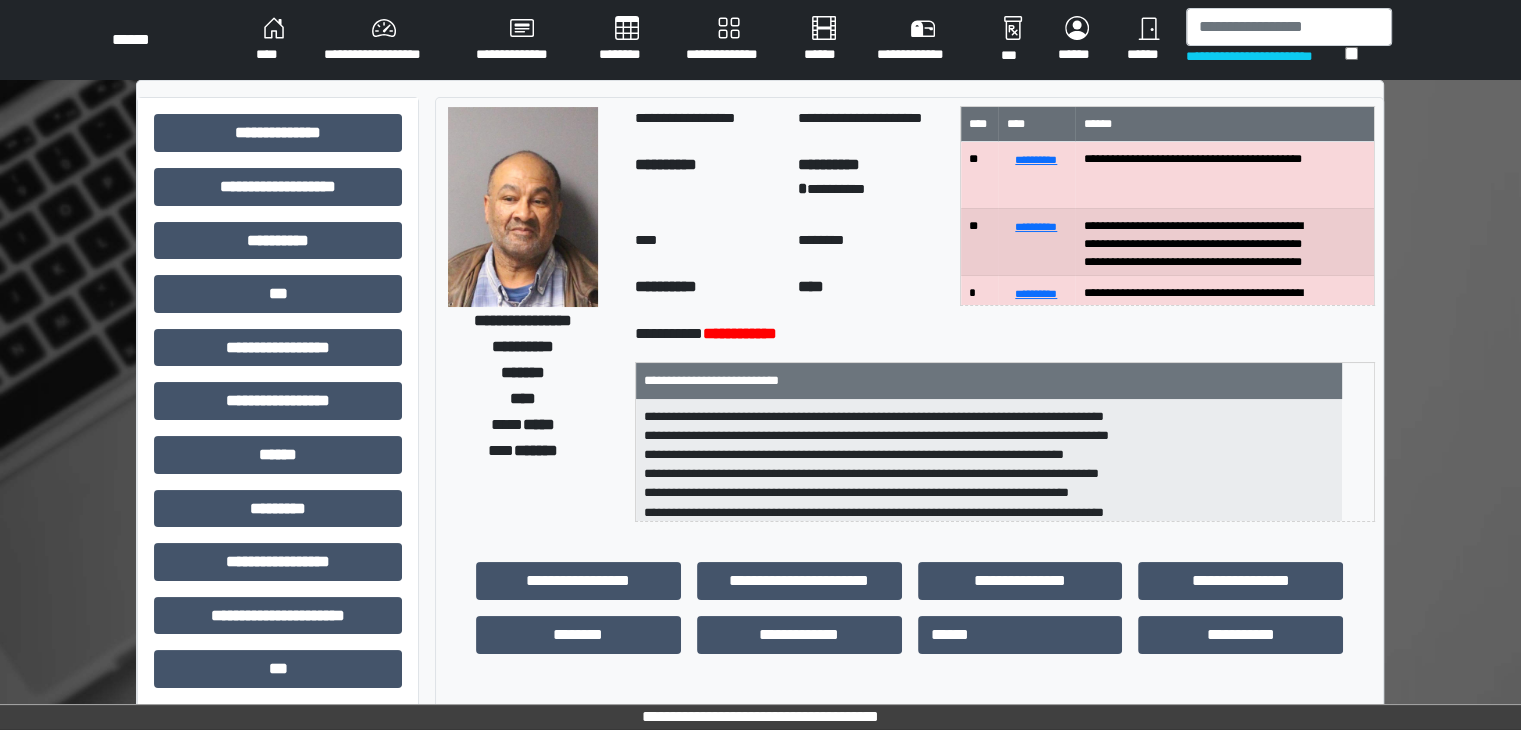 click at bounding box center [523, 207] 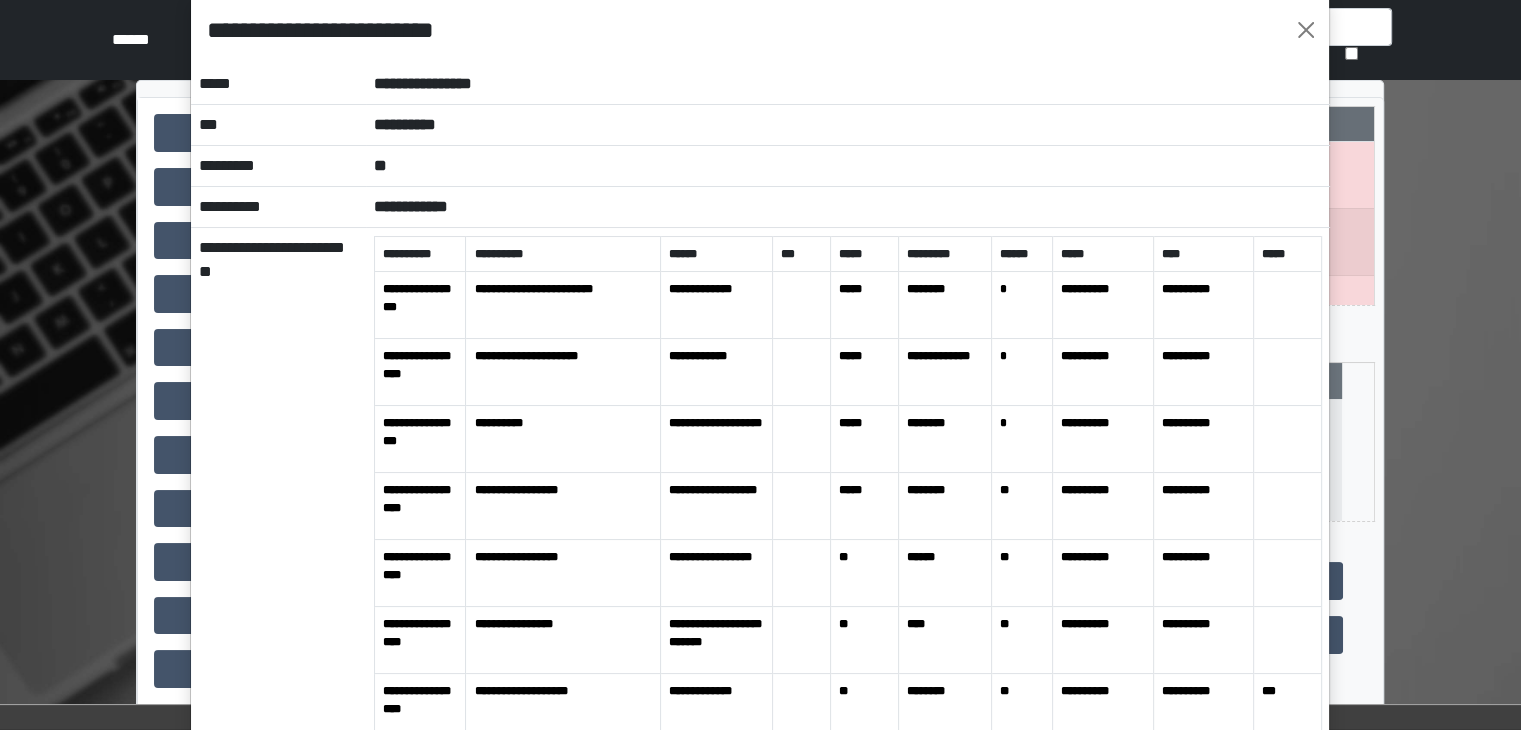 scroll, scrollTop: 0, scrollLeft: 0, axis: both 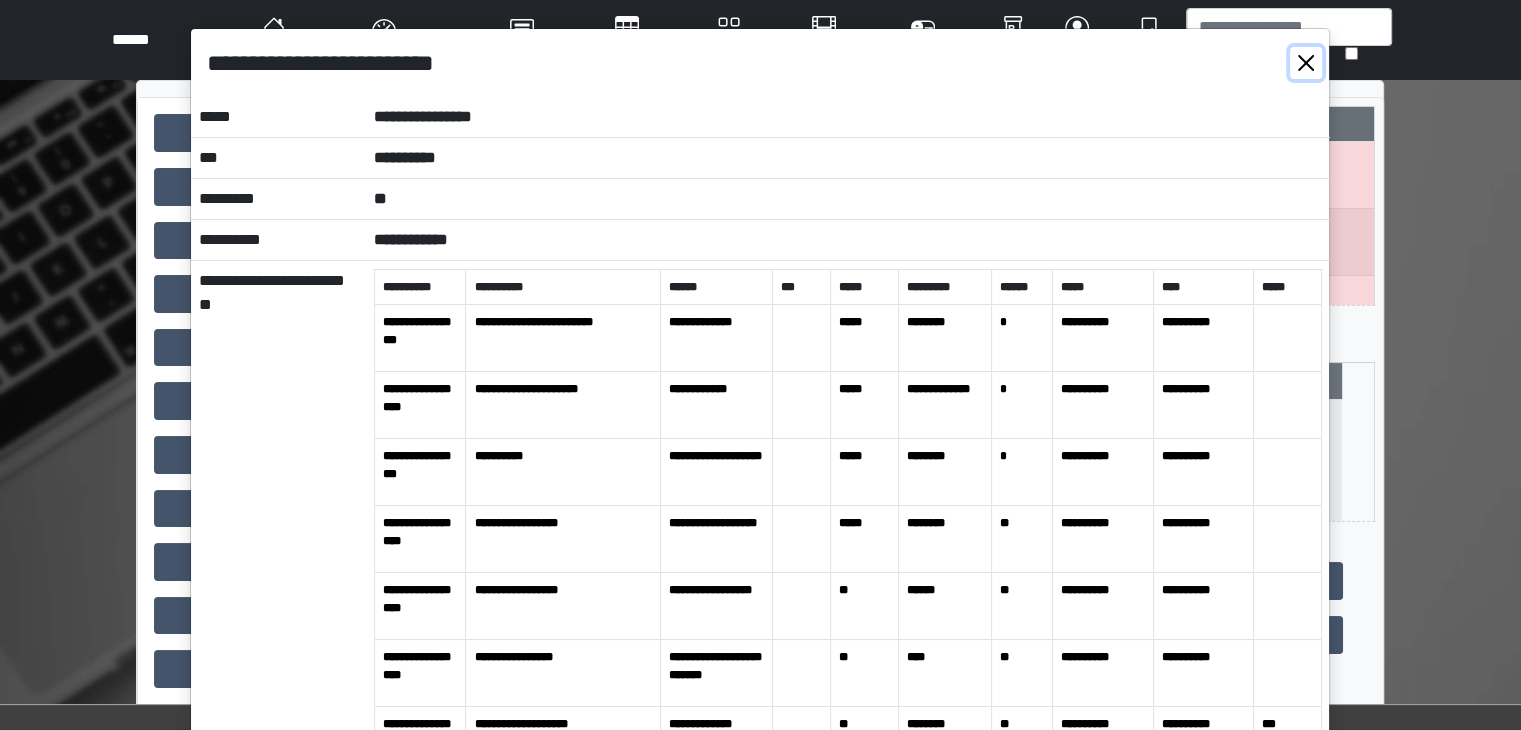 click at bounding box center [1306, 63] 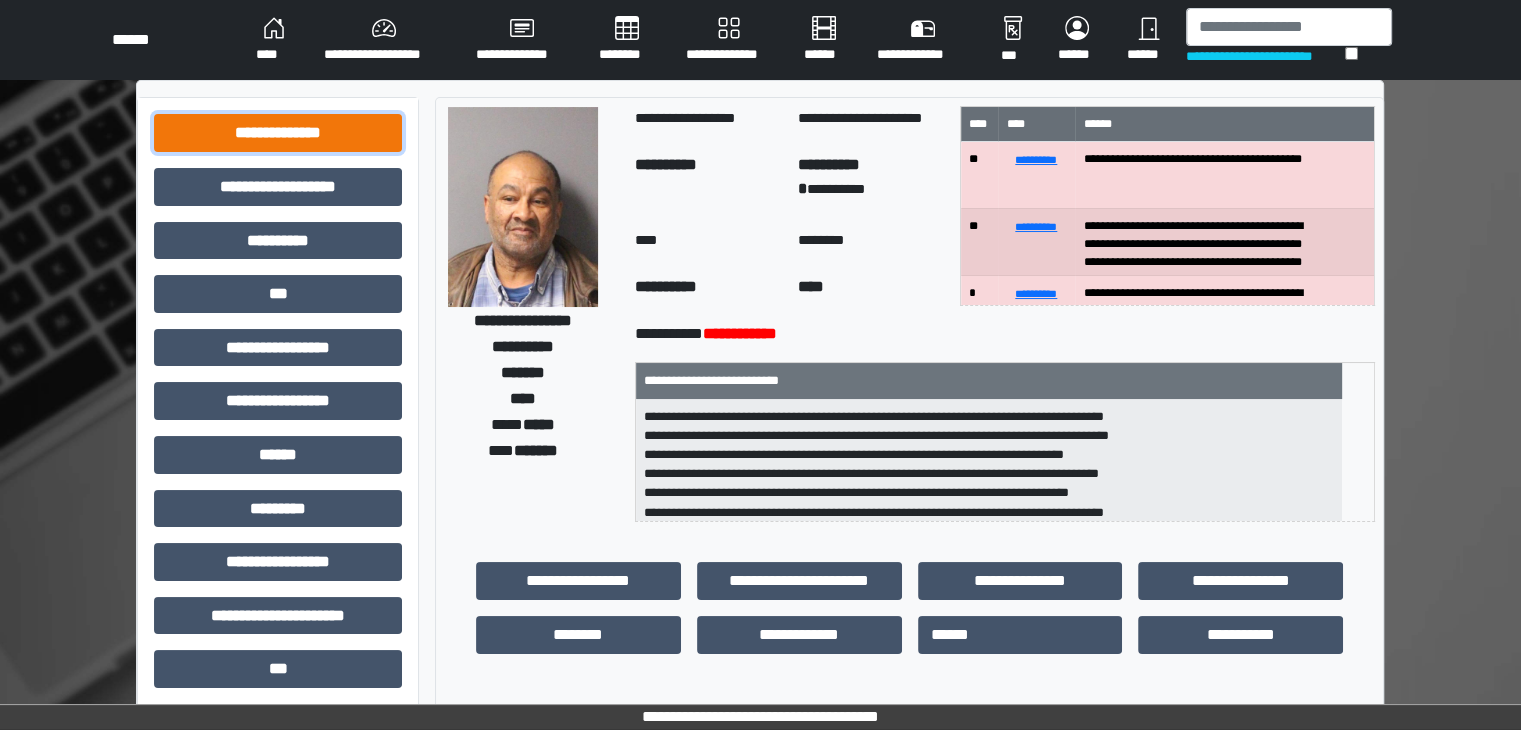 click on "**********" at bounding box center [278, 133] 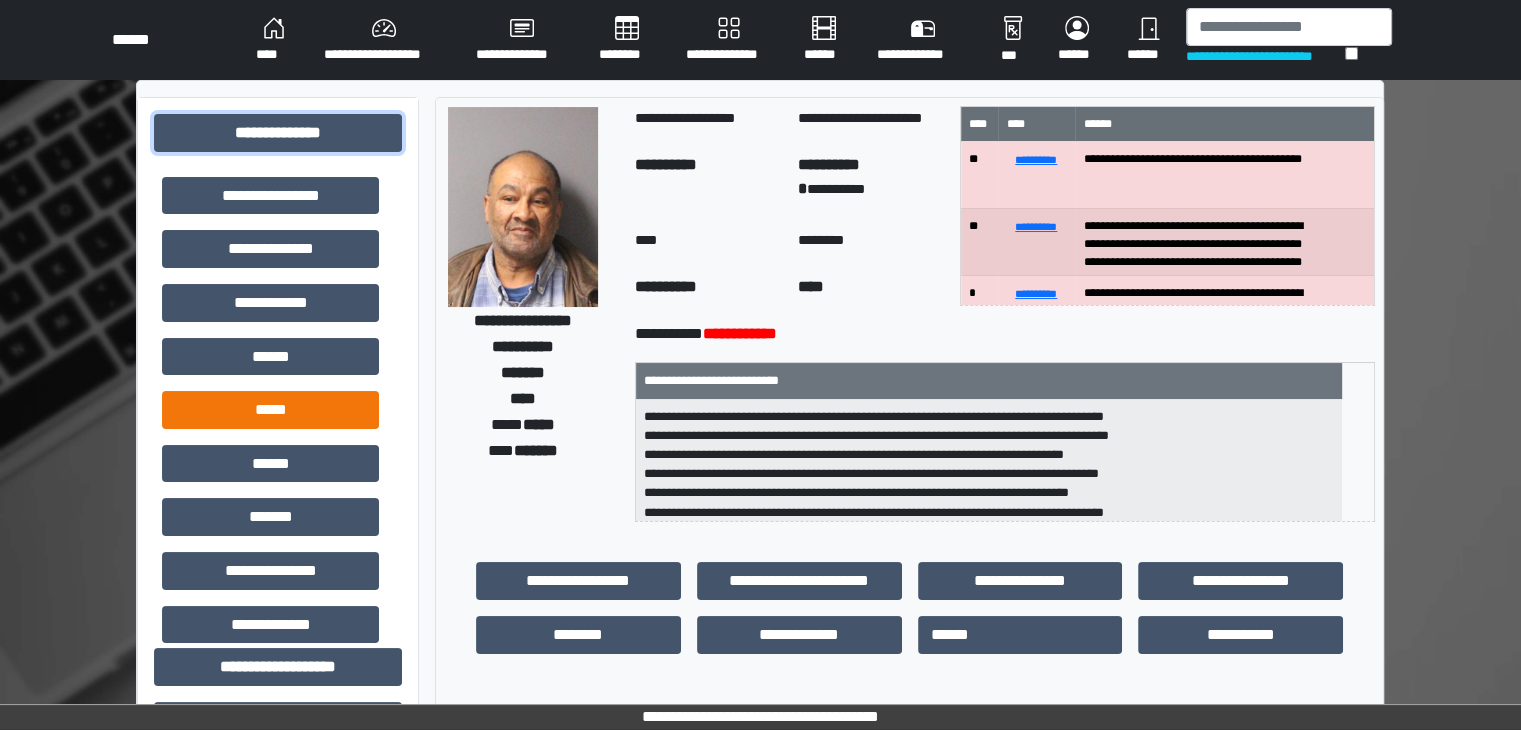 scroll, scrollTop: 272, scrollLeft: 0, axis: vertical 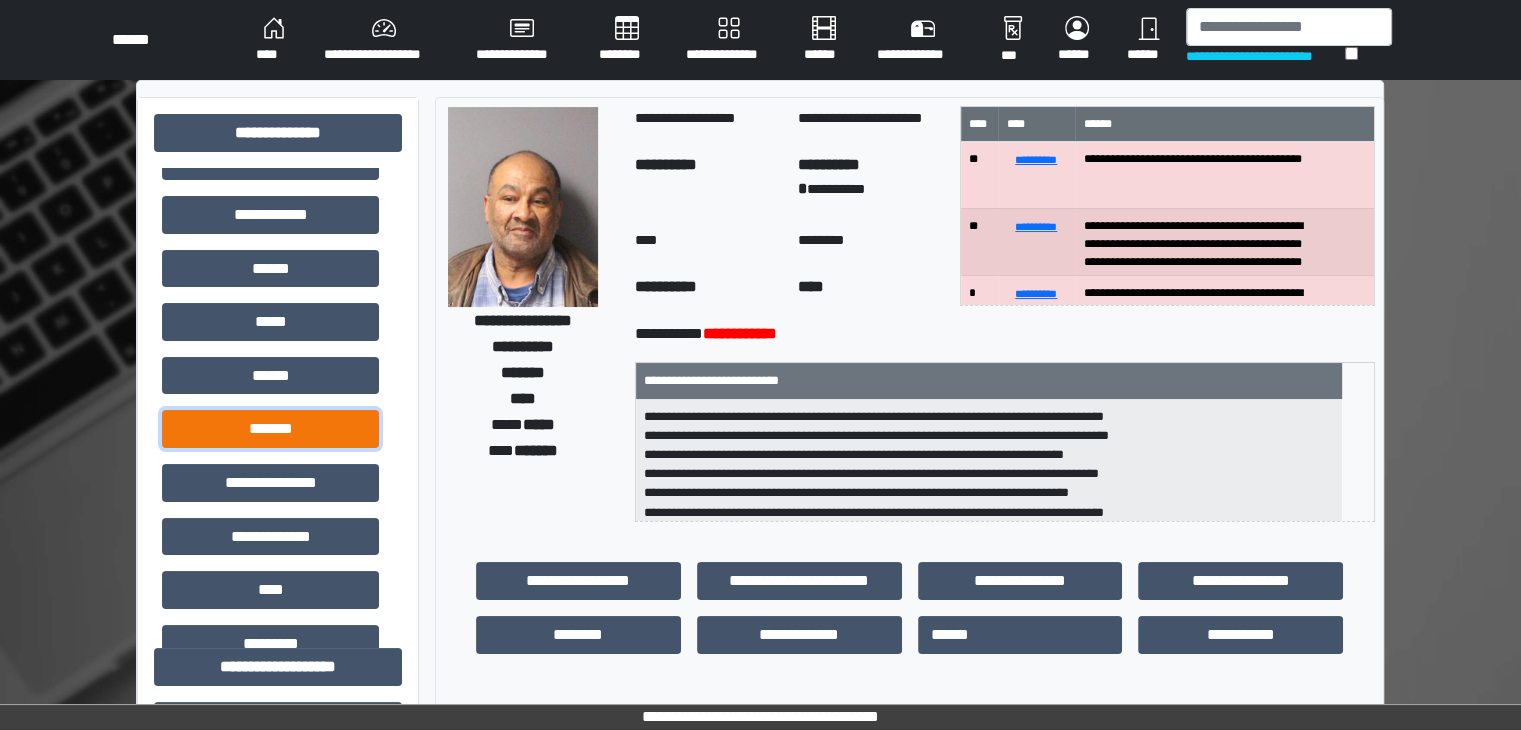 click on "*******" at bounding box center (270, 429) 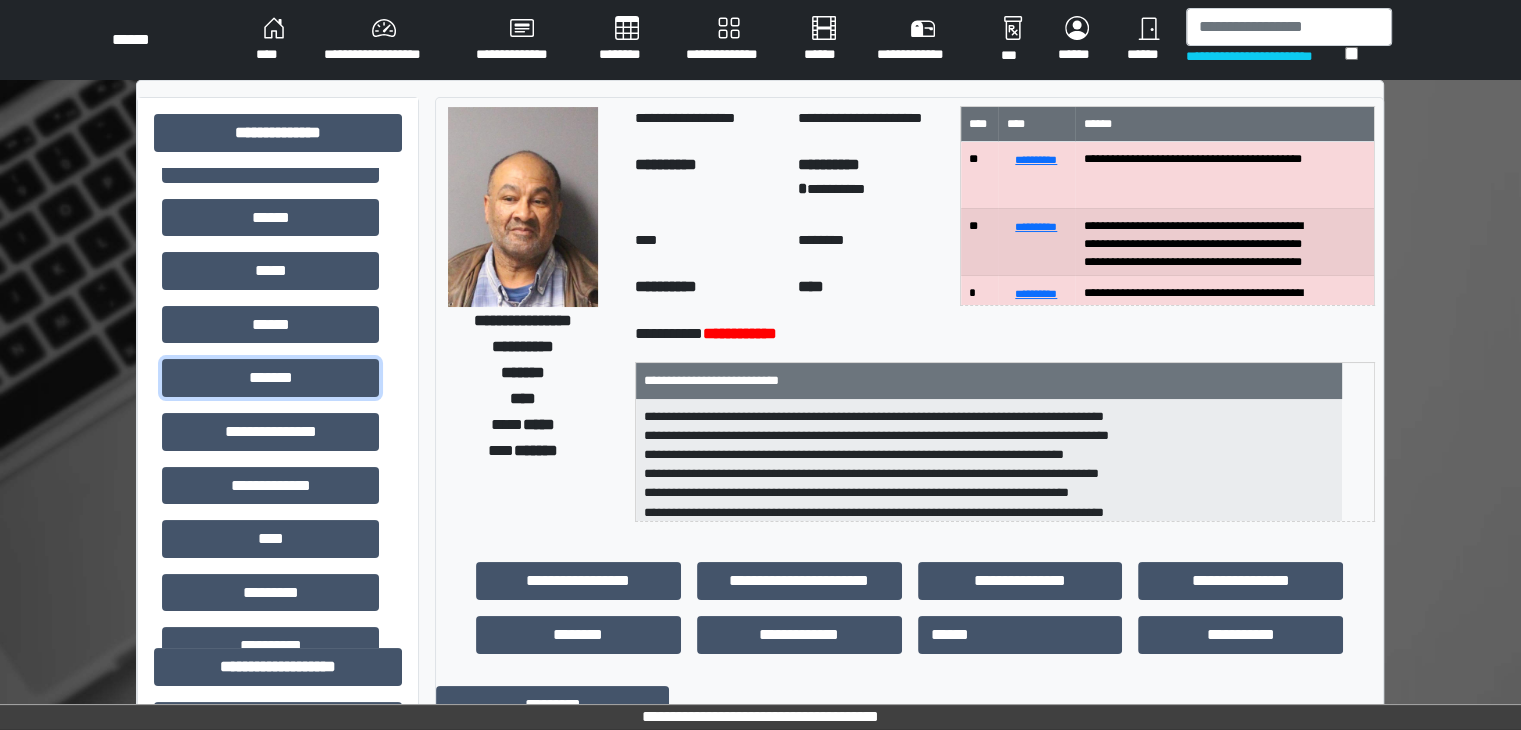 scroll, scrollTop: 572, scrollLeft: 0, axis: vertical 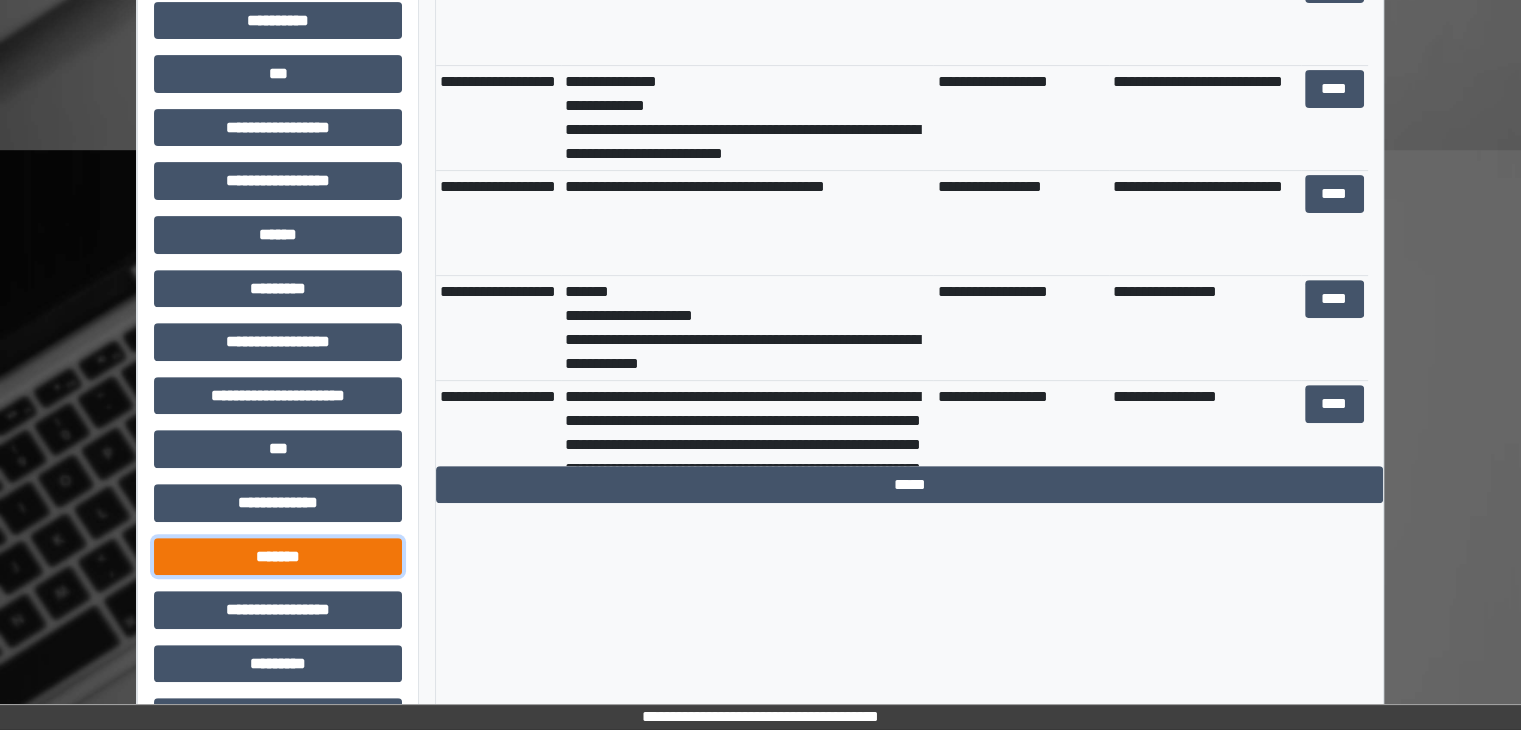 click on "*******" at bounding box center (278, 557) 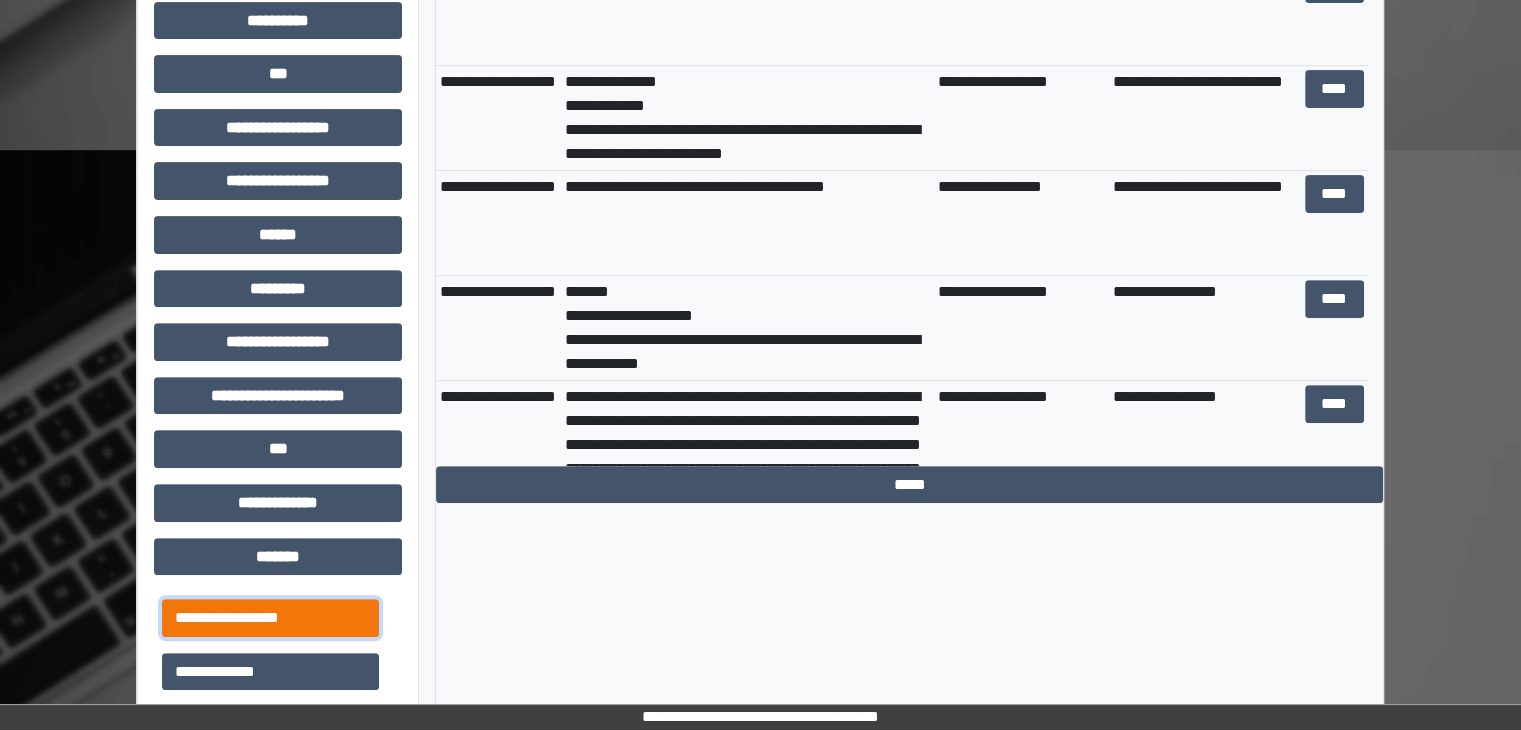 click on "**********" at bounding box center (270, 618) 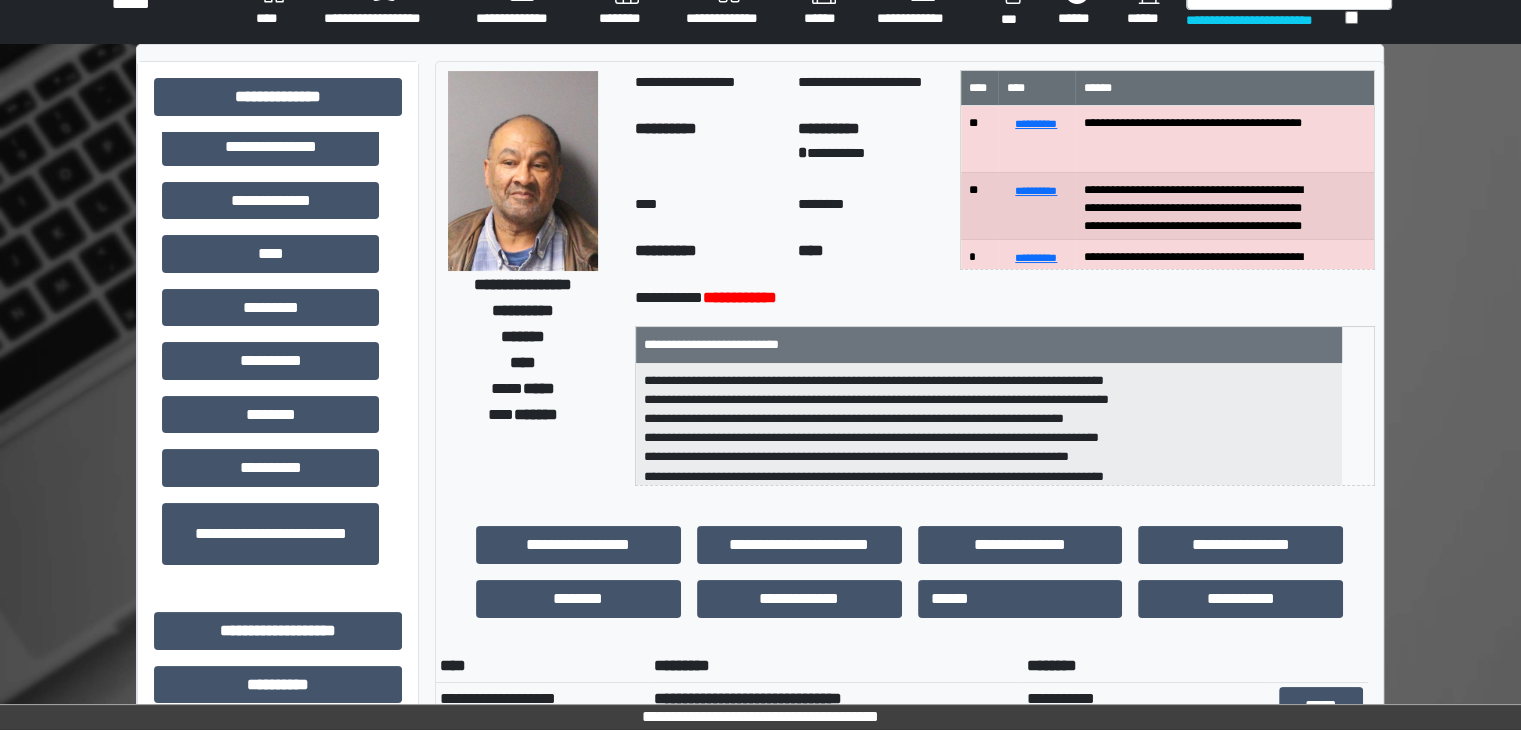scroll, scrollTop: 300, scrollLeft: 0, axis: vertical 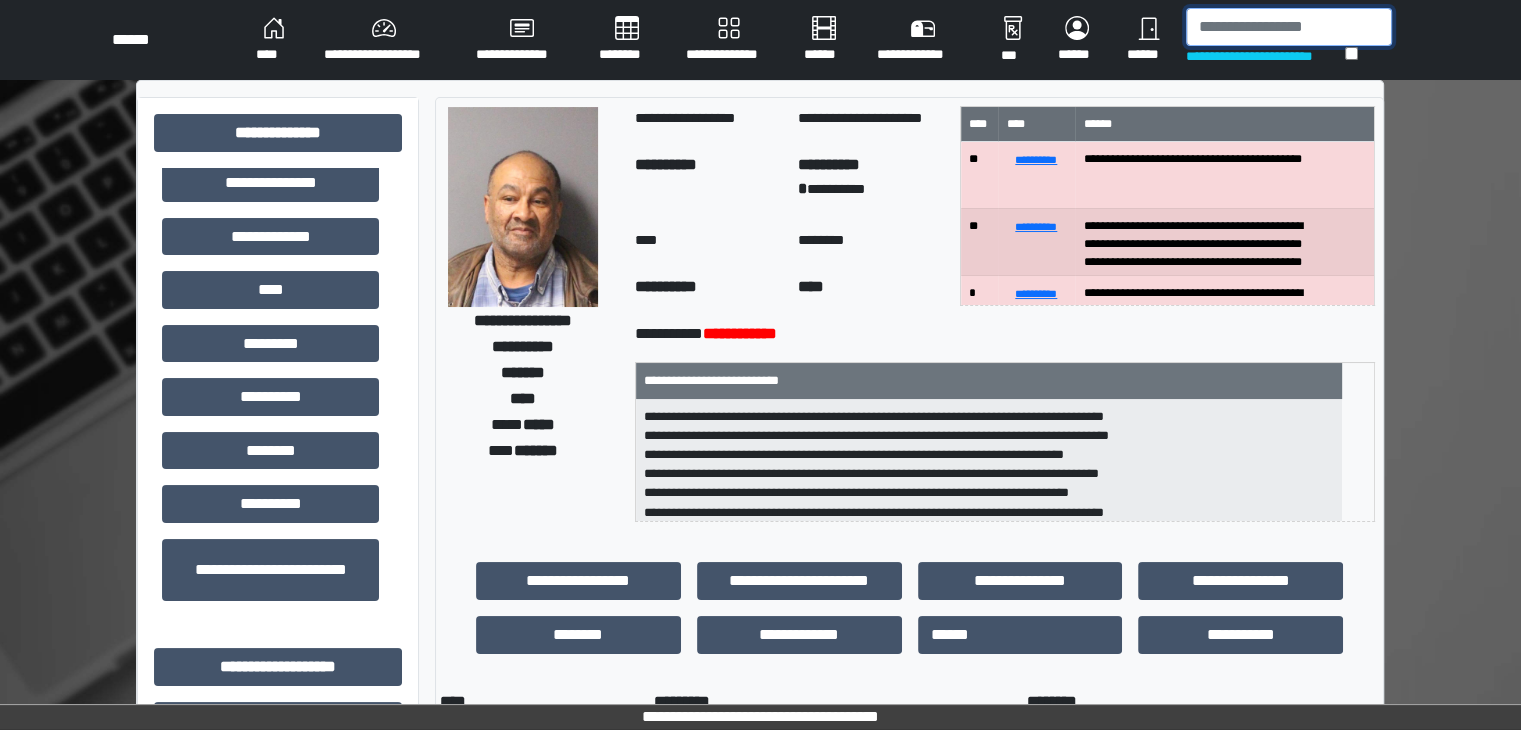 click at bounding box center (1289, 27) 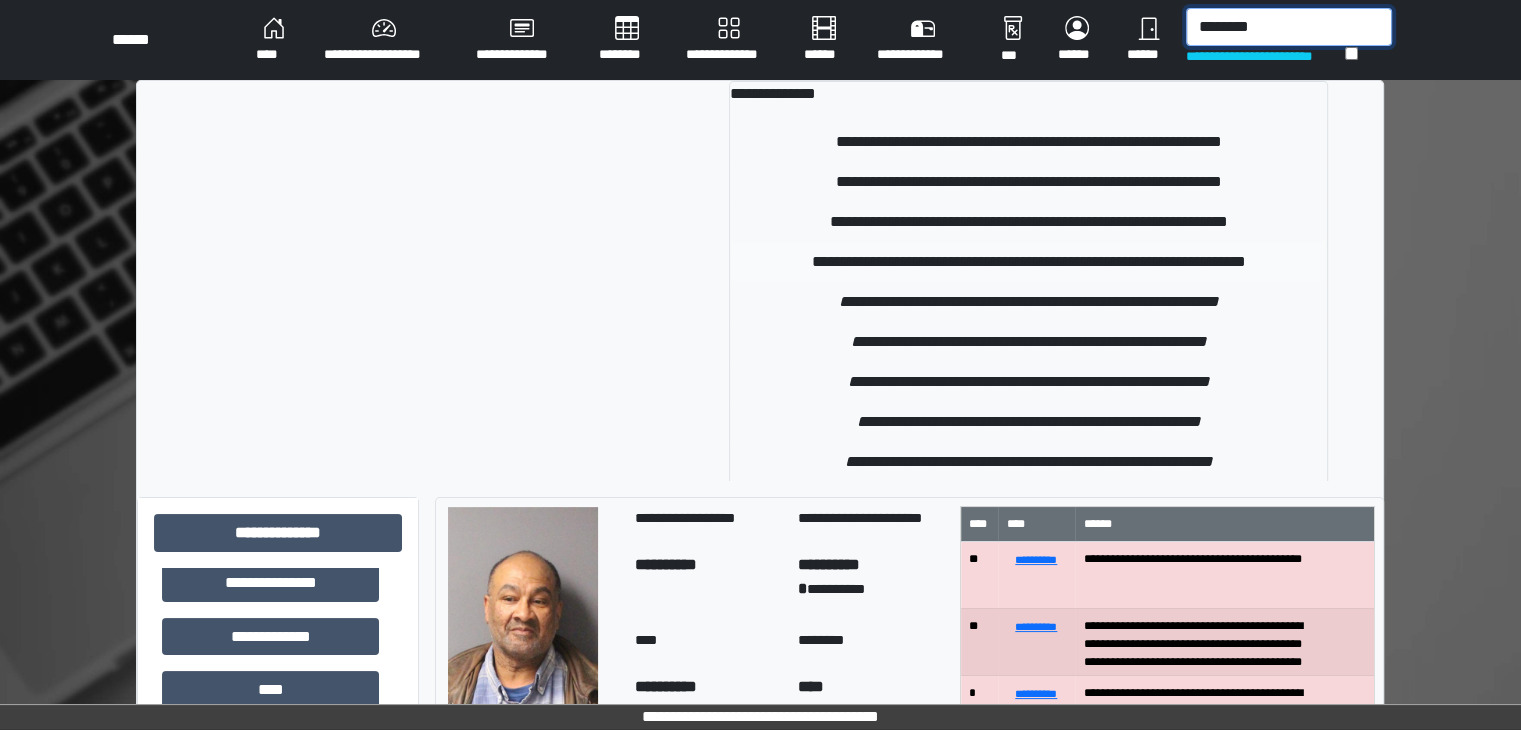 type on "********" 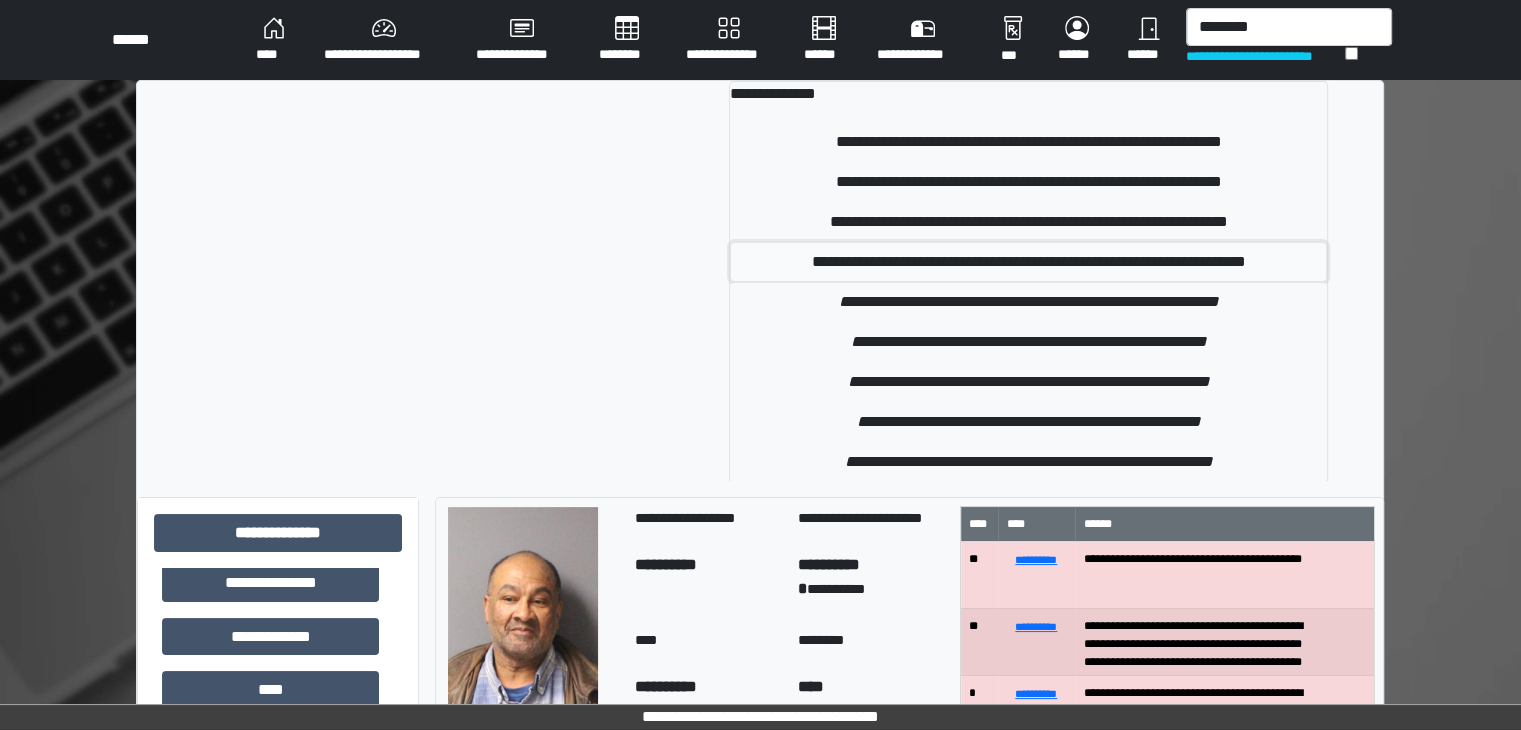 click on "**********" at bounding box center (1028, 262) 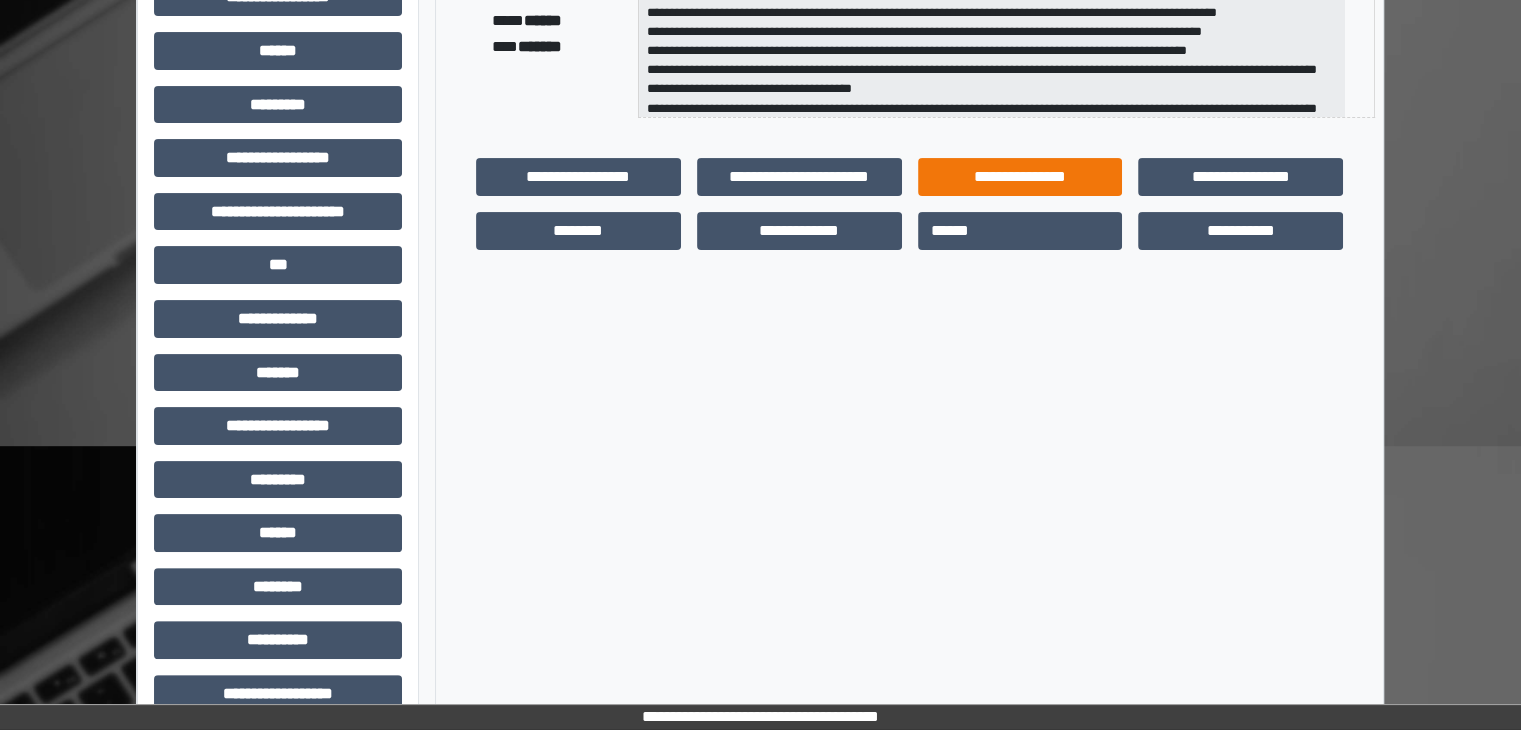 scroll, scrollTop: 436, scrollLeft: 0, axis: vertical 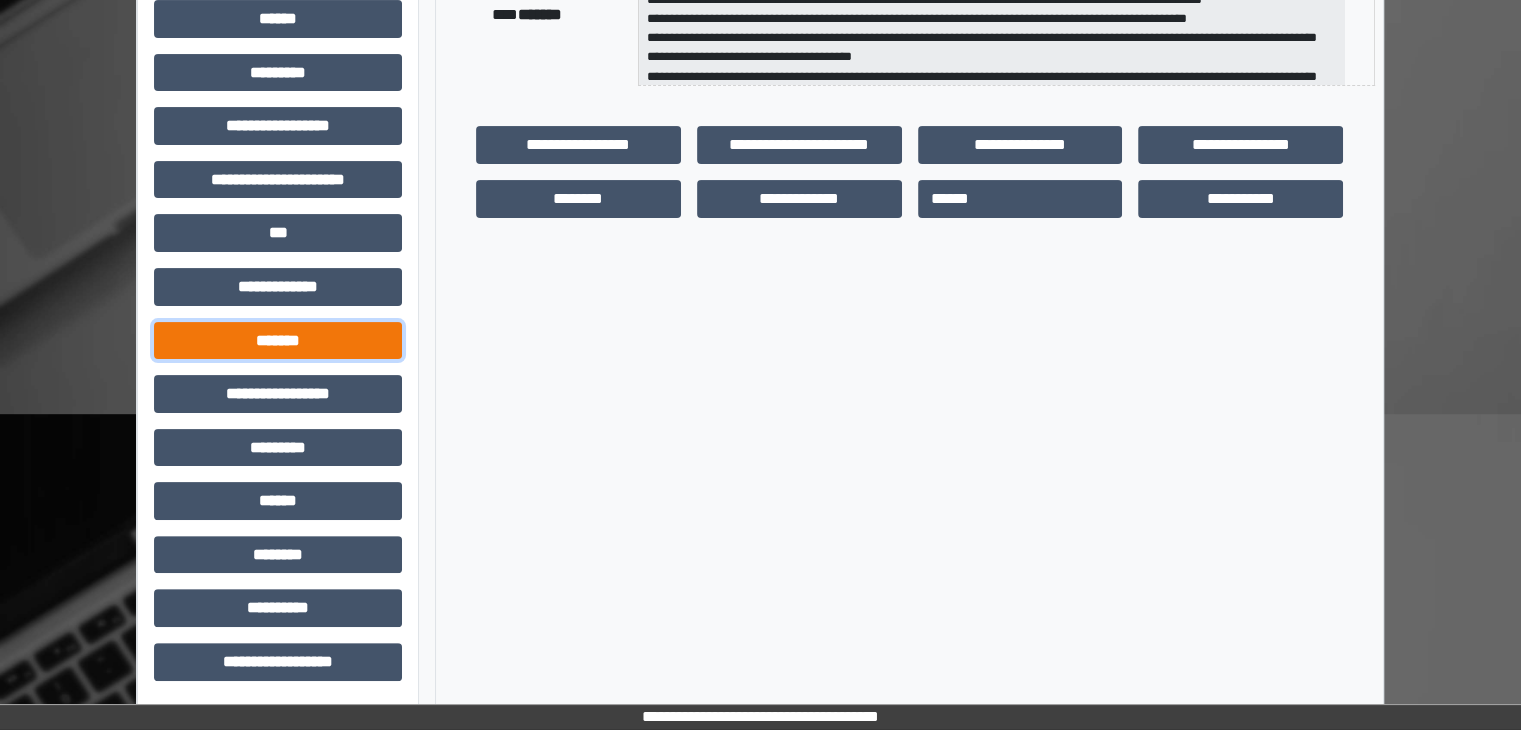 click on "*******" at bounding box center (278, 341) 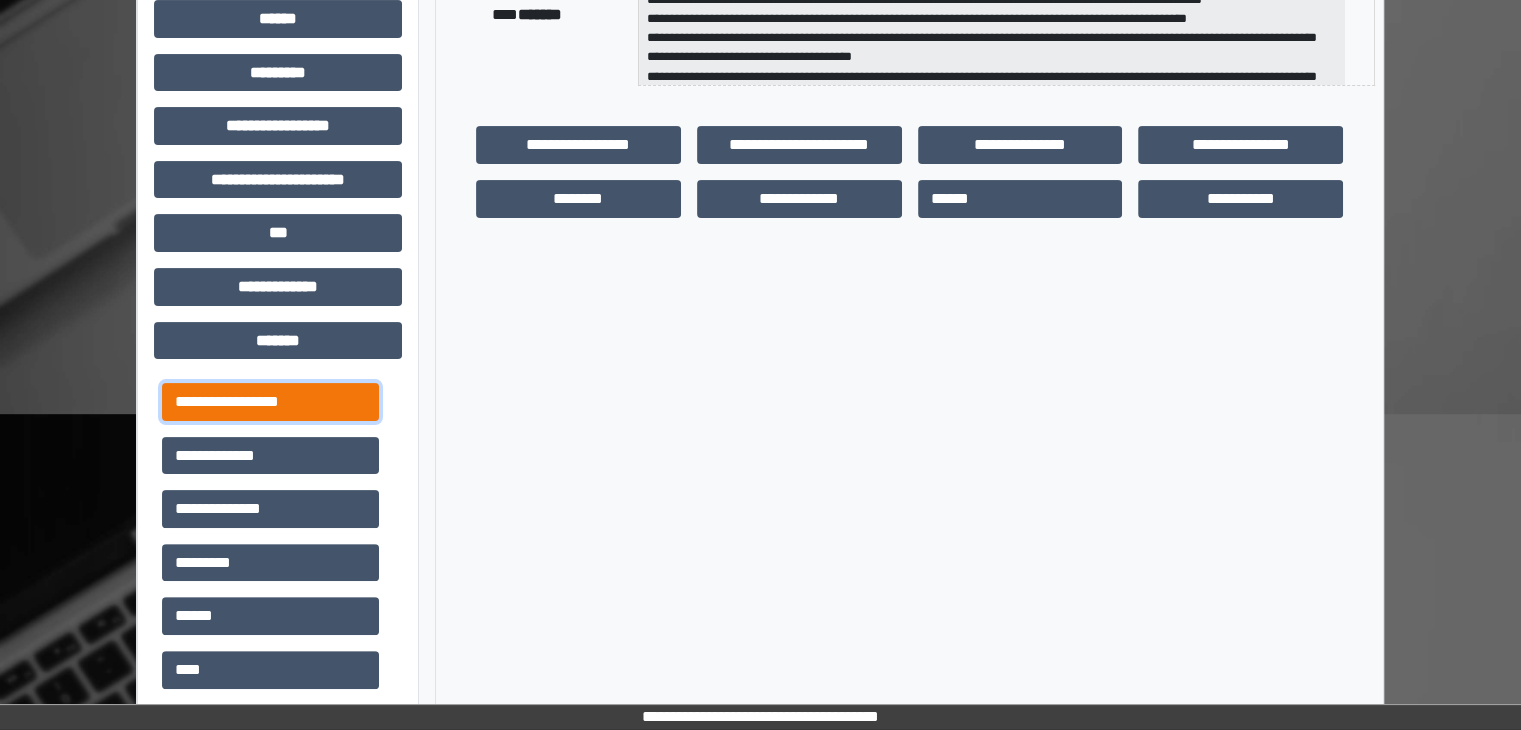 click on "**********" at bounding box center [270, 402] 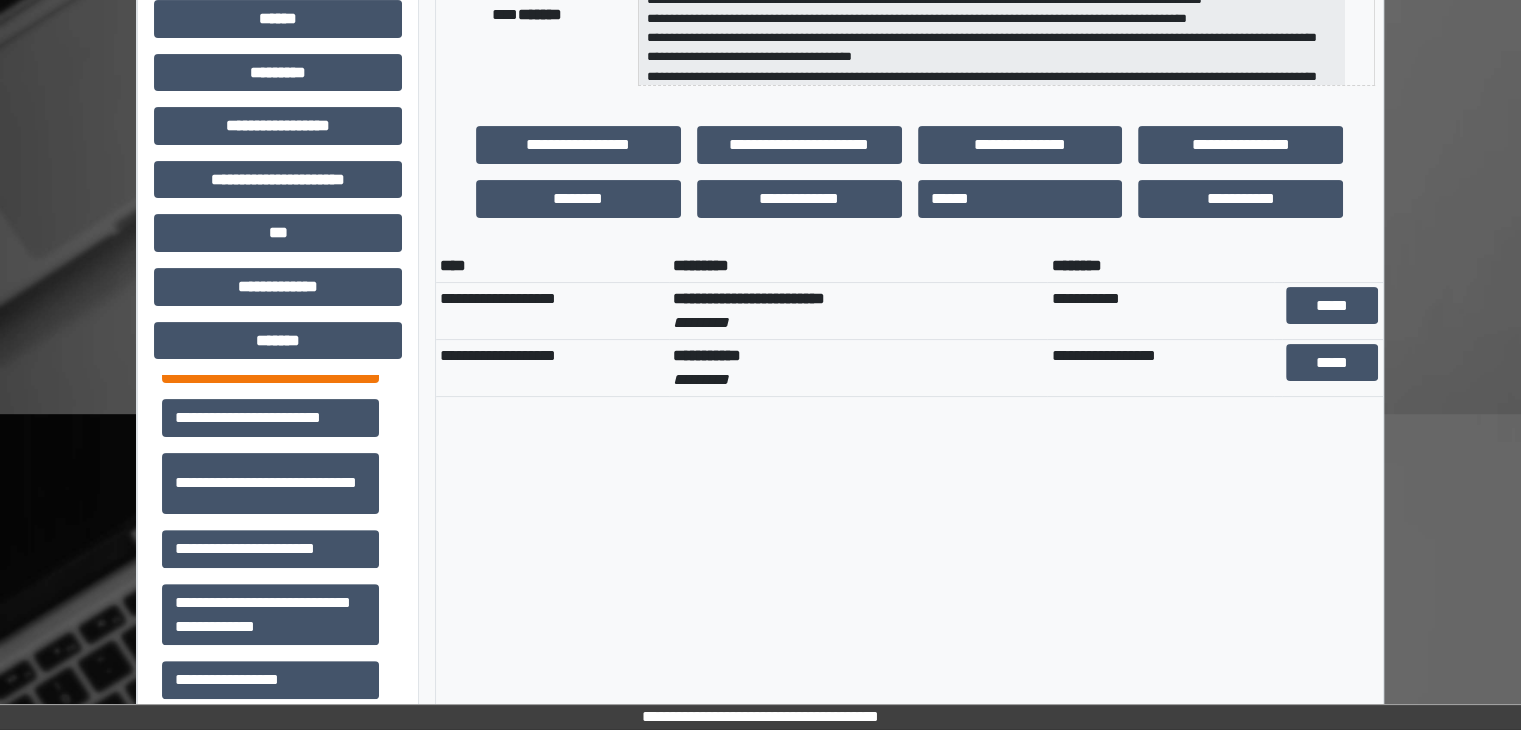 scroll, scrollTop: 912, scrollLeft: 0, axis: vertical 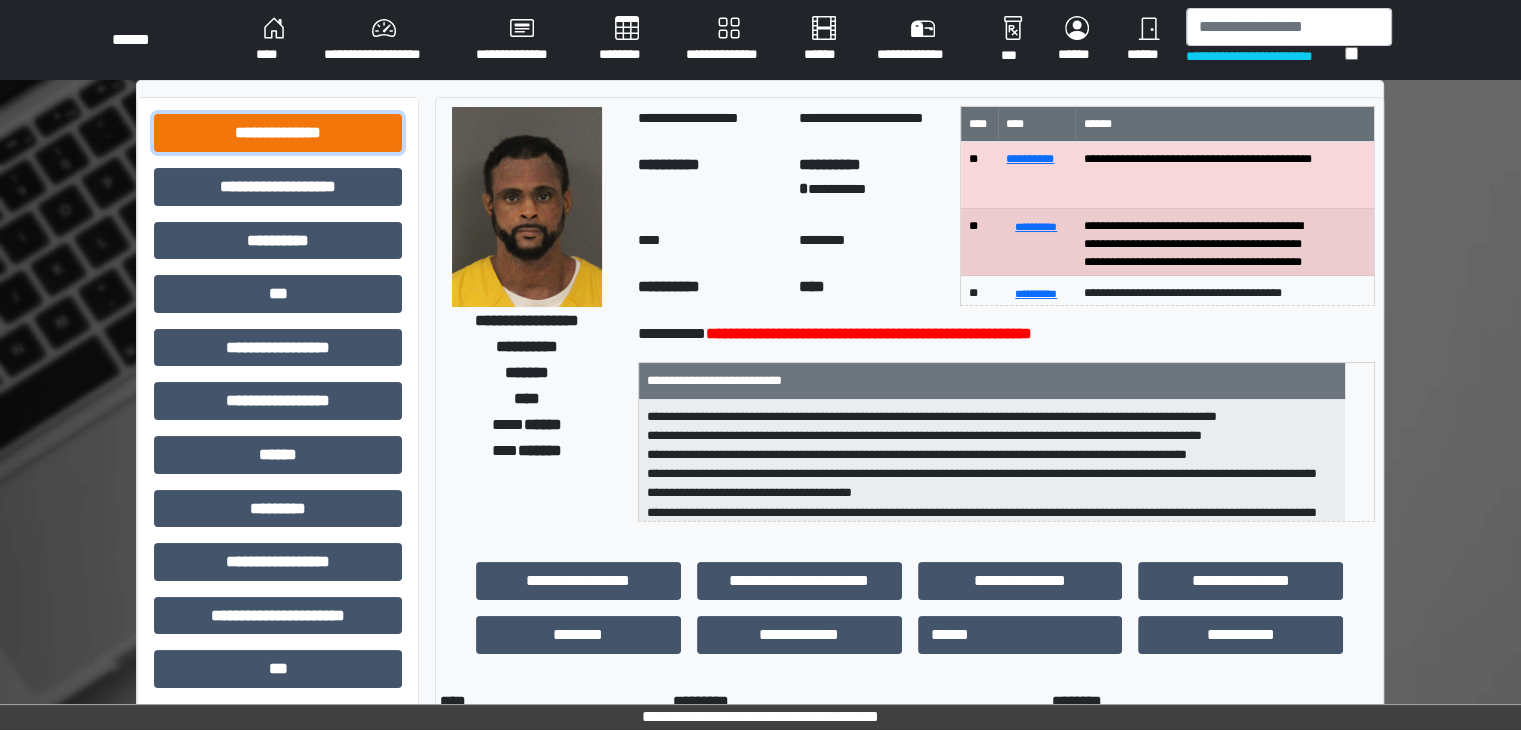 click on "**********" at bounding box center [278, 133] 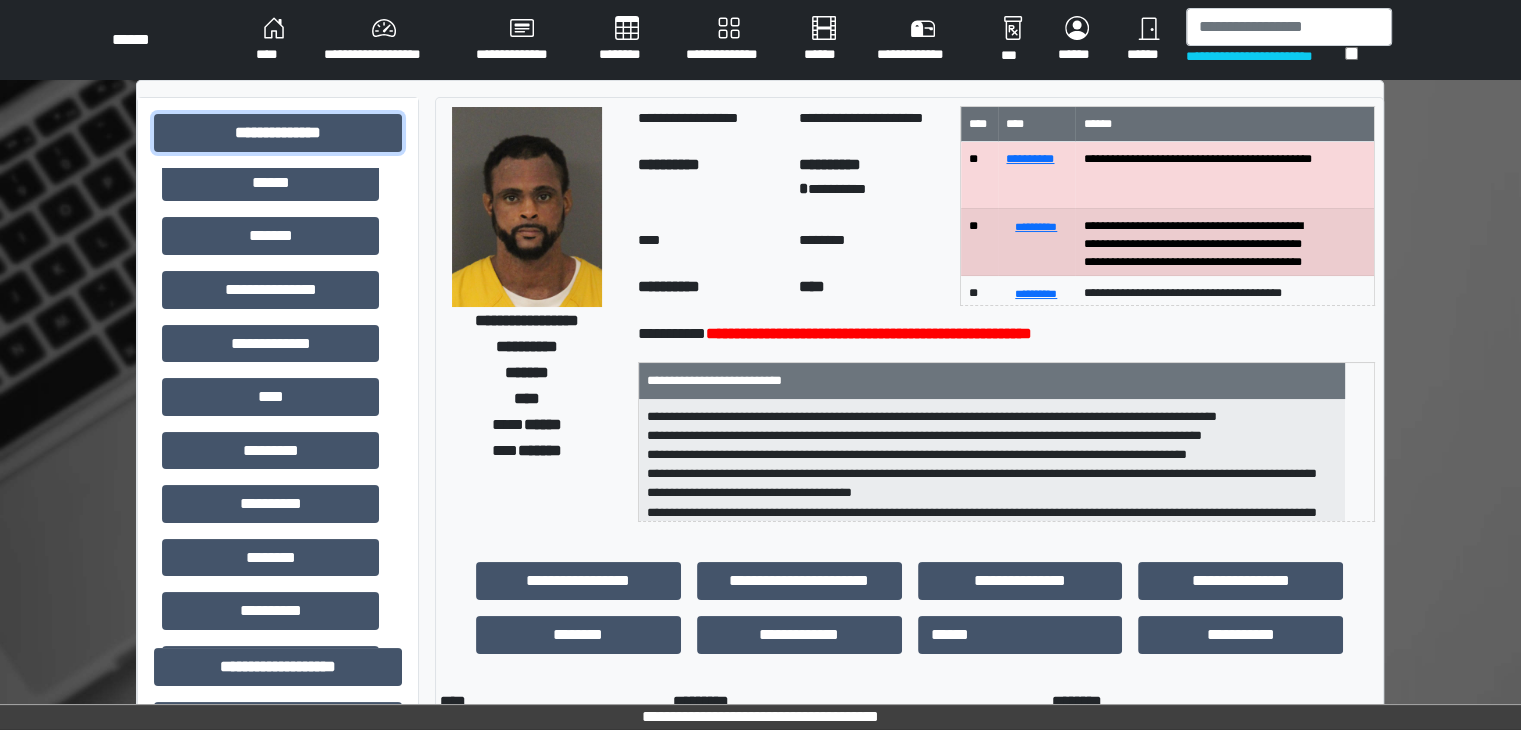 scroll, scrollTop: 500, scrollLeft: 0, axis: vertical 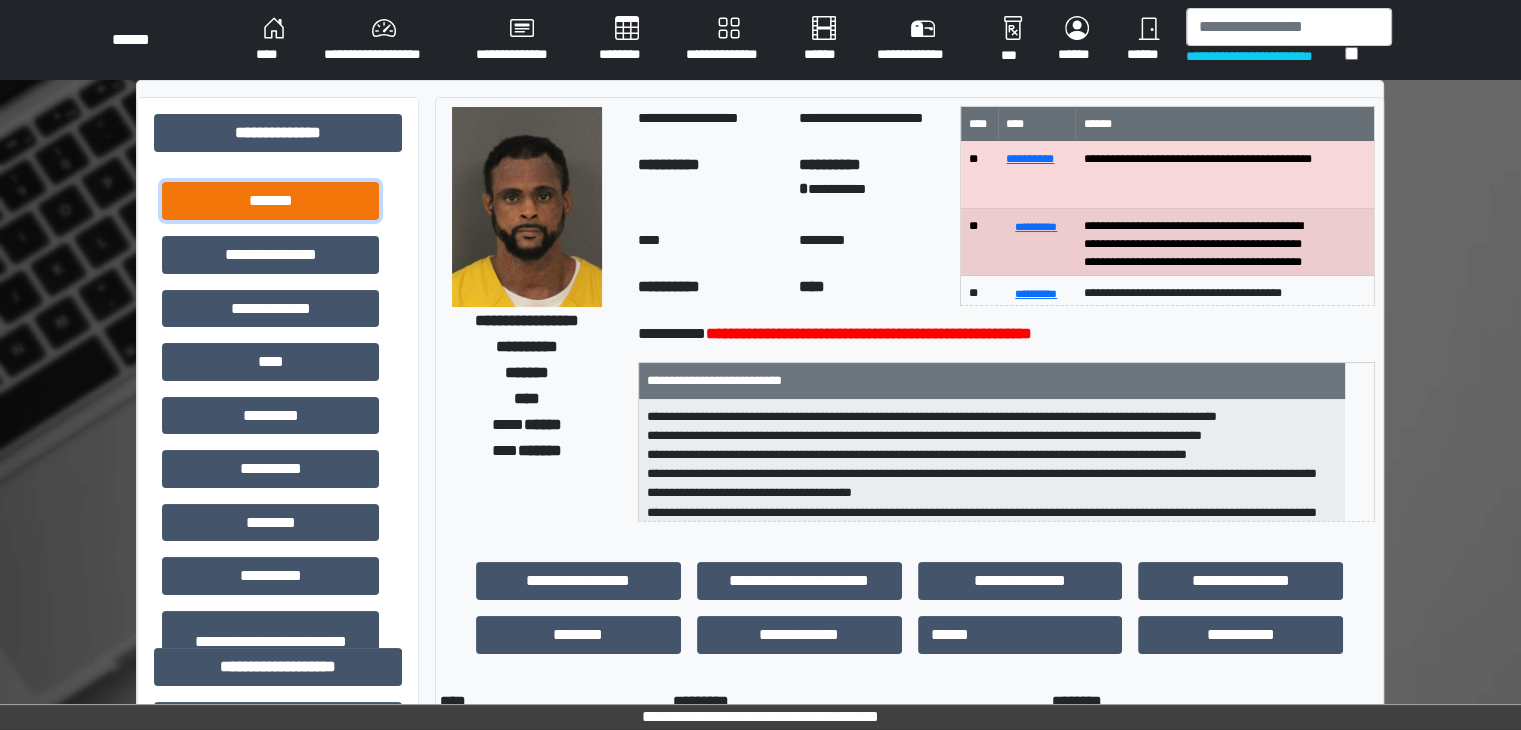 click on "*******" at bounding box center (270, 201) 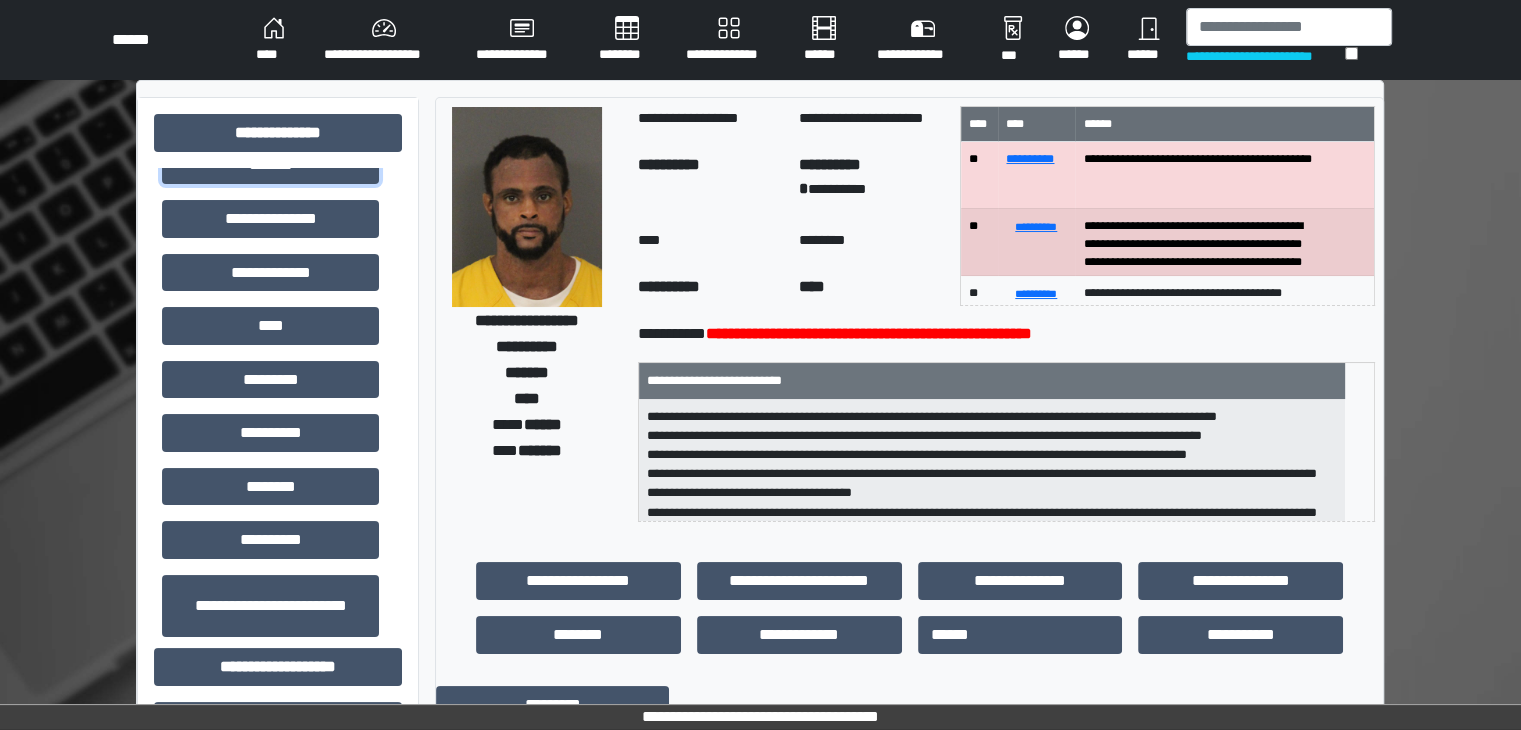scroll, scrollTop: 572, scrollLeft: 0, axis: vertical 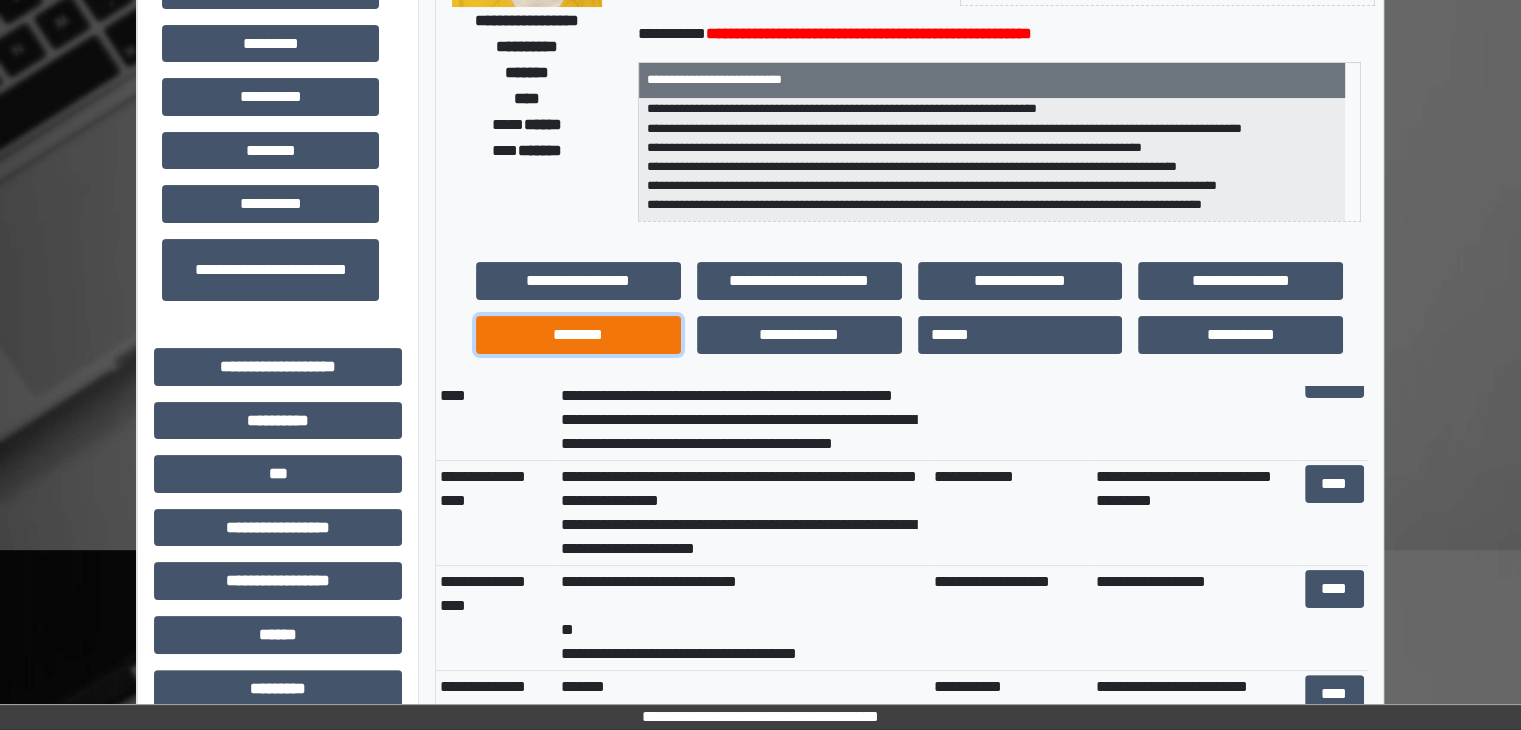 click on "********" at bounding box center (578, 335) 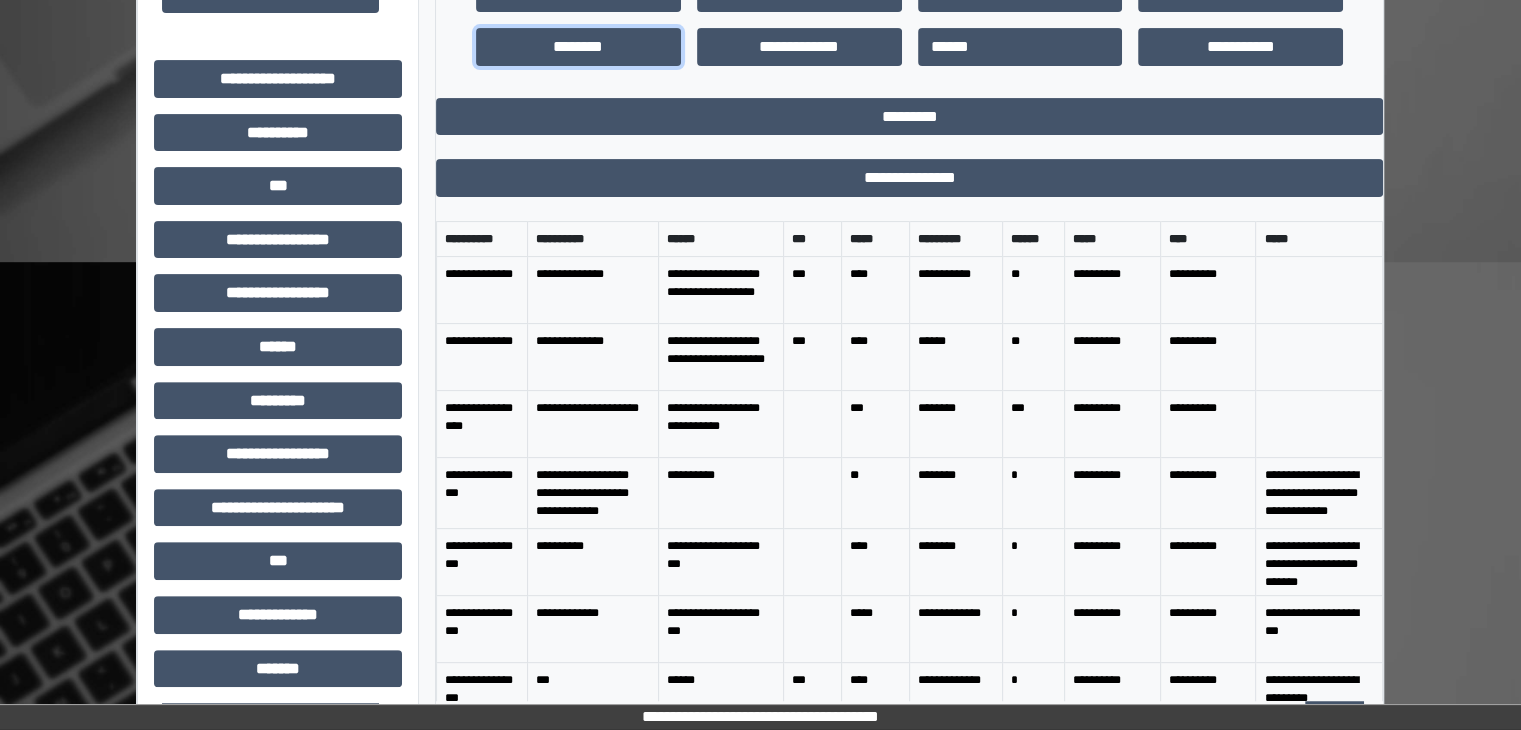 scroll, scrollTop: 600, scrollLeft: 0, axis: vertical 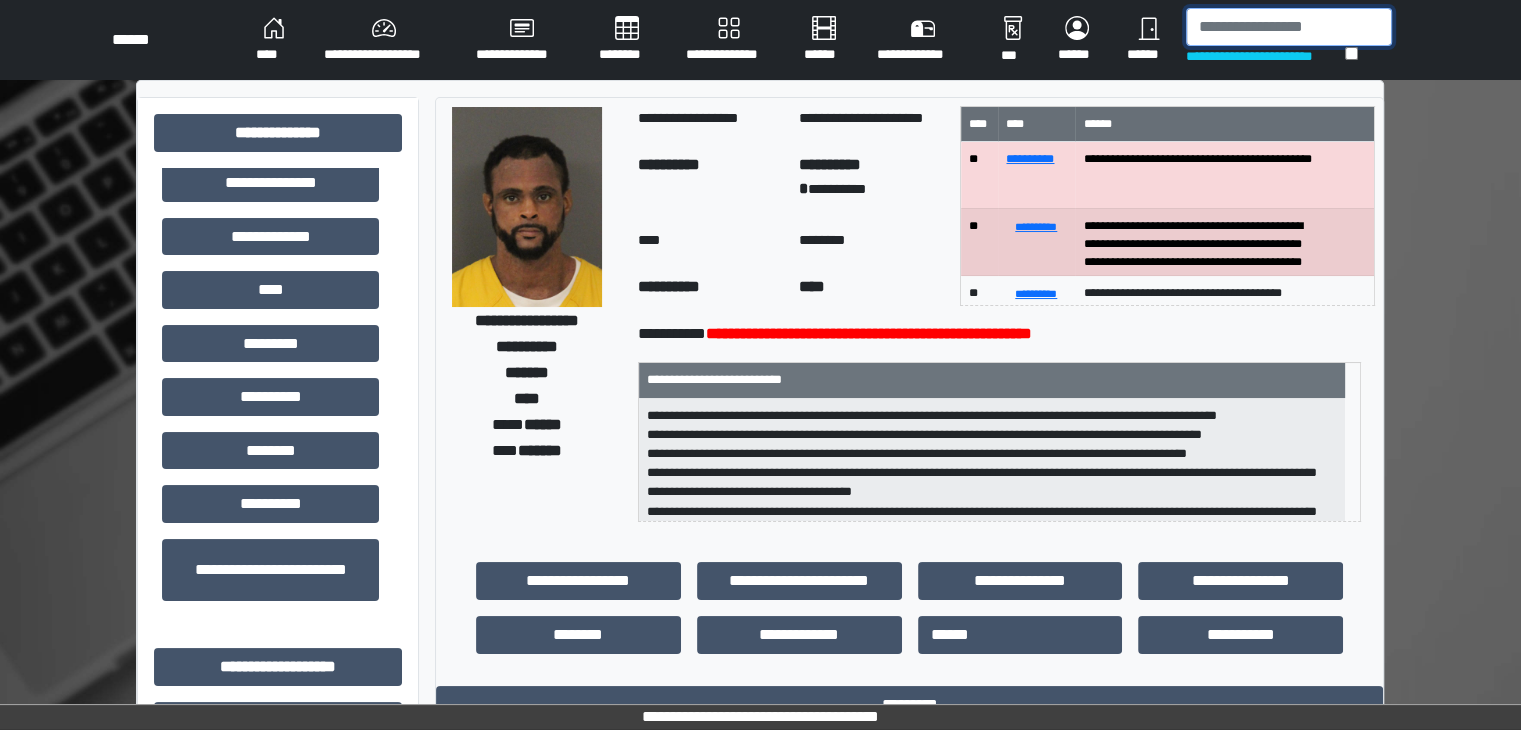 click at bounding box center [1289, 27] 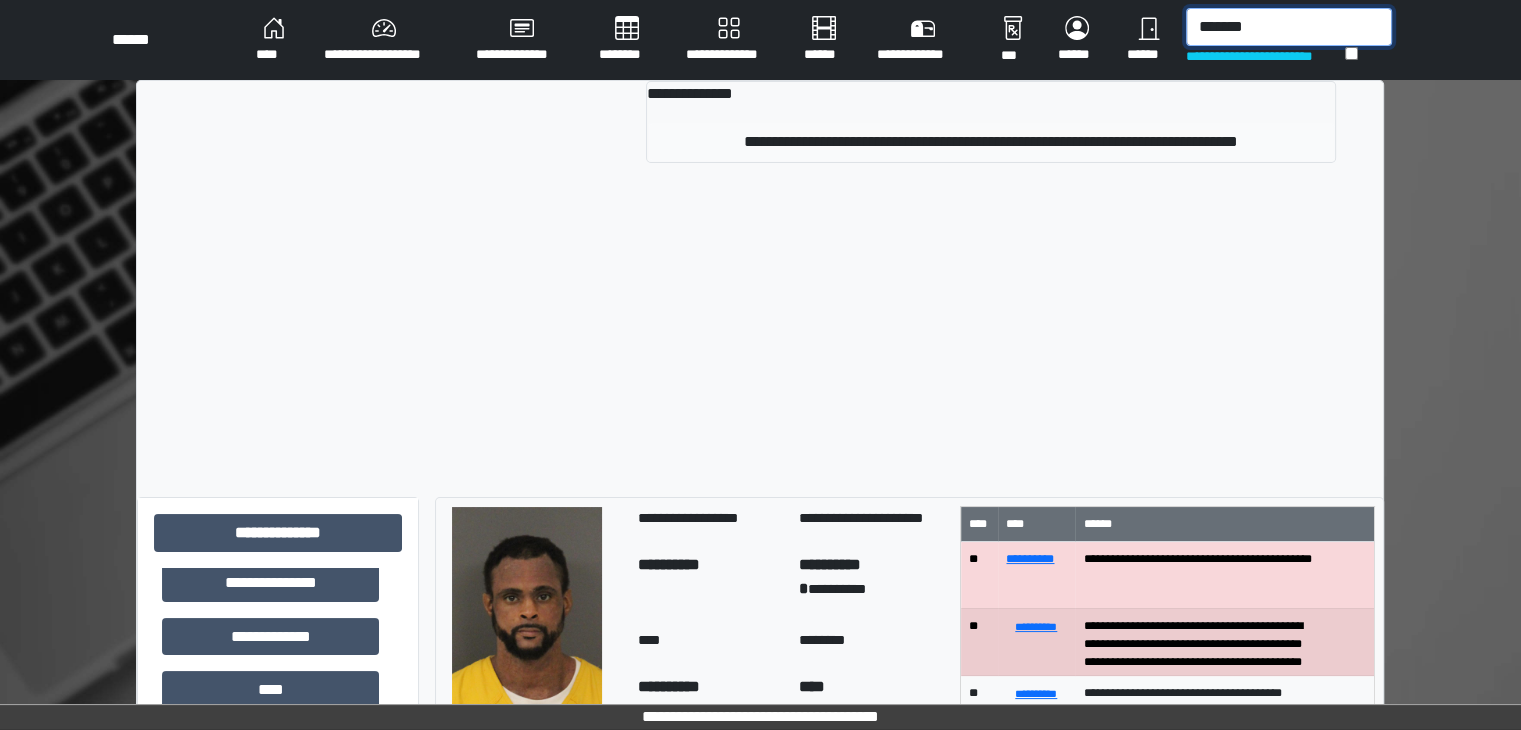 type on "*******" 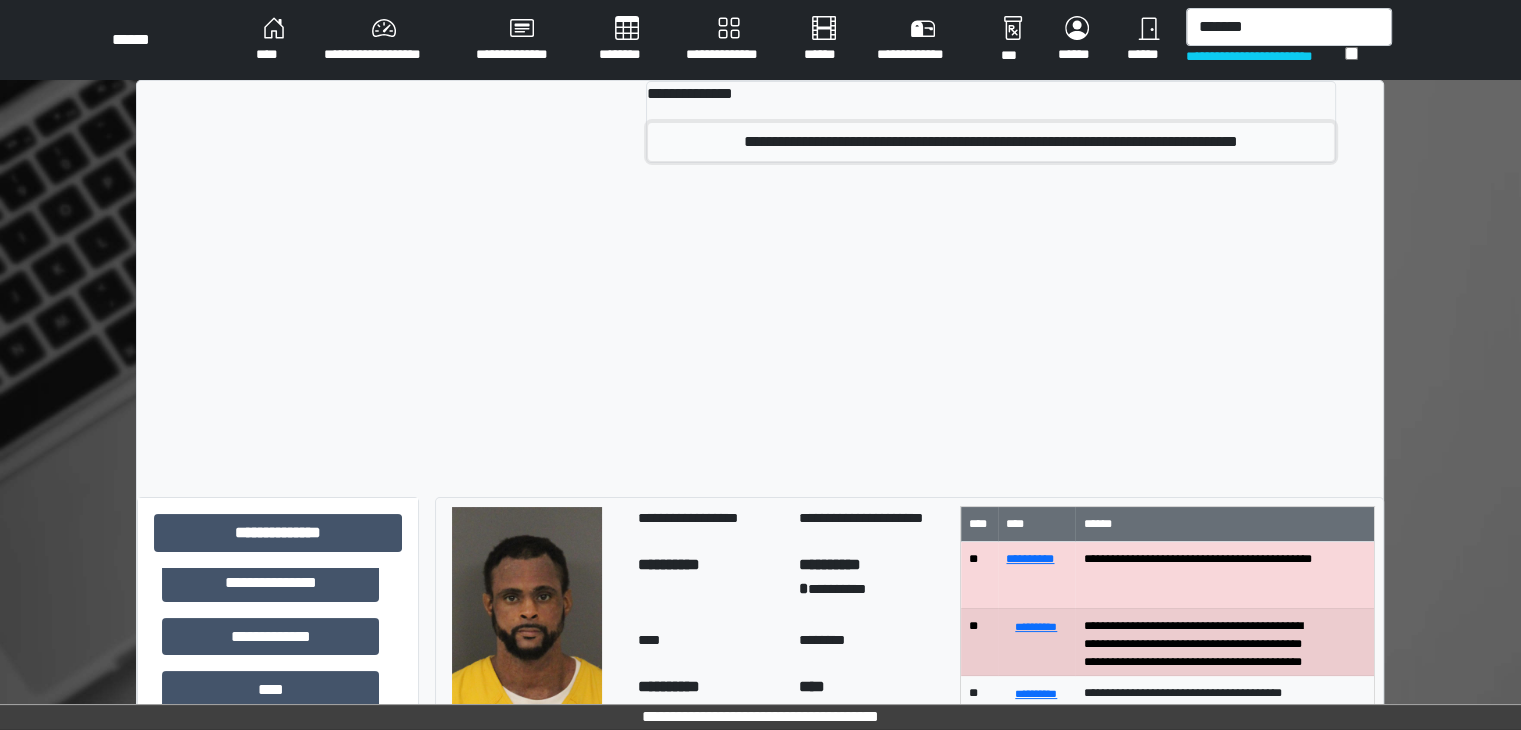 click on "**********" at bounding box center [991, 142] 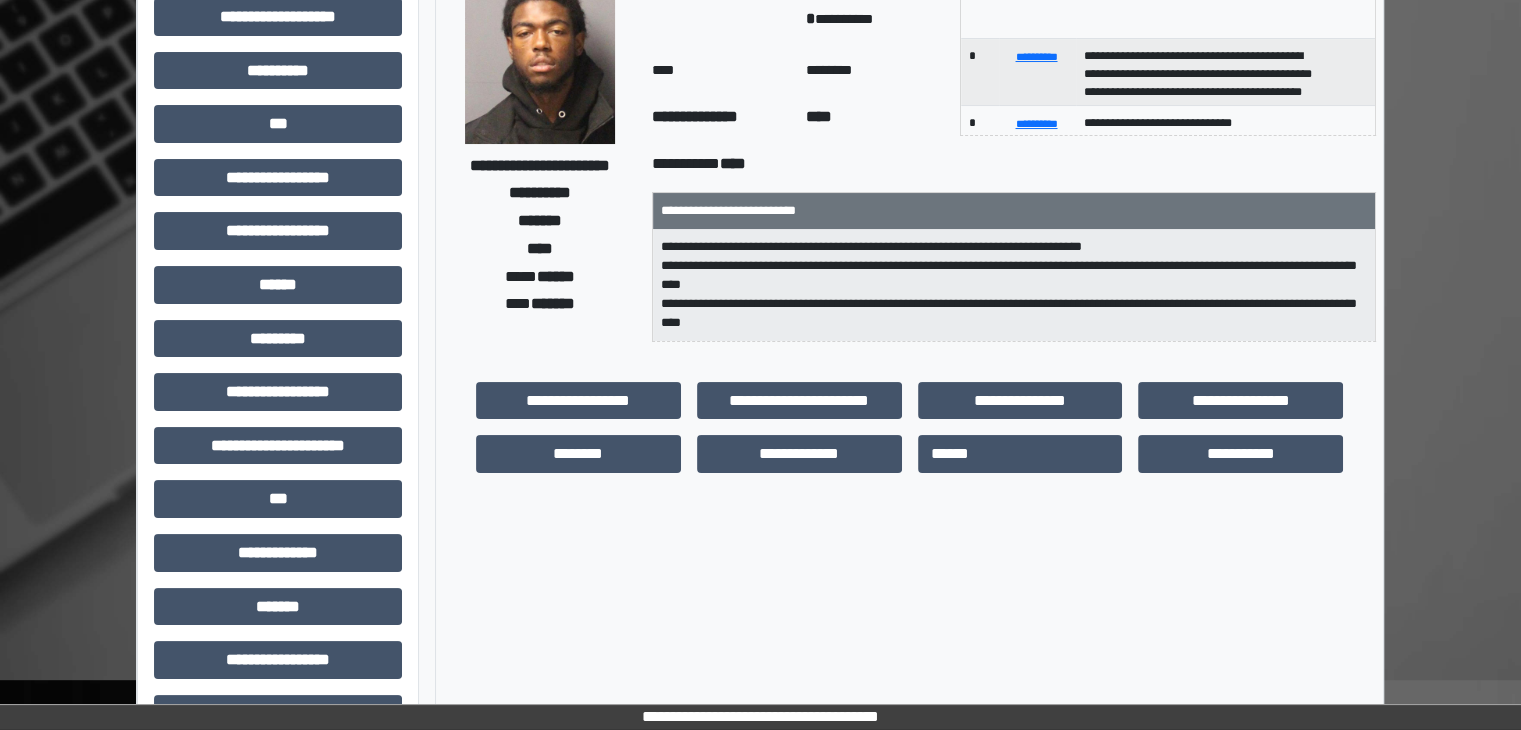 scroll, scrollTop: 136, scrollLeft: 0, axis: vertical 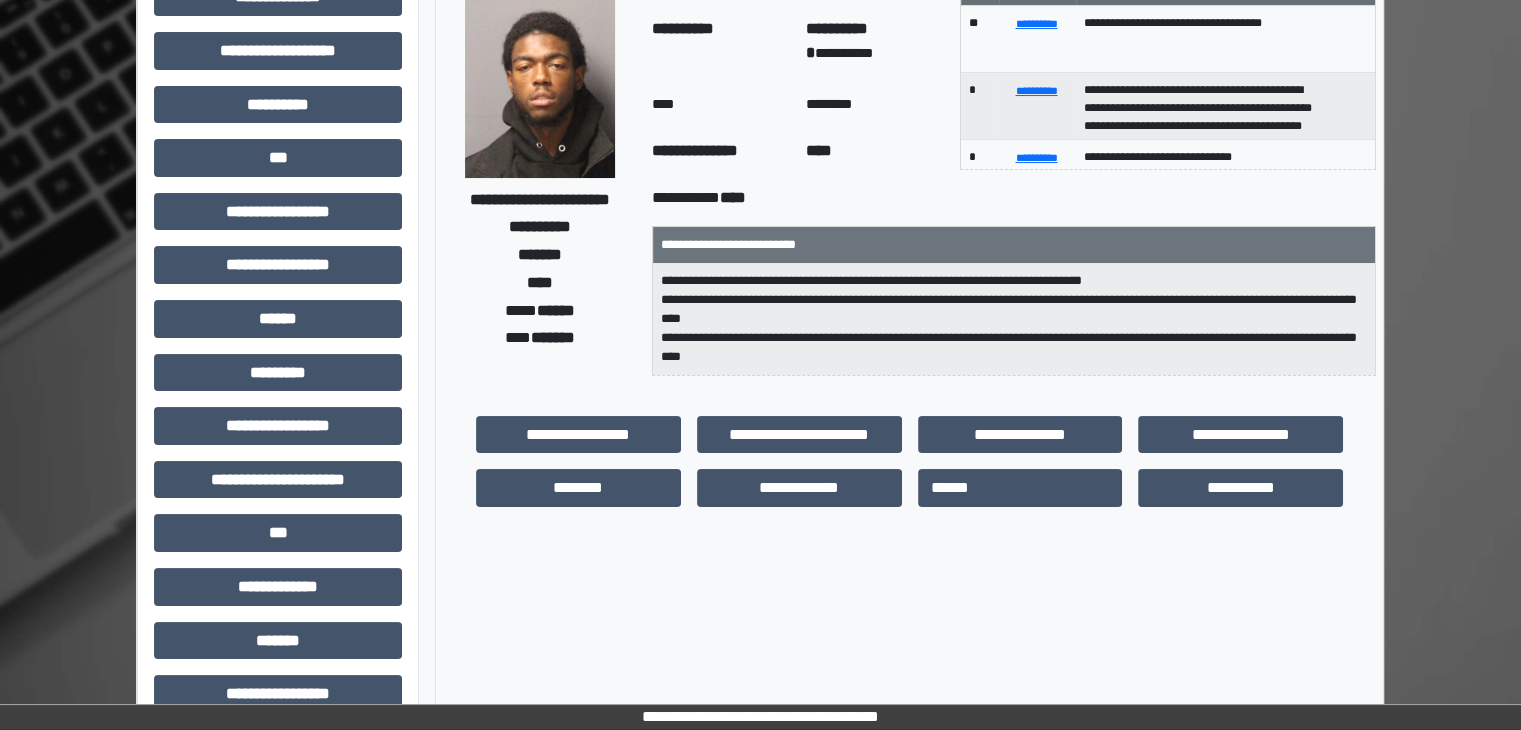click at bounding box center (540, 78) 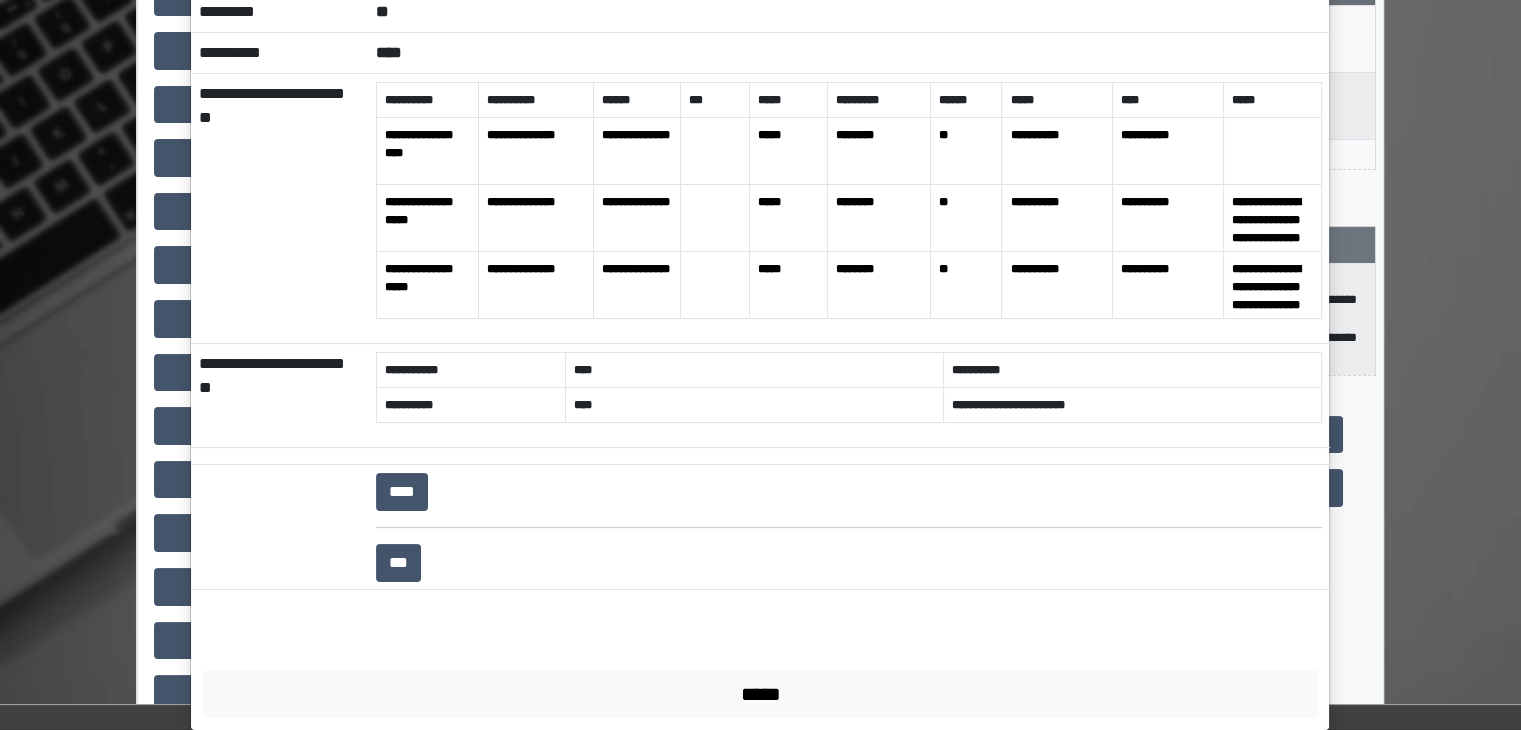 scroll, scrollTop: 216, scrollLeft: 0, axis: vertical 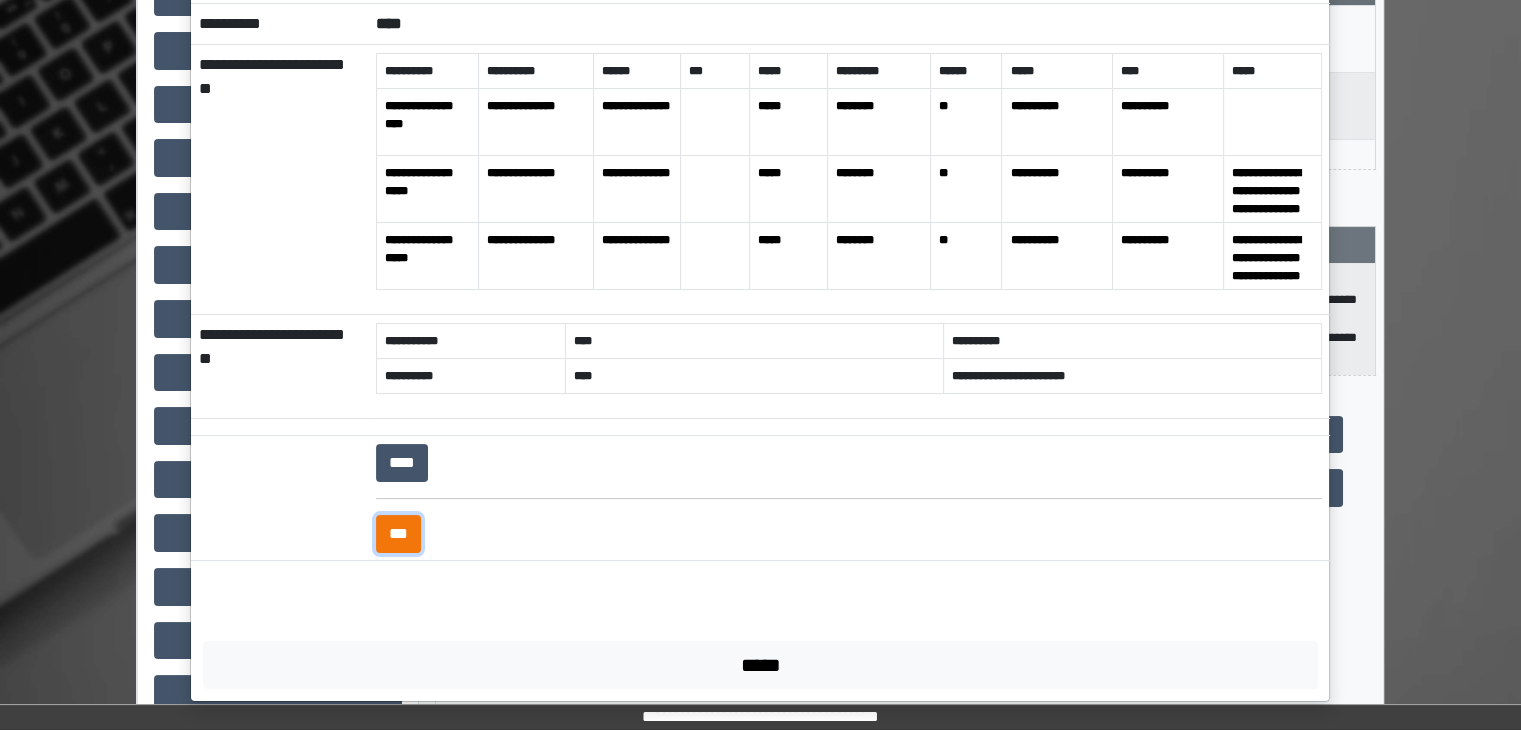 click on "***" at bounding box center (398, 534) 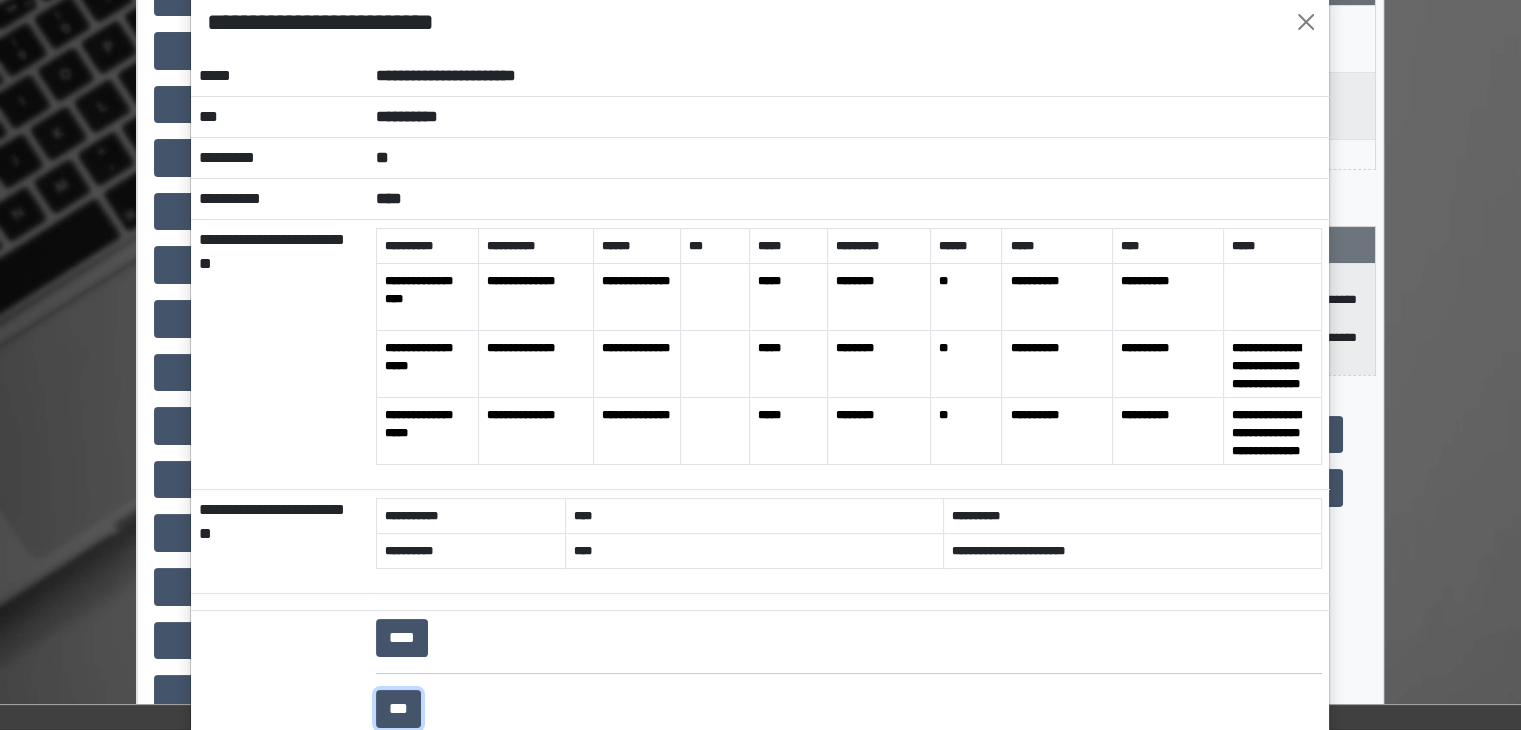 scroll, scrollTop: 0, scrollLeft: 0, axis: both 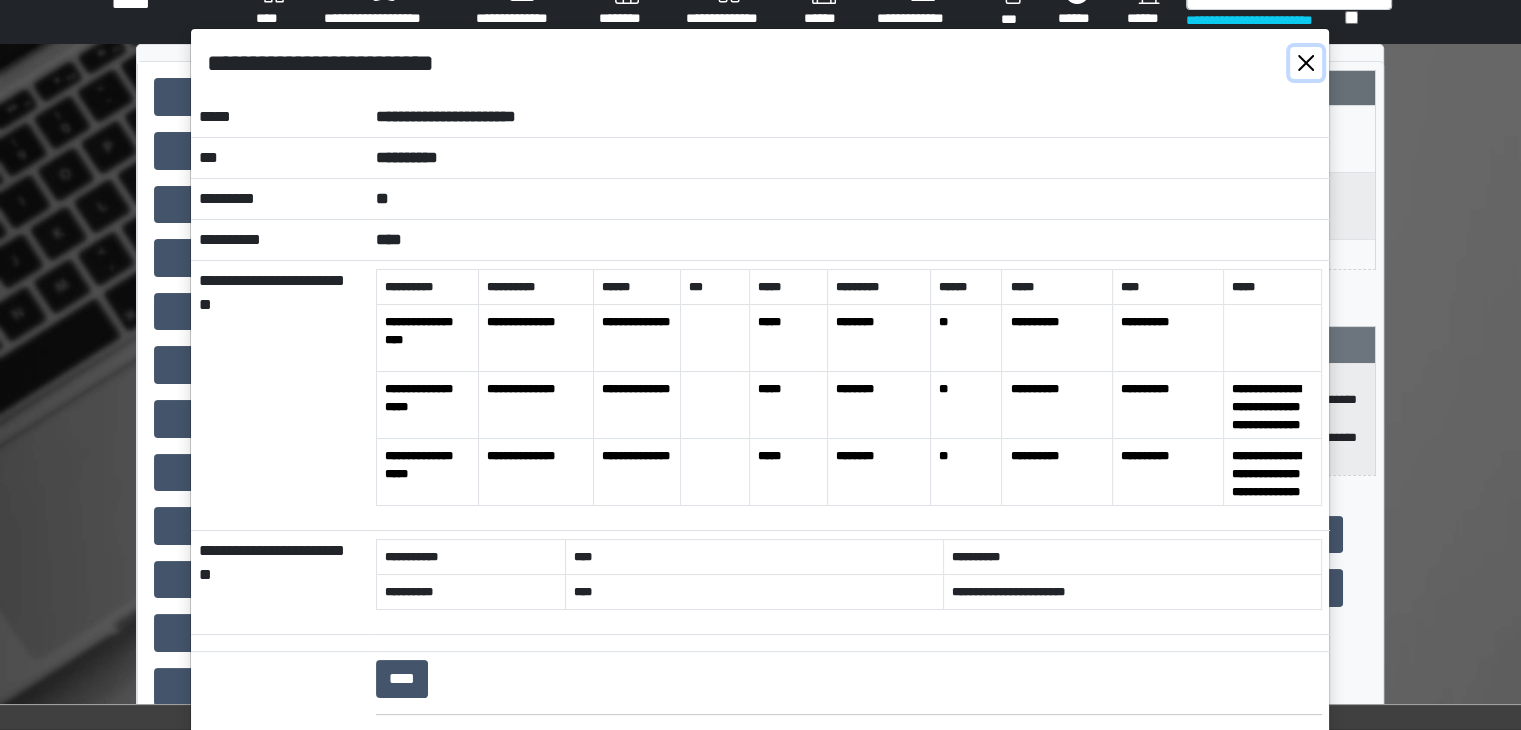 click at bounding box center [1306, 63] 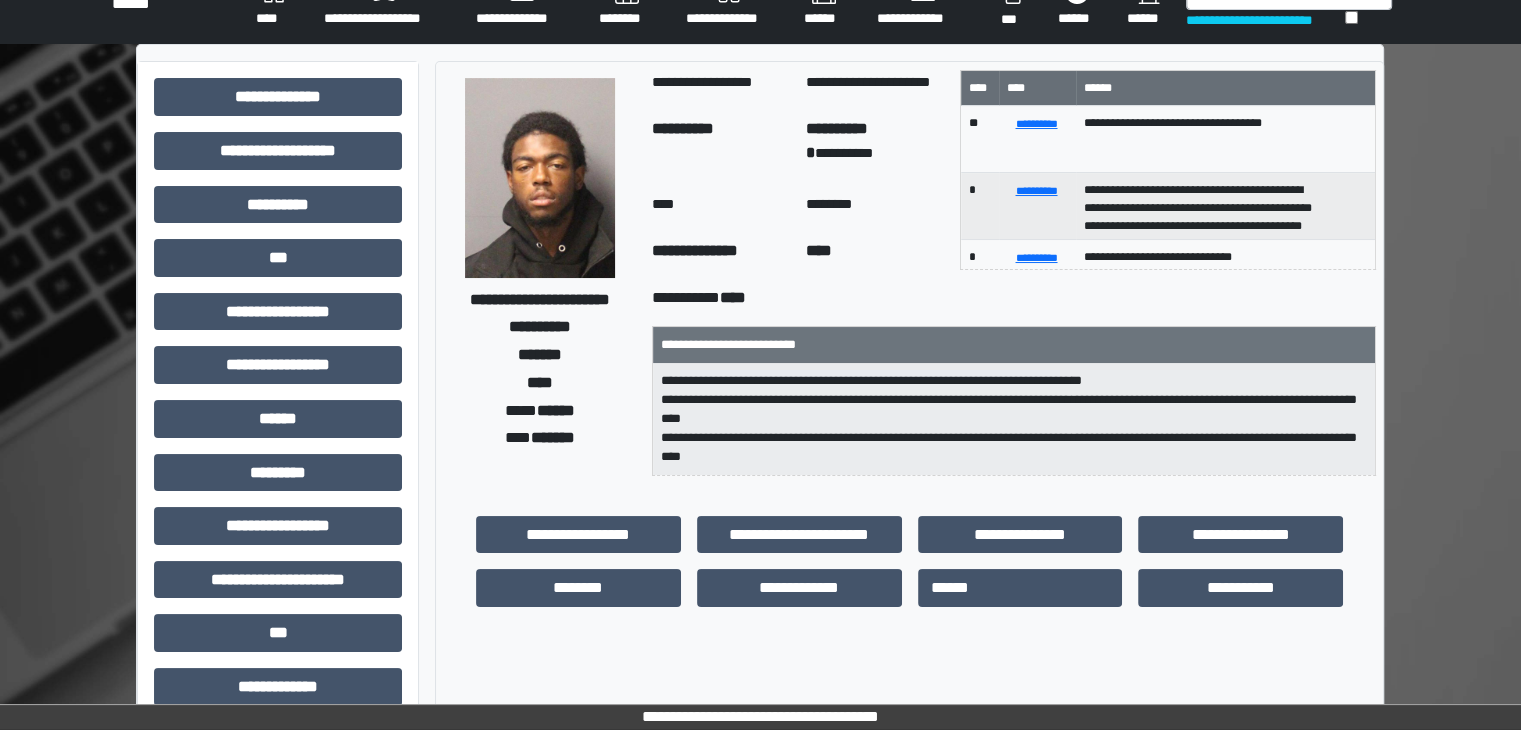 scroll, scrollTop: 0, scrollLeft: 0, axis: both 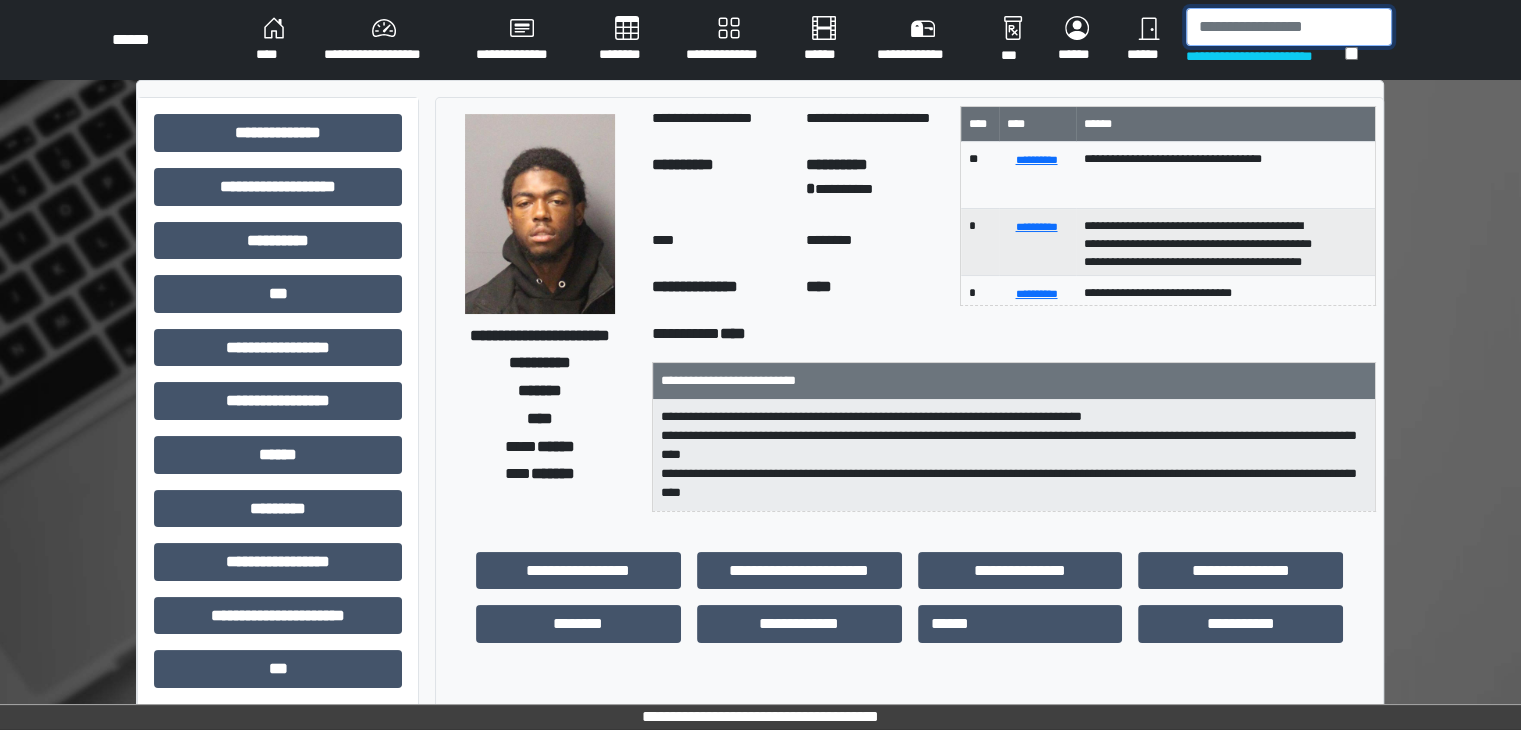 click at bounding box center (1289, 27) 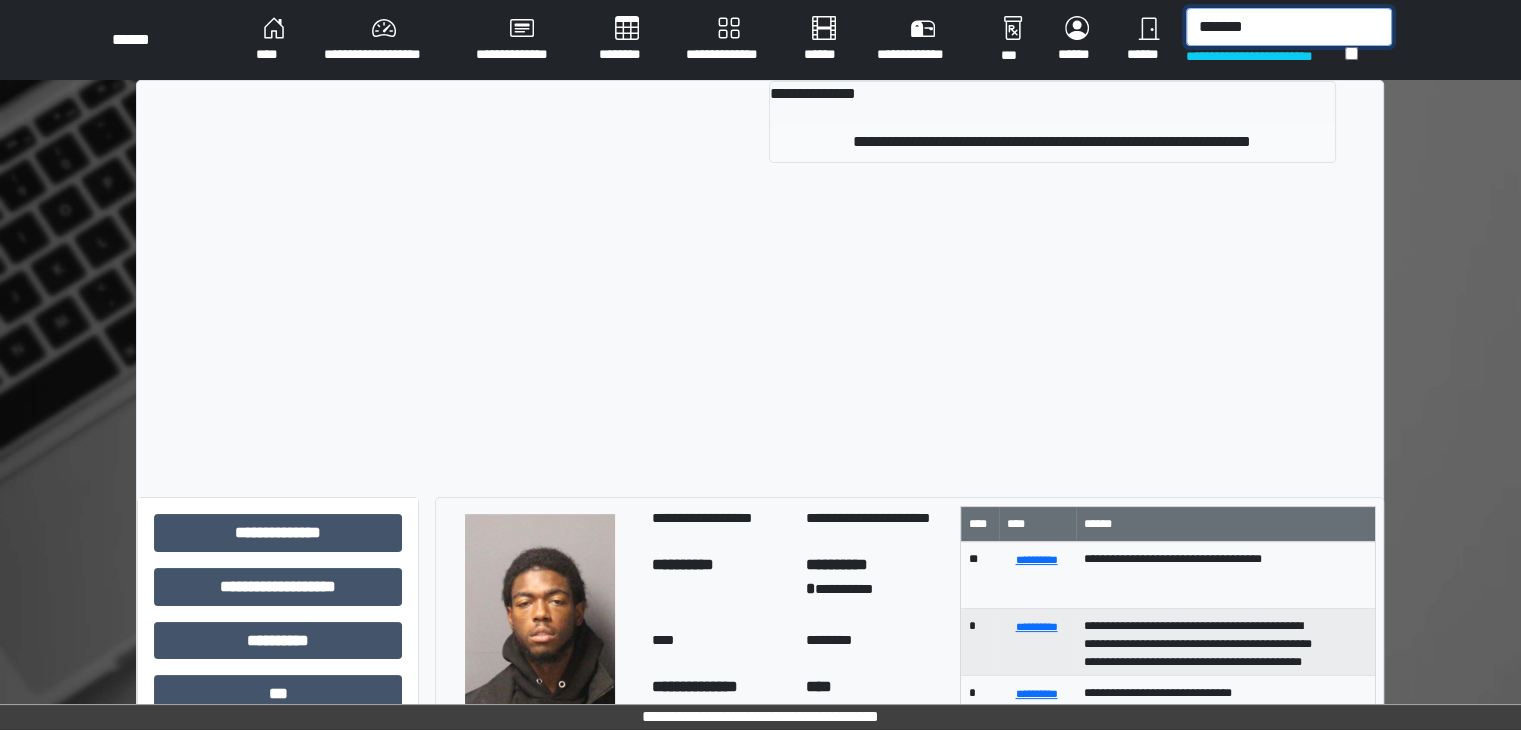 type on "*******" 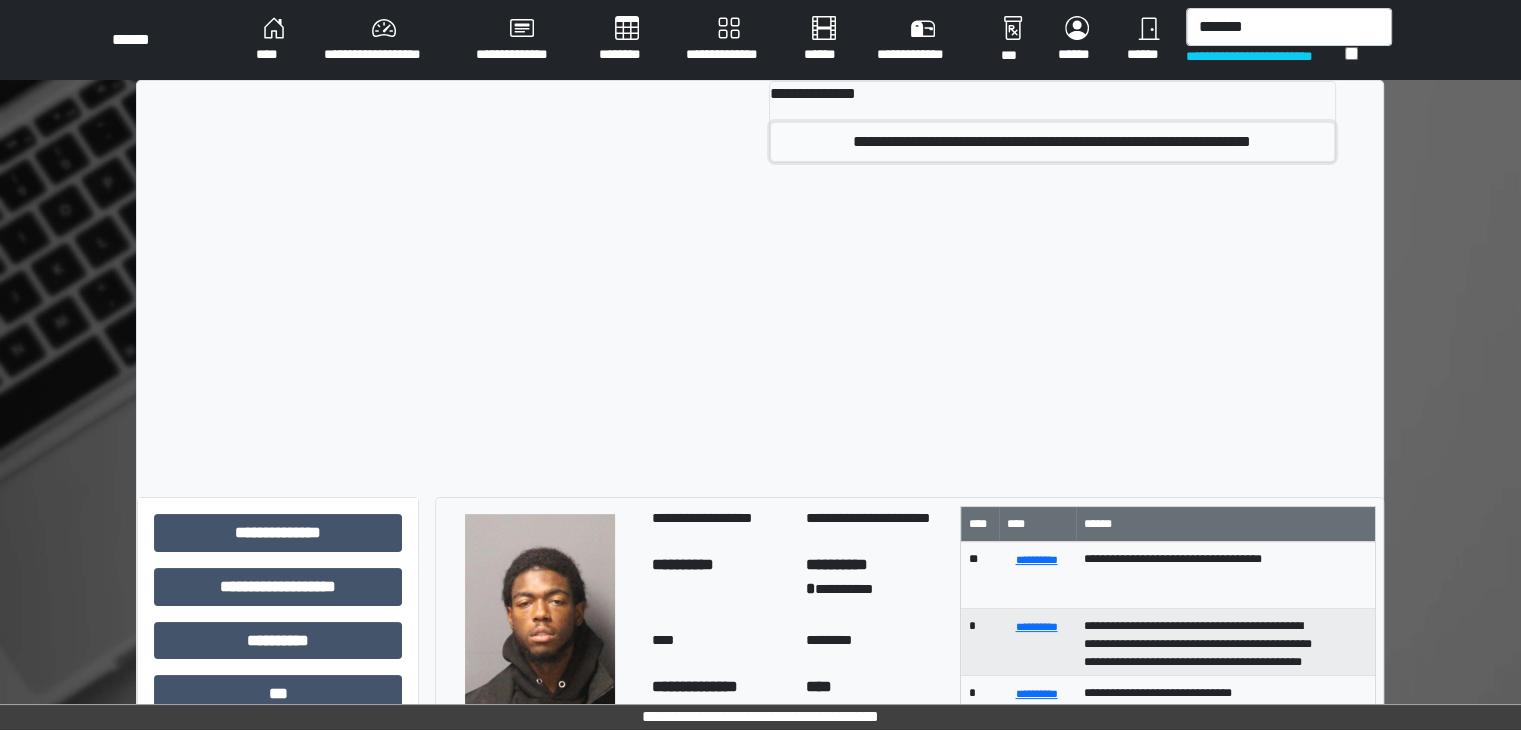 click on "**********" at bounding box center [1052, 142] 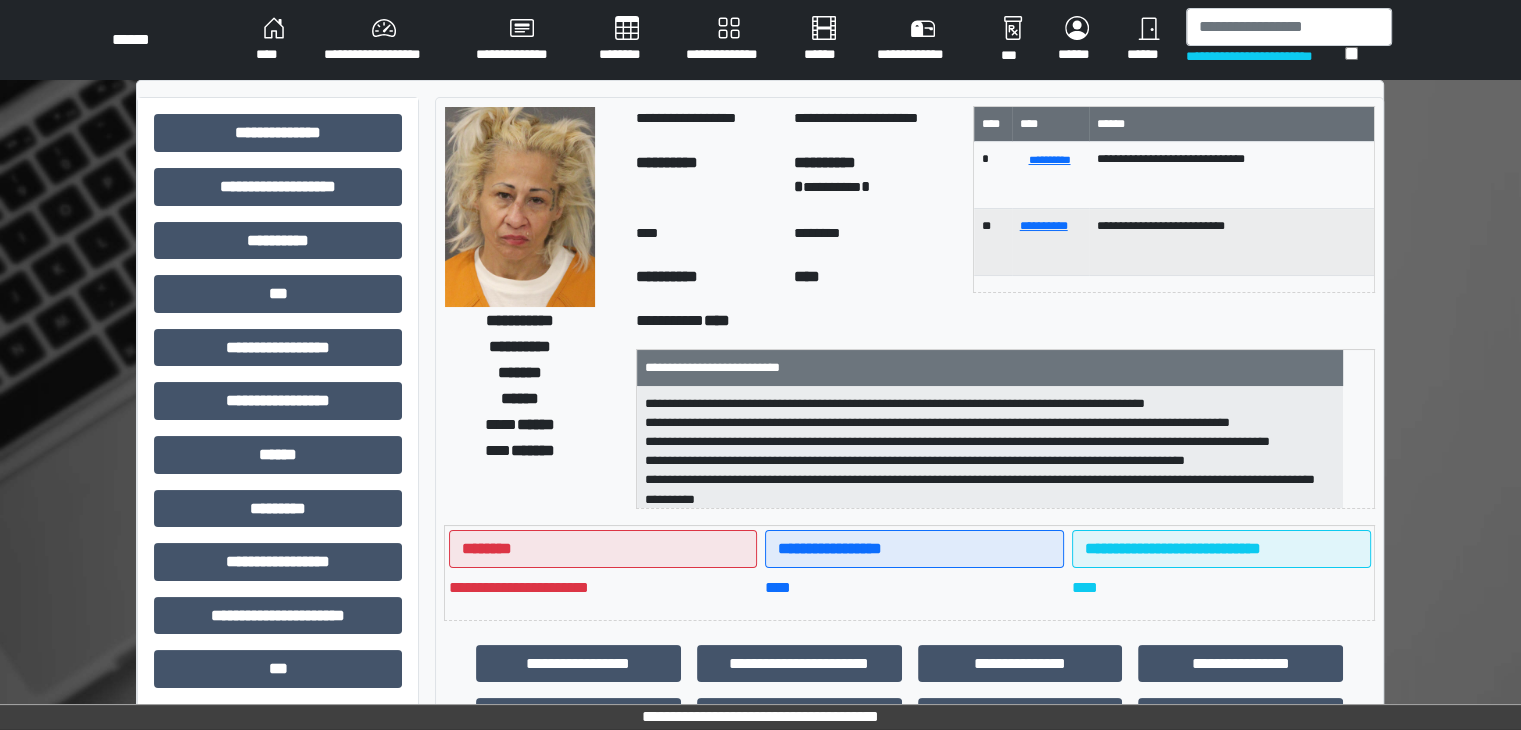 click at bounding box center (520, 207) 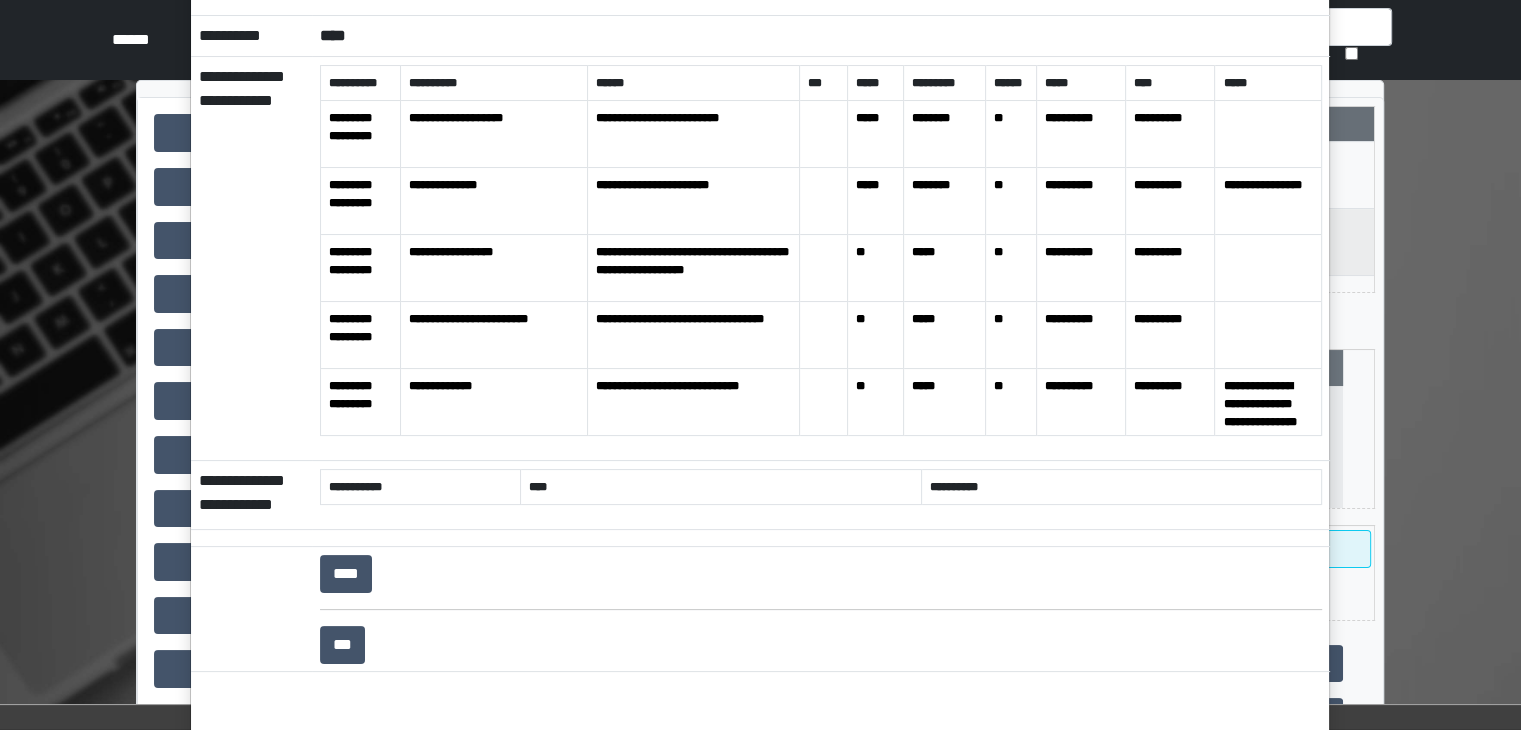 scroll, scrollTop: 300, scrollLeft: 0, axis: vertical 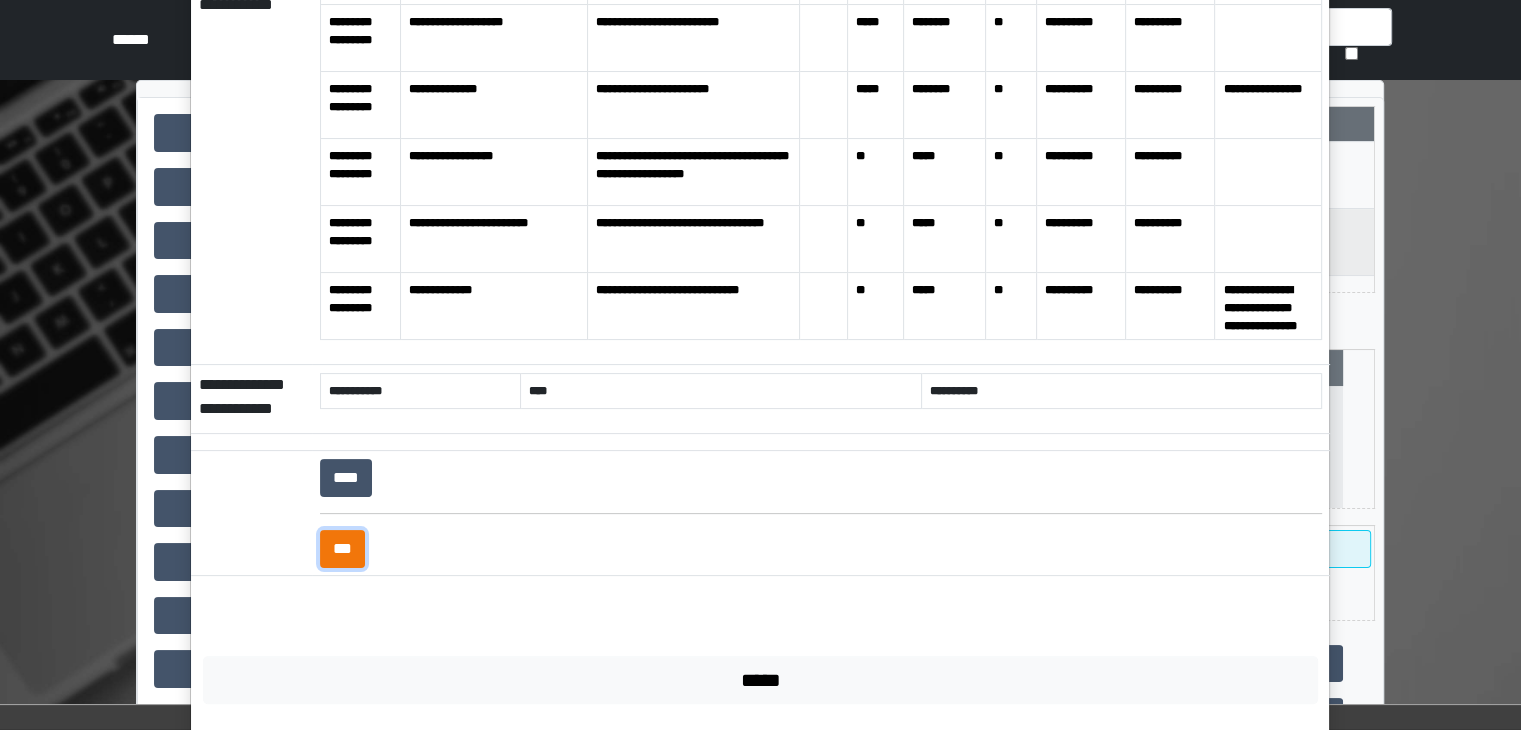 click on "***" at bounding box center [342, 549] 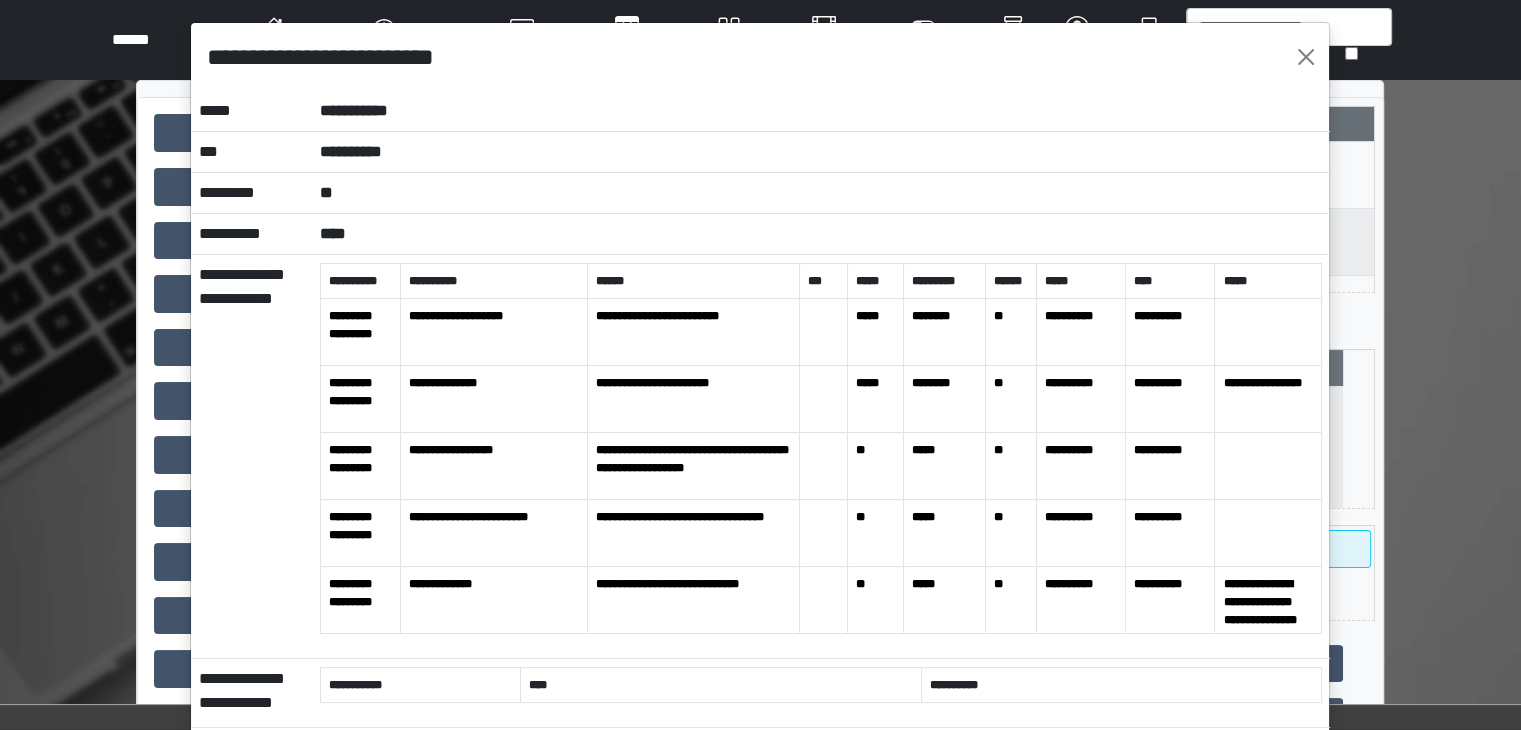 scroll, scrollTop: 0, scrollLeft: 0, axis: both 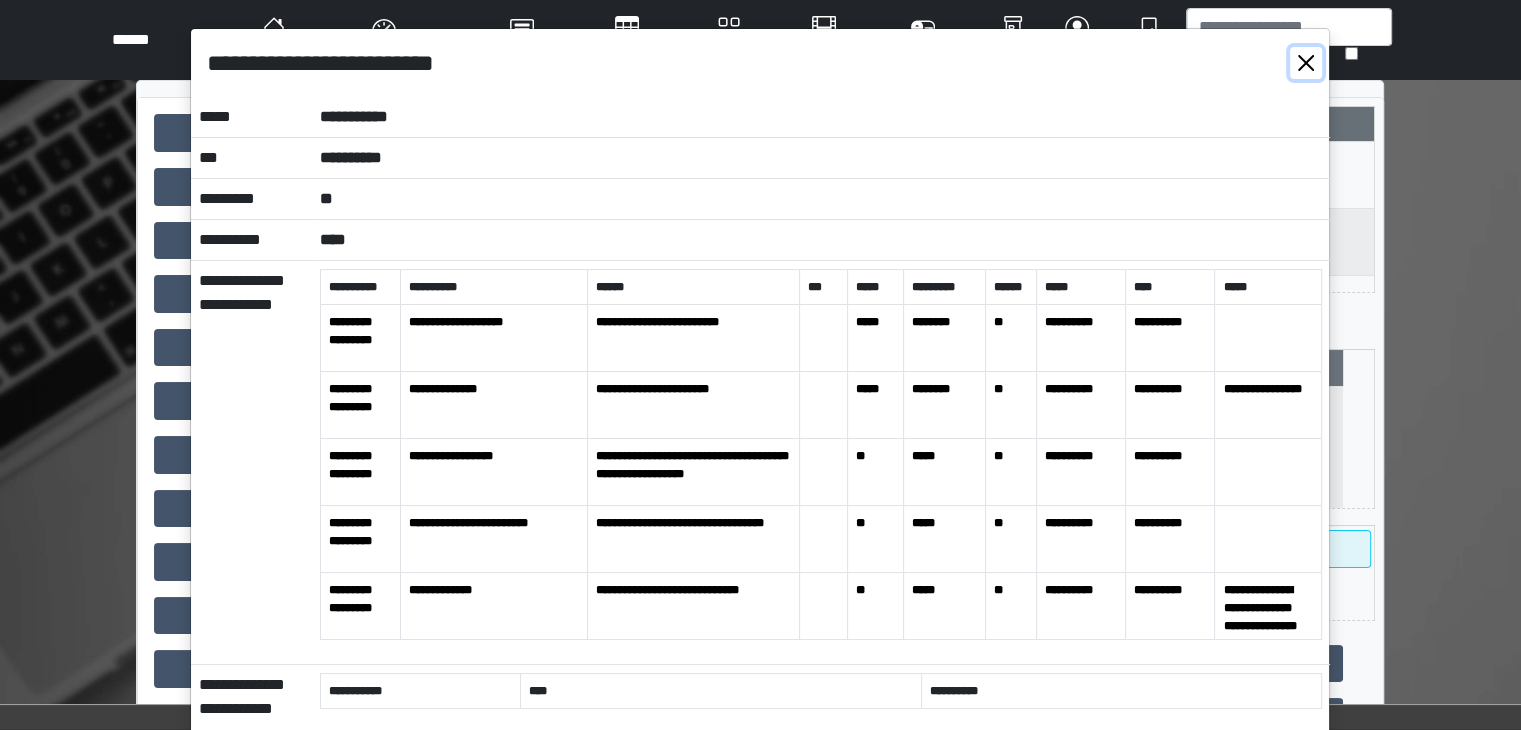 click at bounding box center [1306, 63] 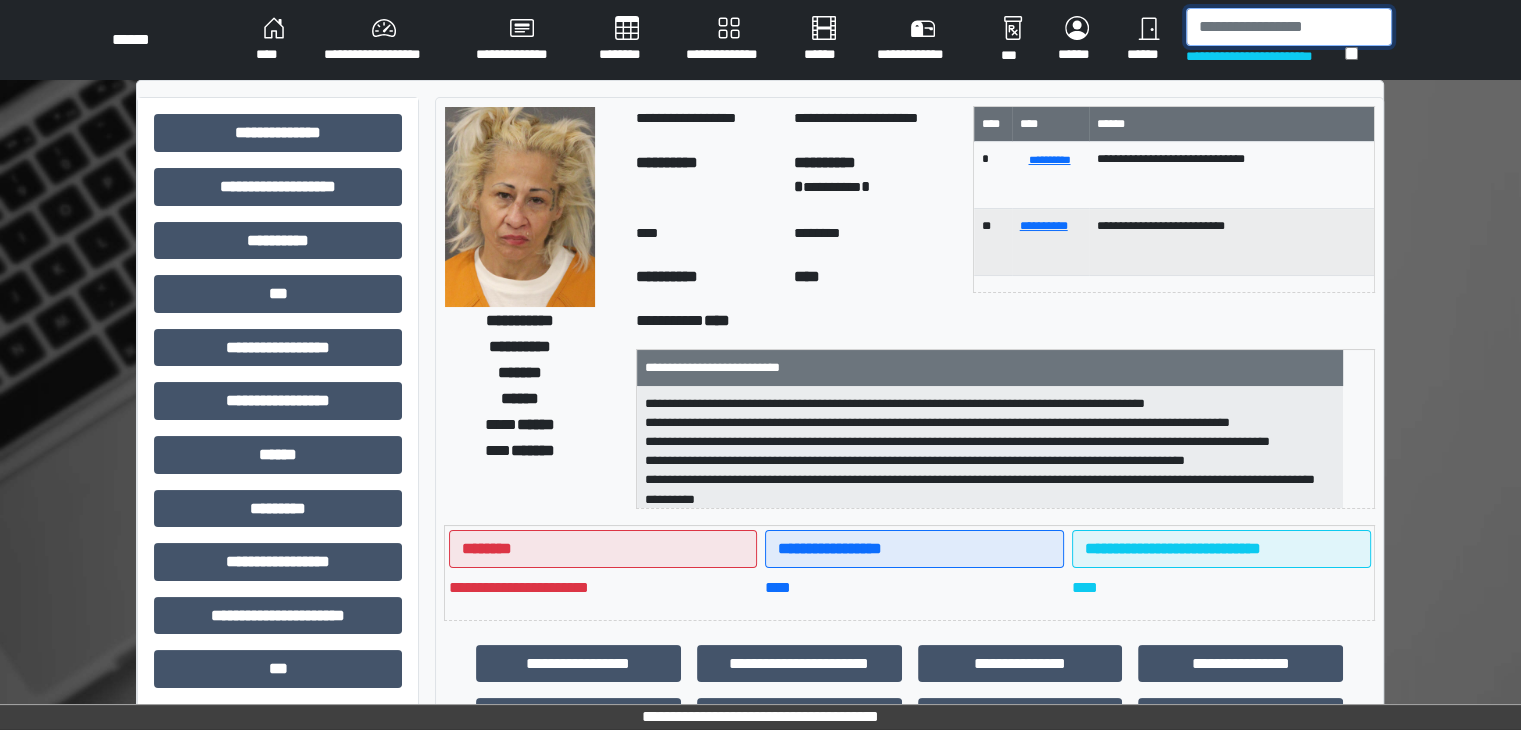 click at bounding box center (1289, 27) 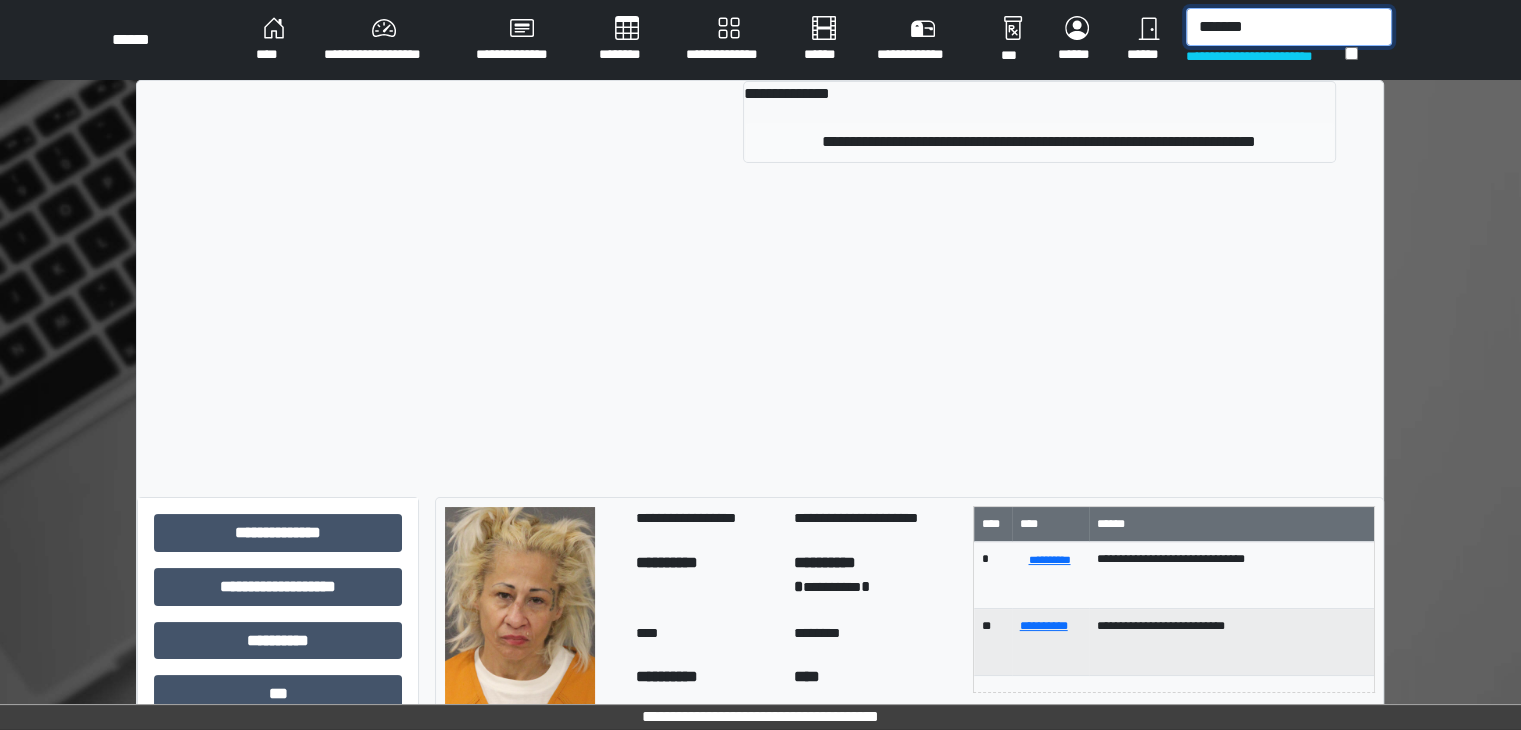 type on "*******" 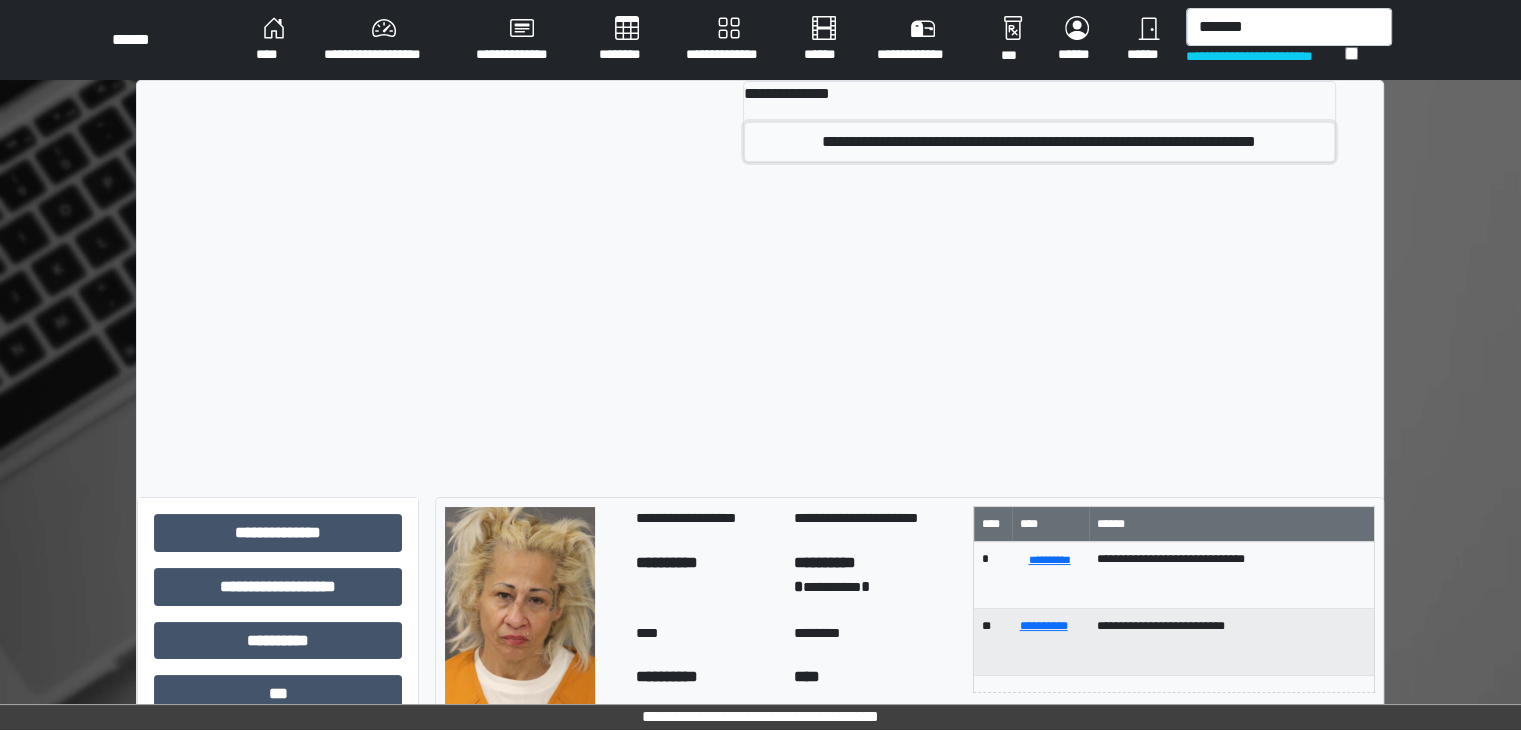 click on "**********" at bounding box center [1039, 142] 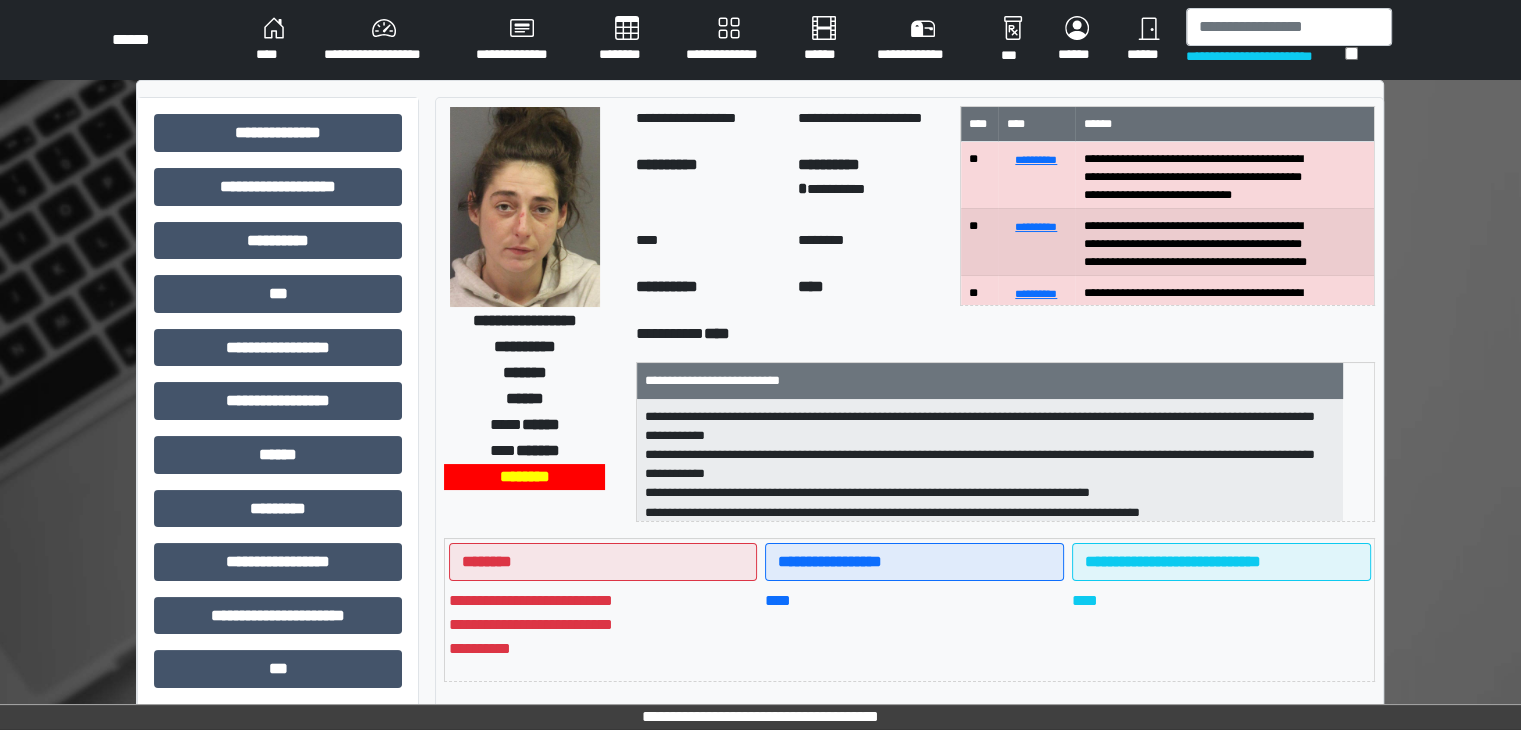 click at bounding box center [525, 207] 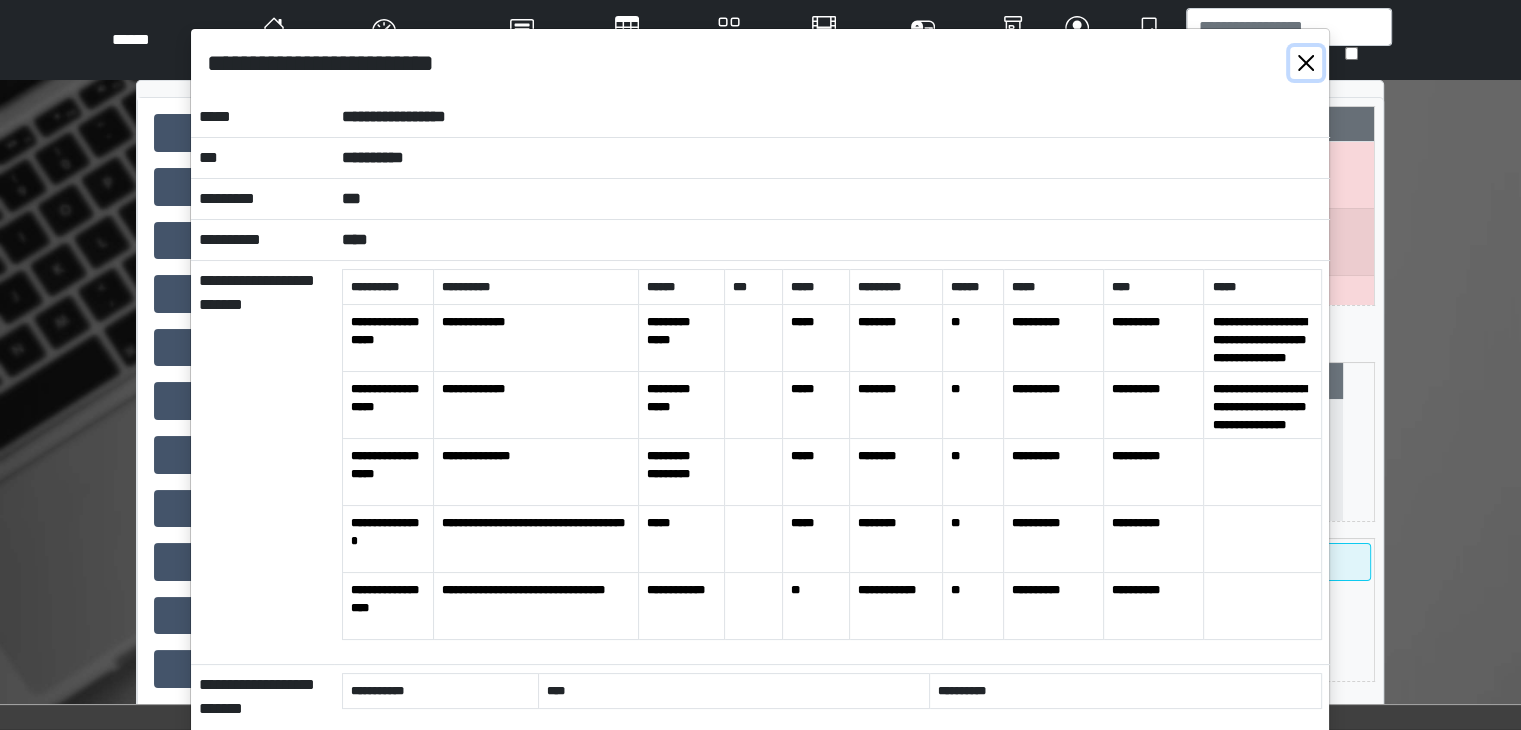 drag, startPoint x: 1307, startPoint y: 66, endPoint x: 1238, endPoint y: 112, distance: 82.92768 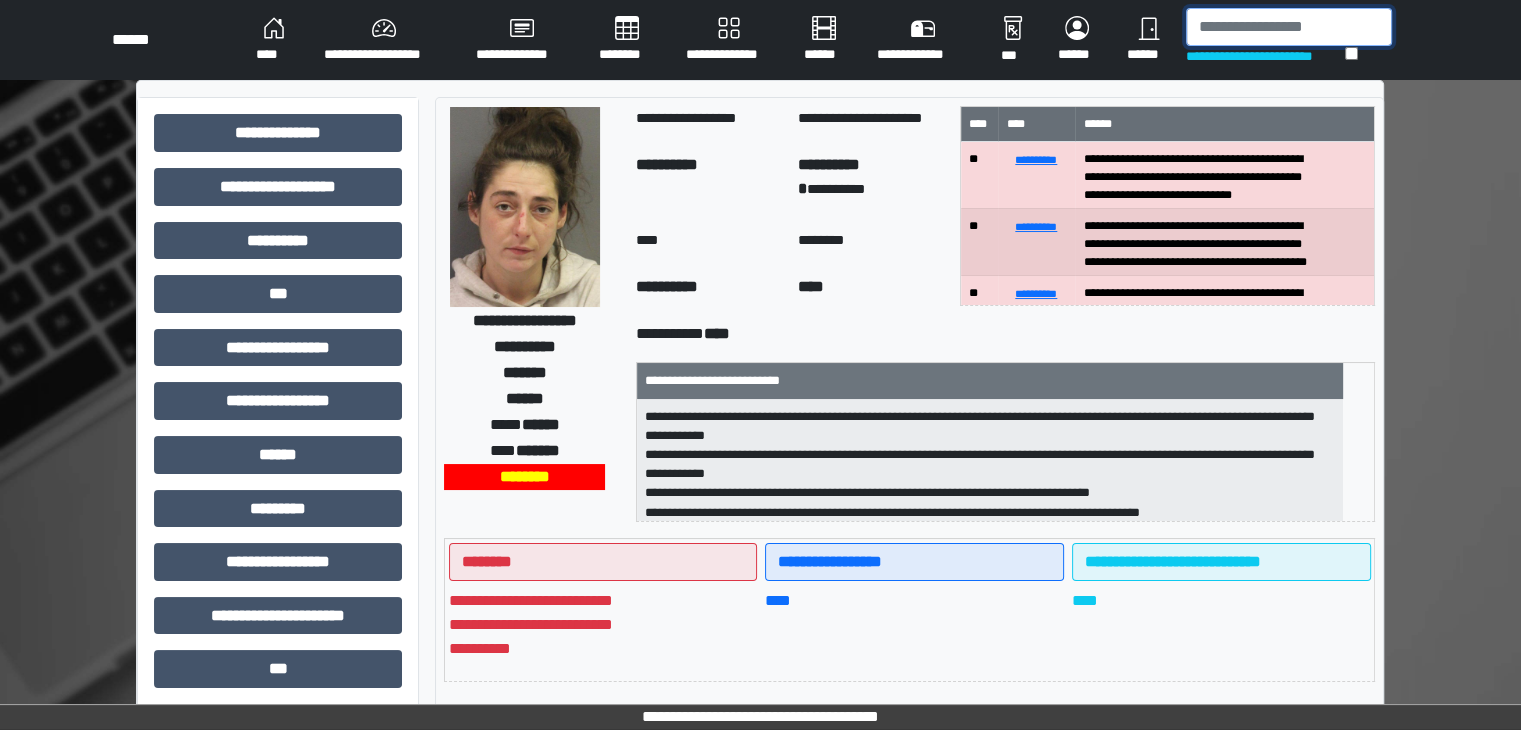 click at bounding box center [1289, 27] 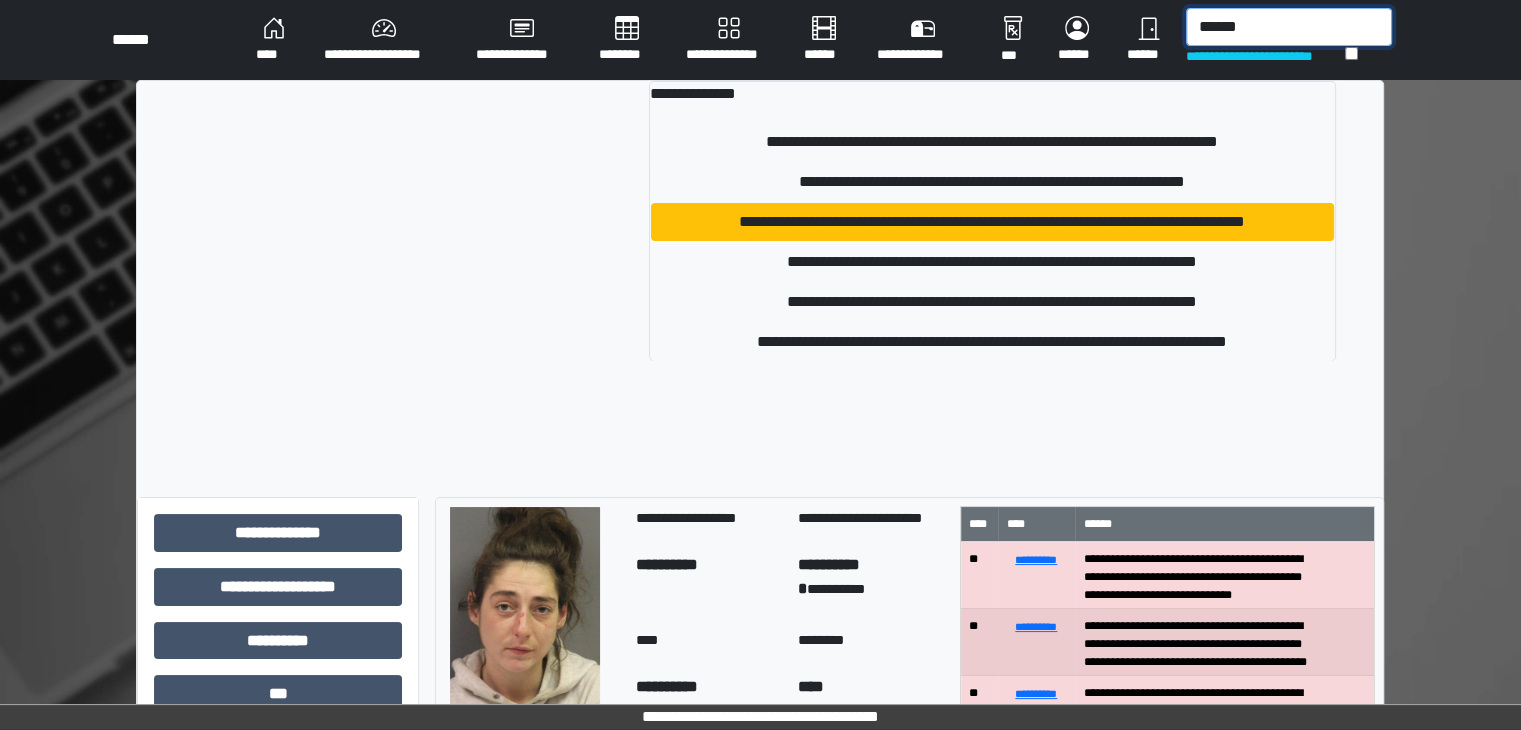 click on "******" at bounding box center [1289, 27] 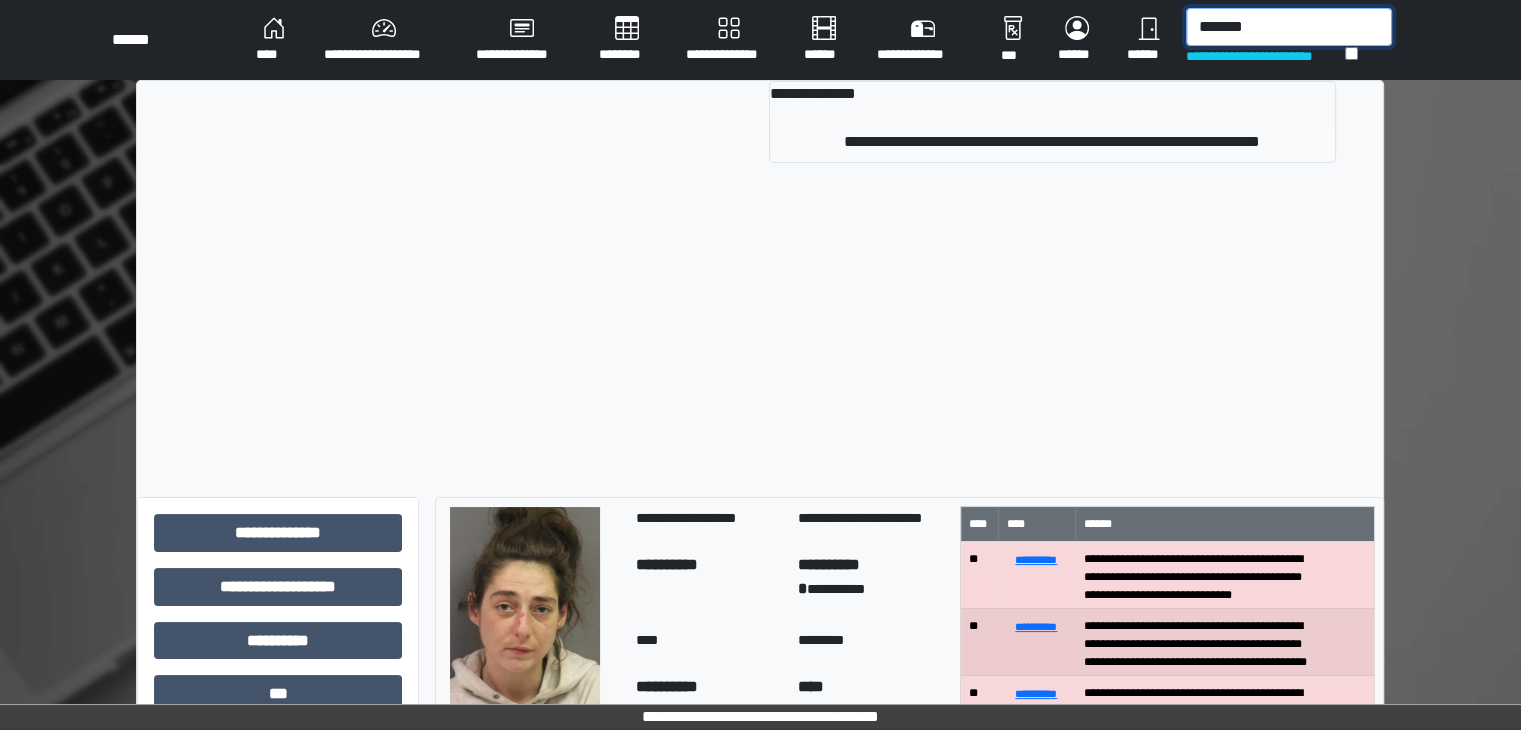 type on "*******" 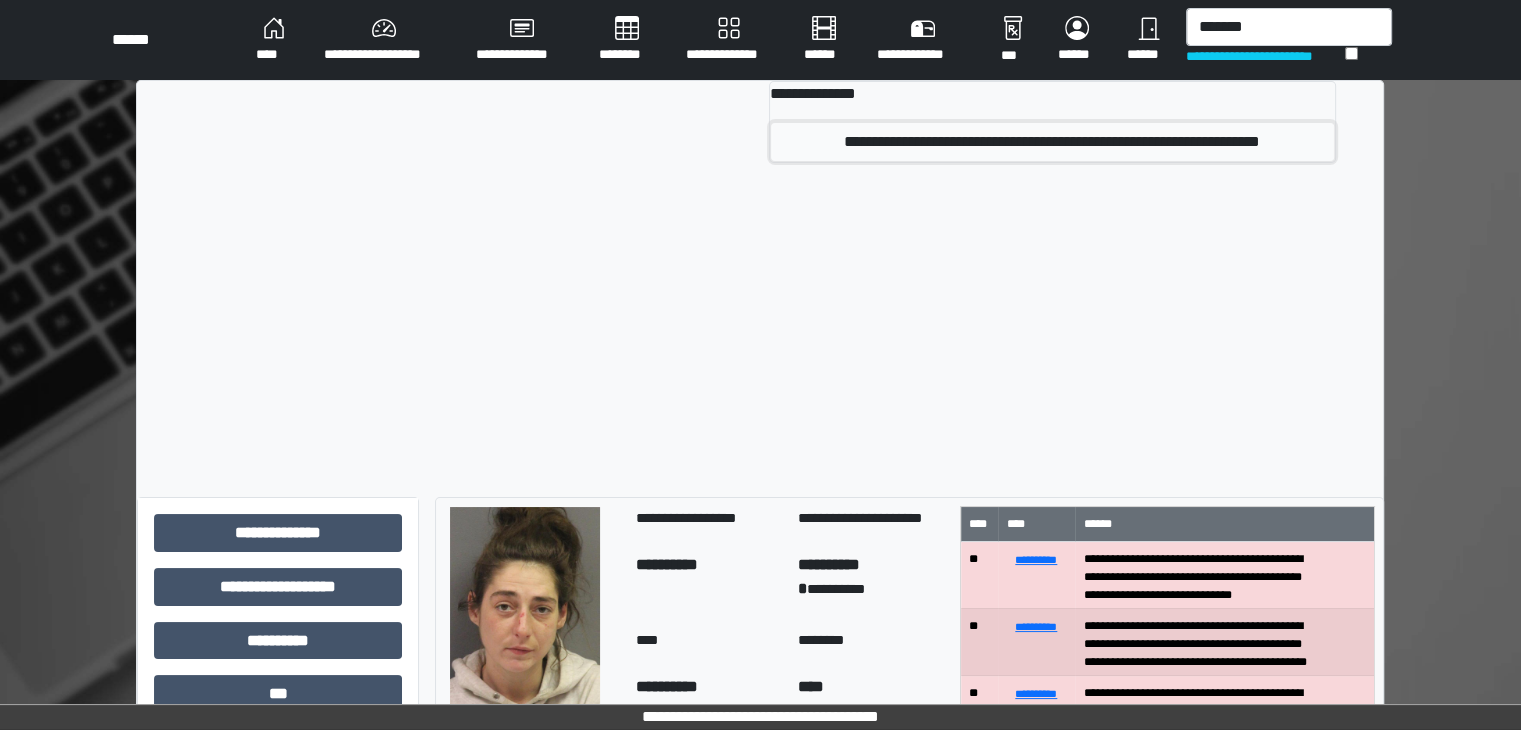 click on "**********" at bounding box center [1052, 142] 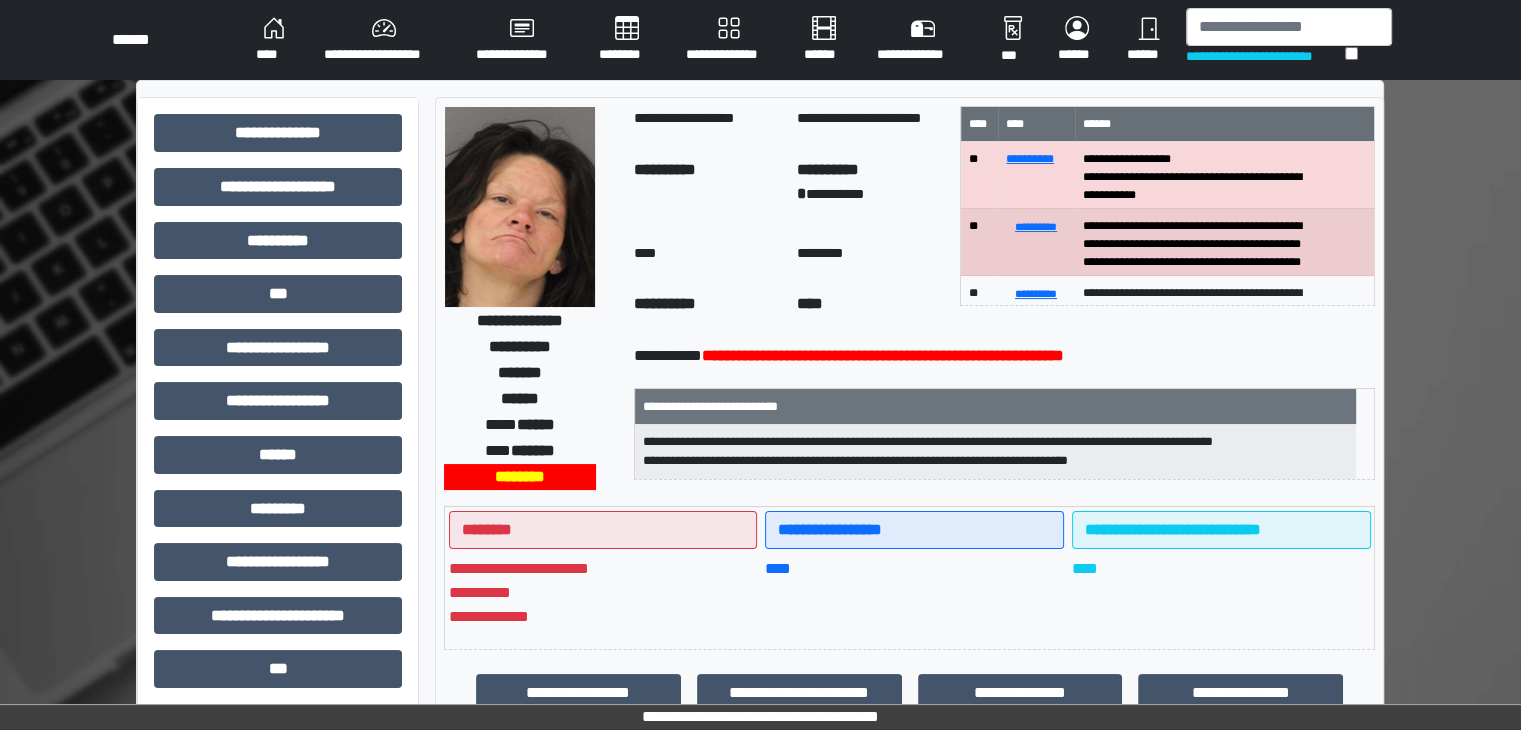 click at bounding box center (520, 207) 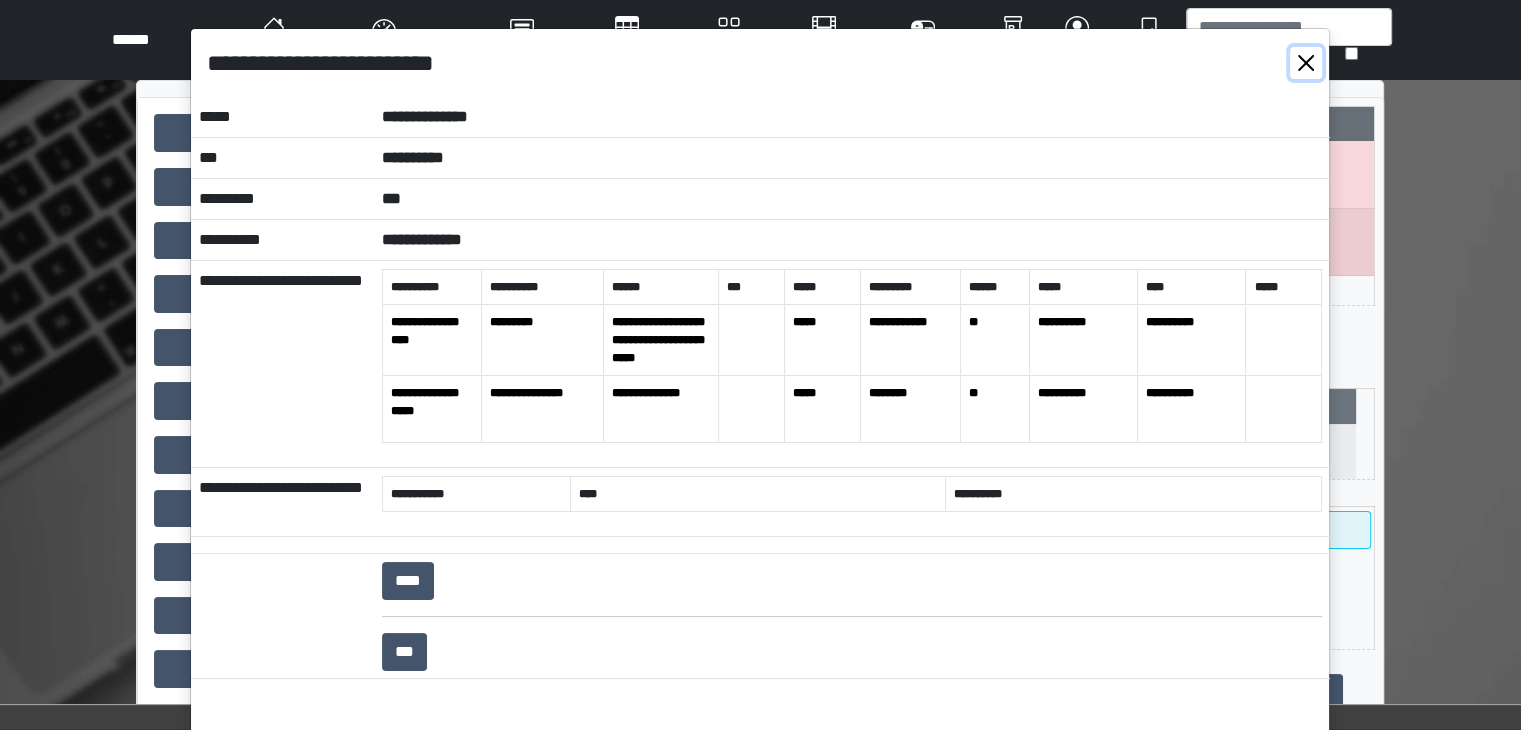 click at bounding box center [1306, 63] 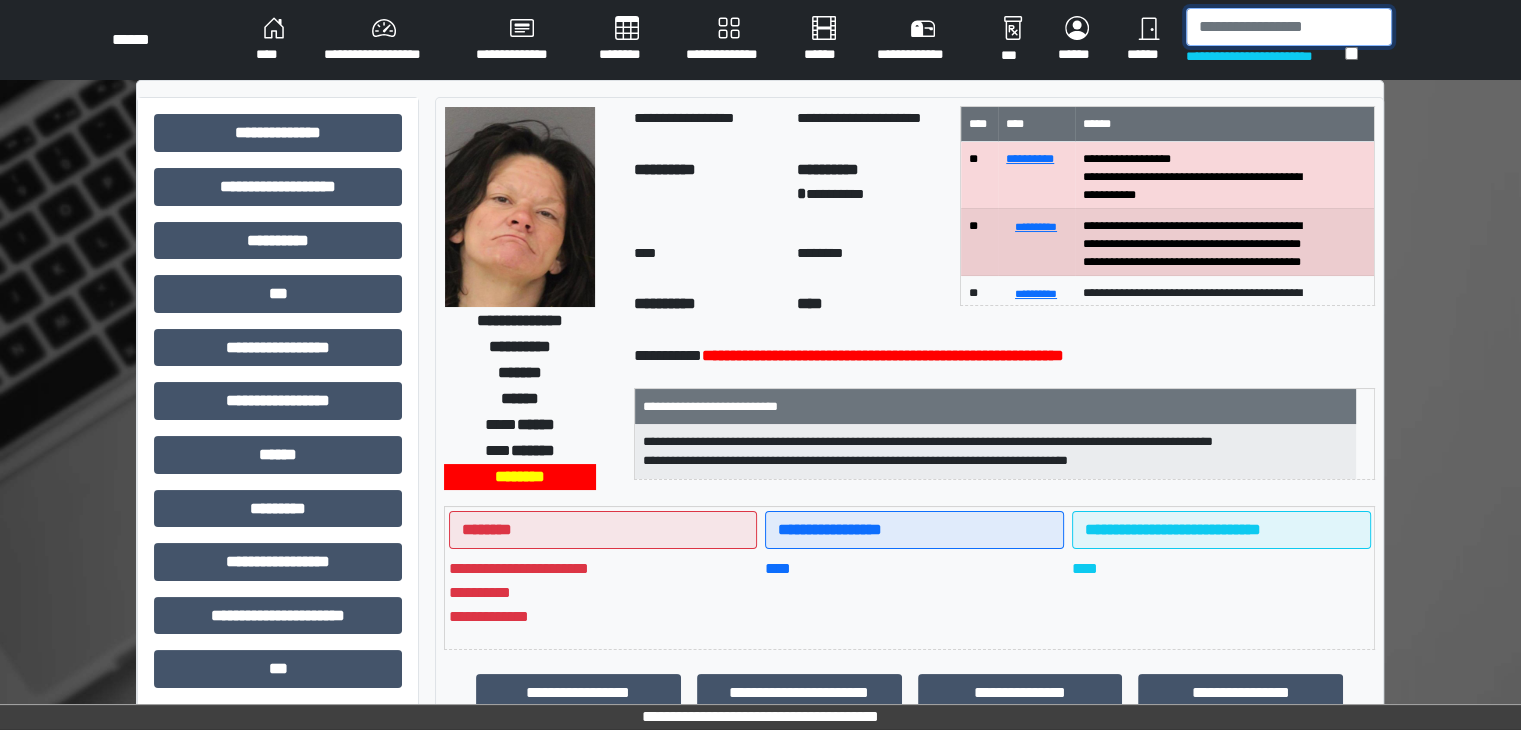 click at bounding box center [1289, 27] 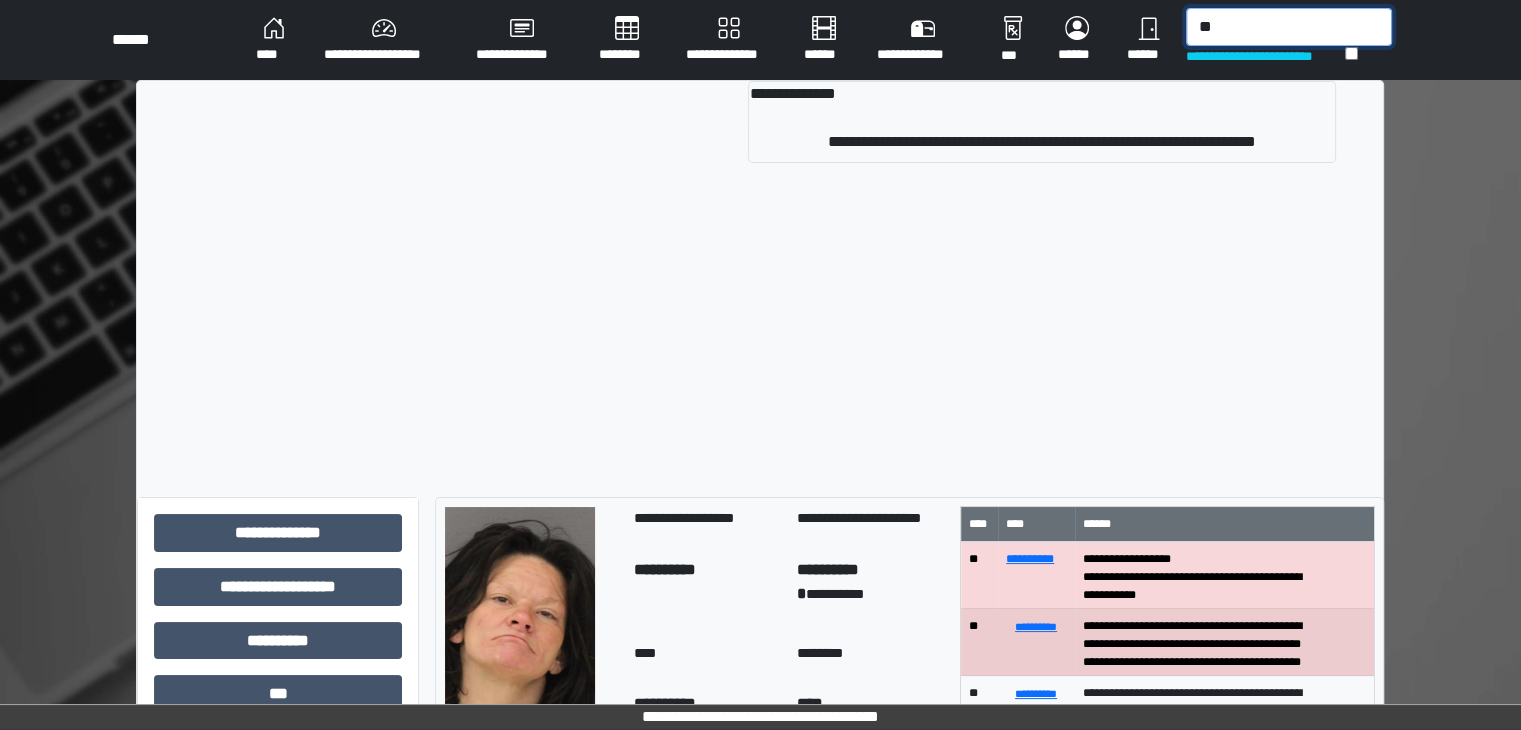 type on "*" 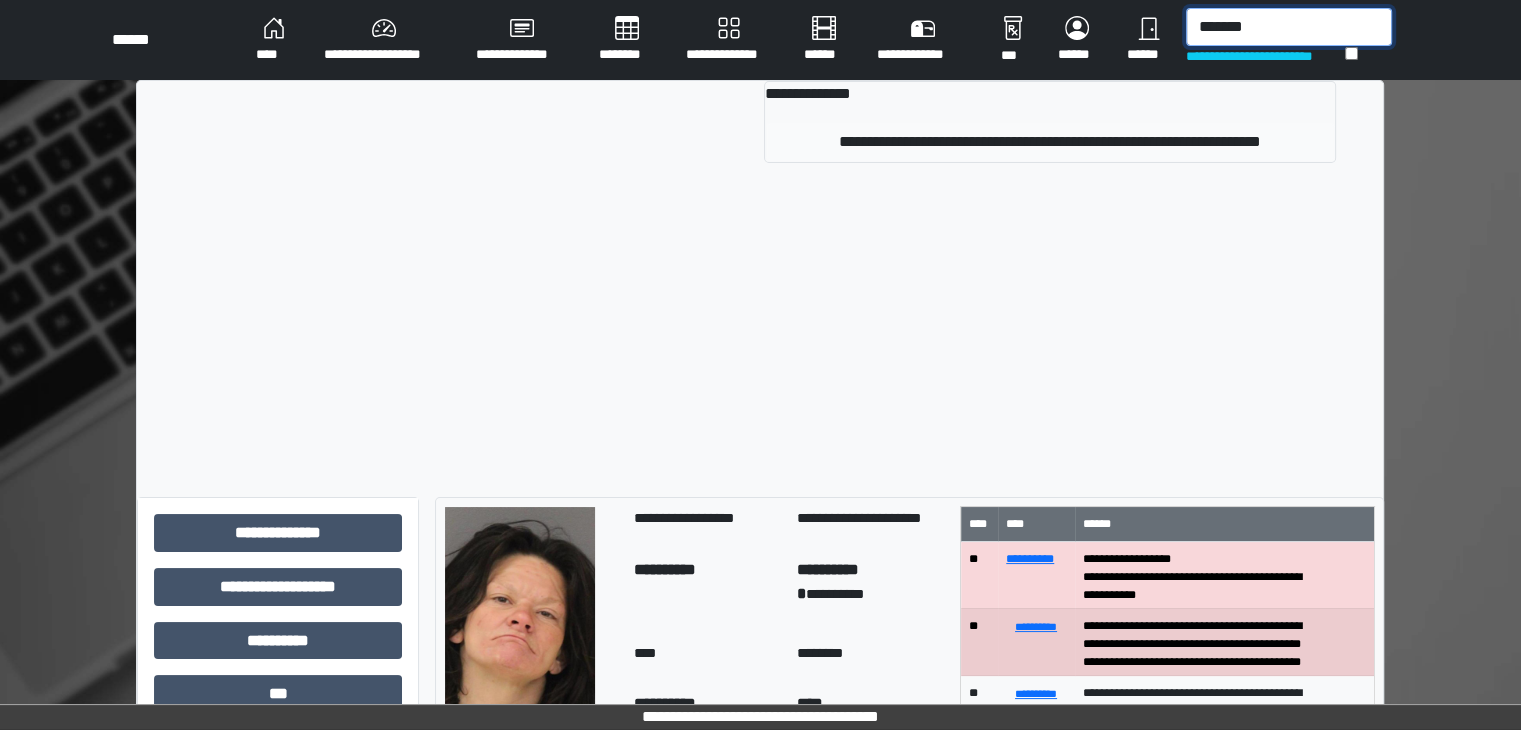 type on "*******" 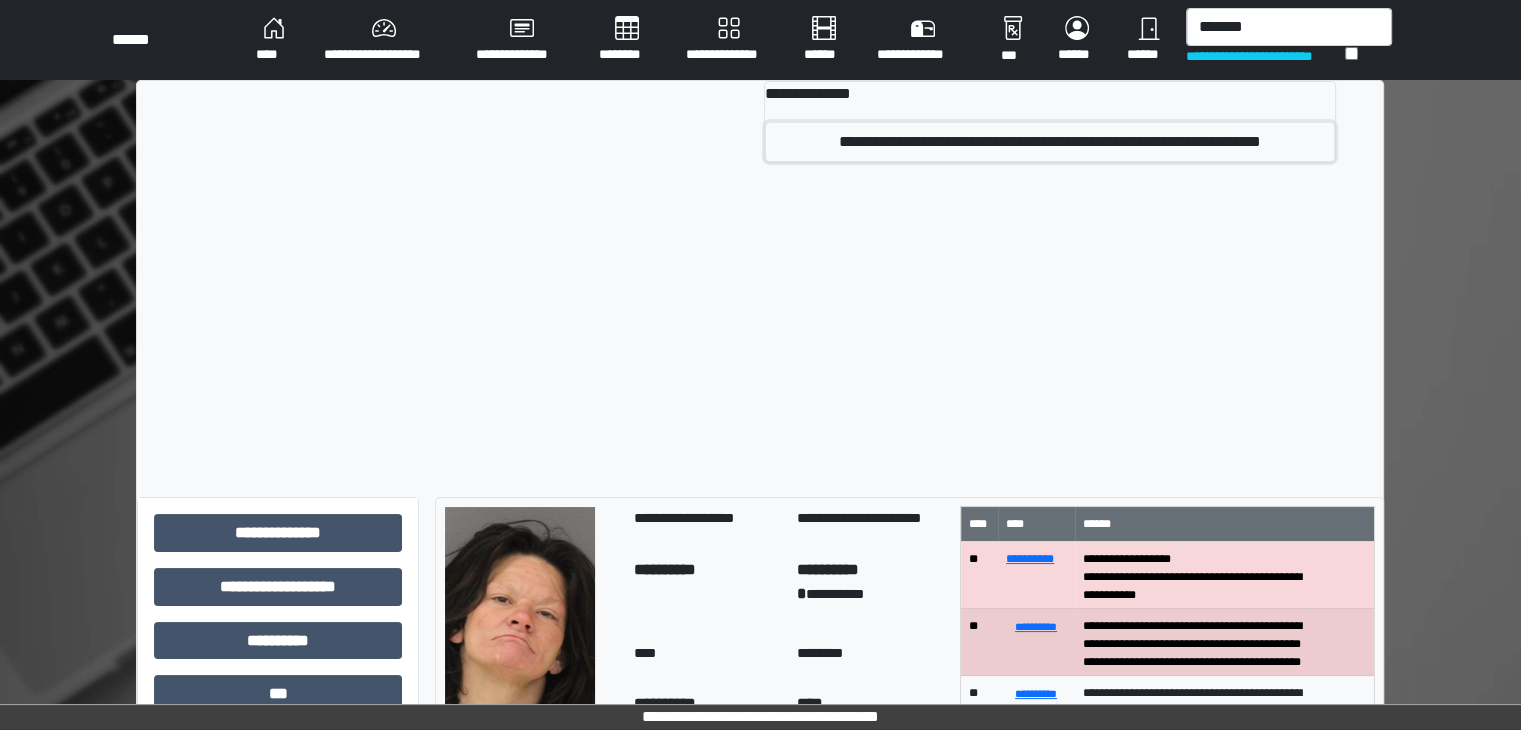 drag, startPoint x: 812, startPoint y: 143, endPoint x: 804, endPoint y: 159, distance: 17.888544 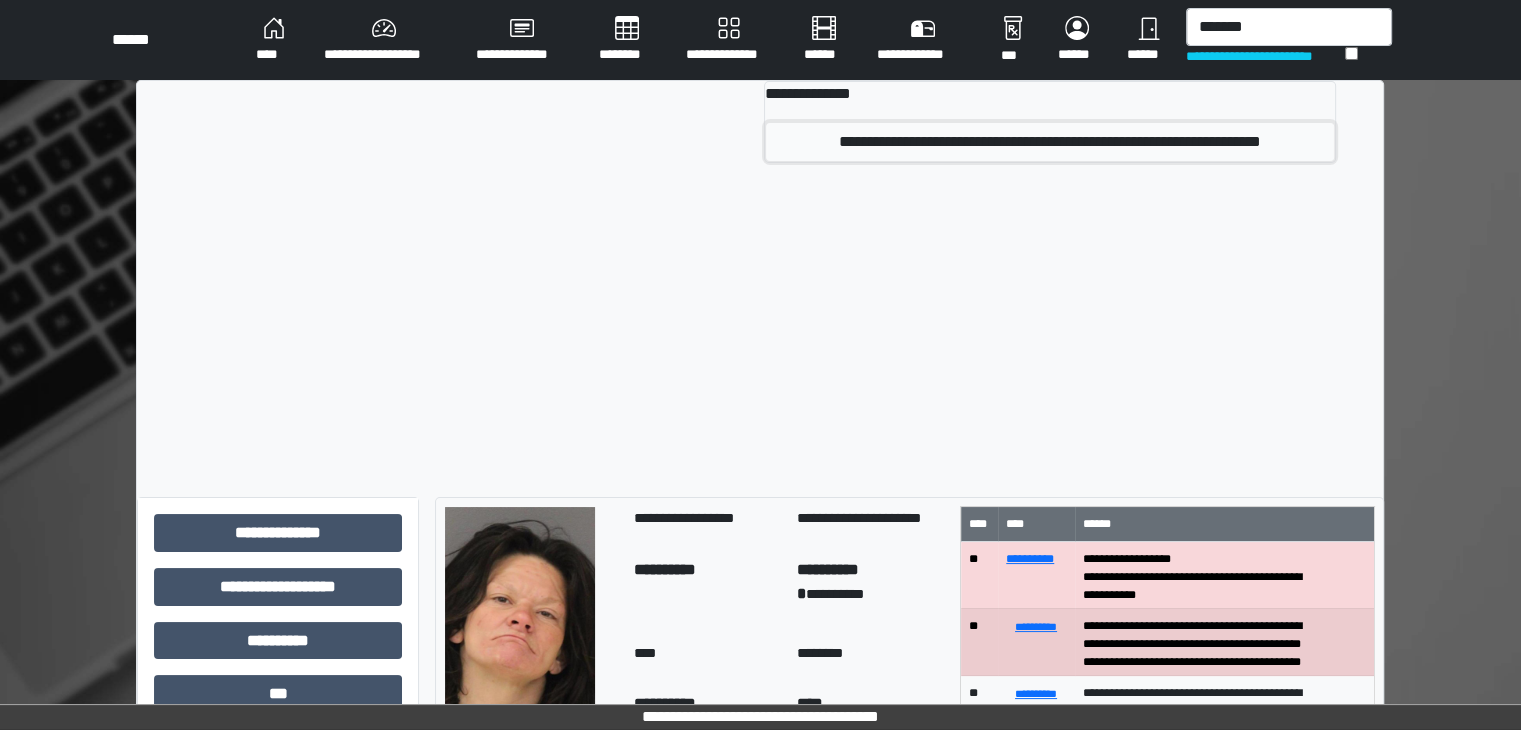 click on "**********" at bounding box center (1050, 142) 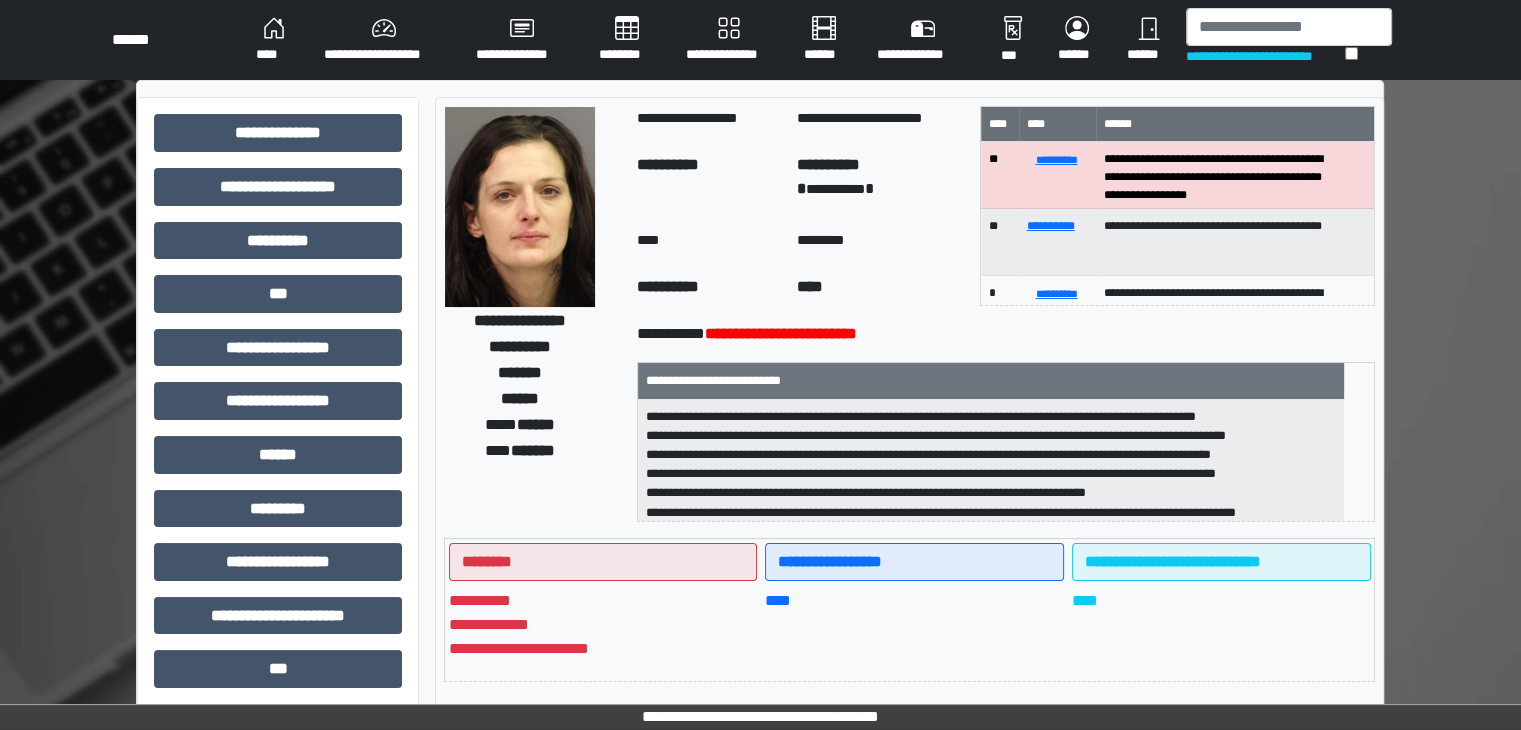 click at bounding box center (520, 207) 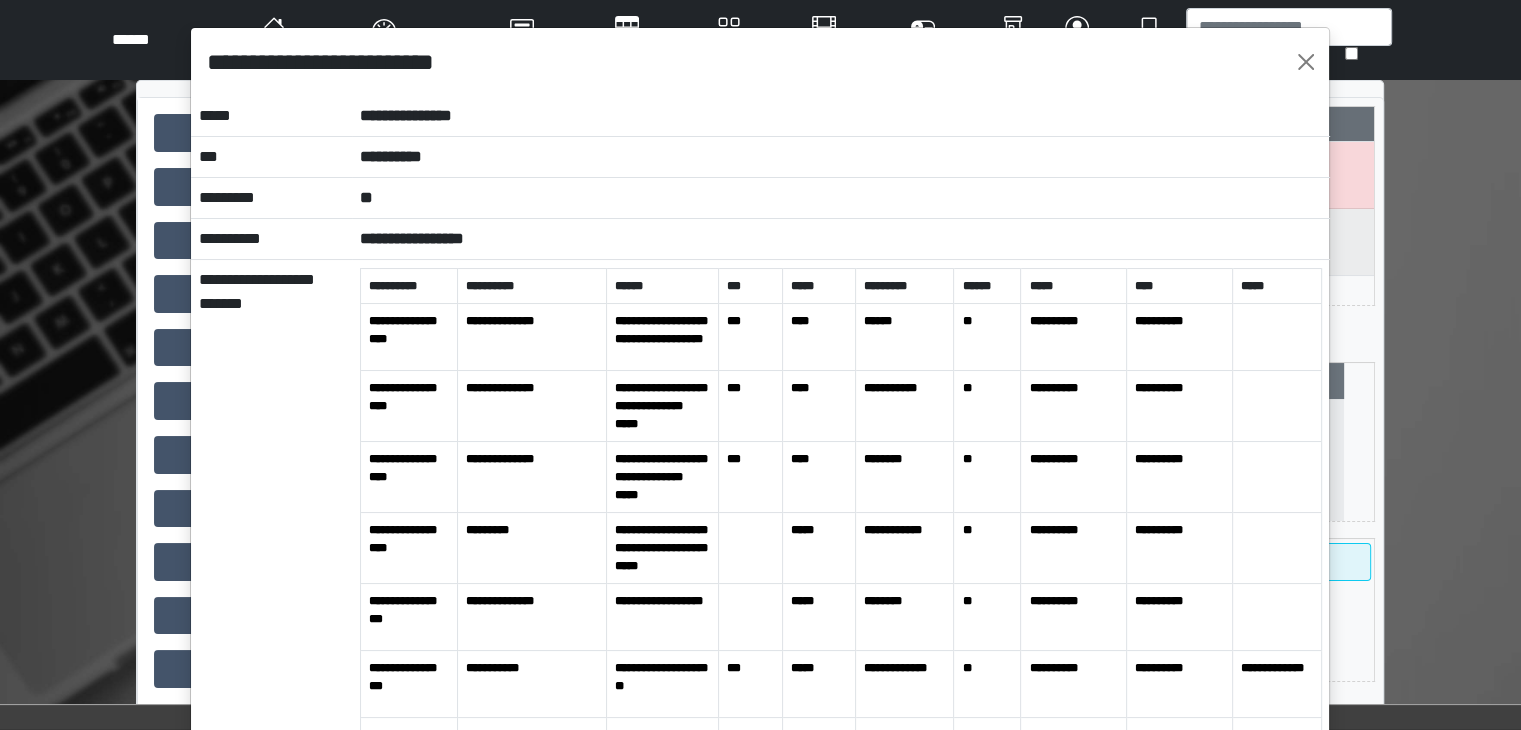 scroll, scrollTop: 0, scrollLeft: 0, axis: both 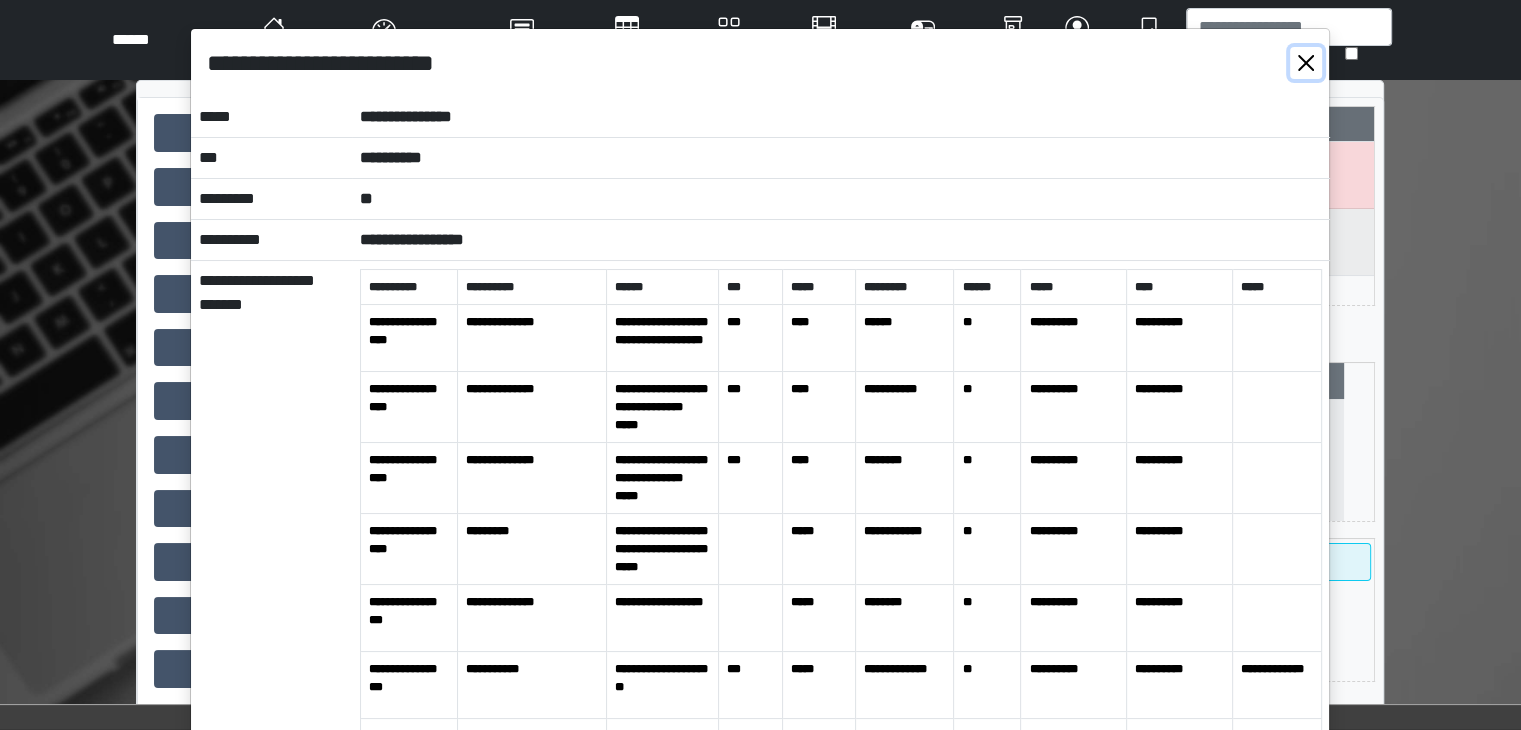 click at bounding box center (1306, 63) 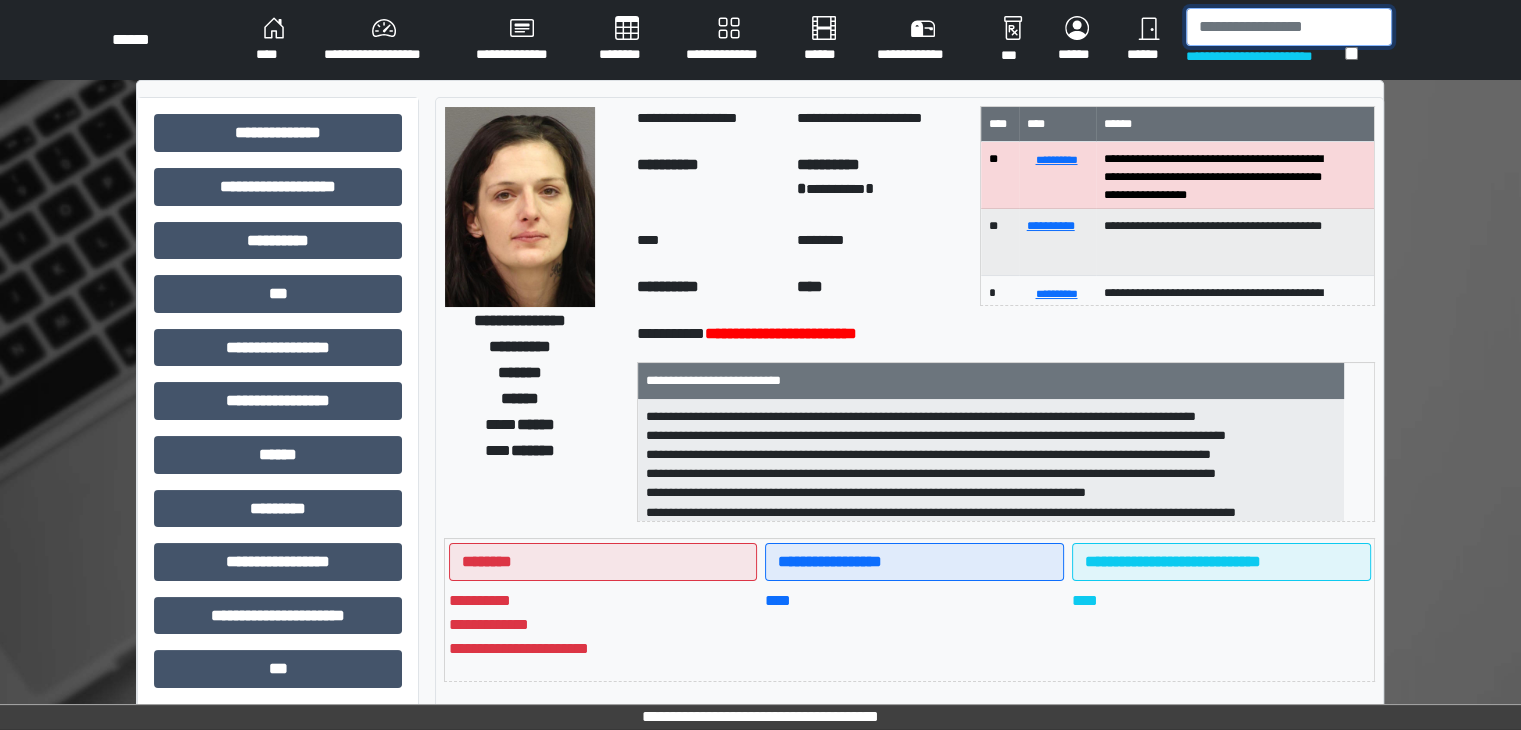 click at bounding box center [1289, 27] 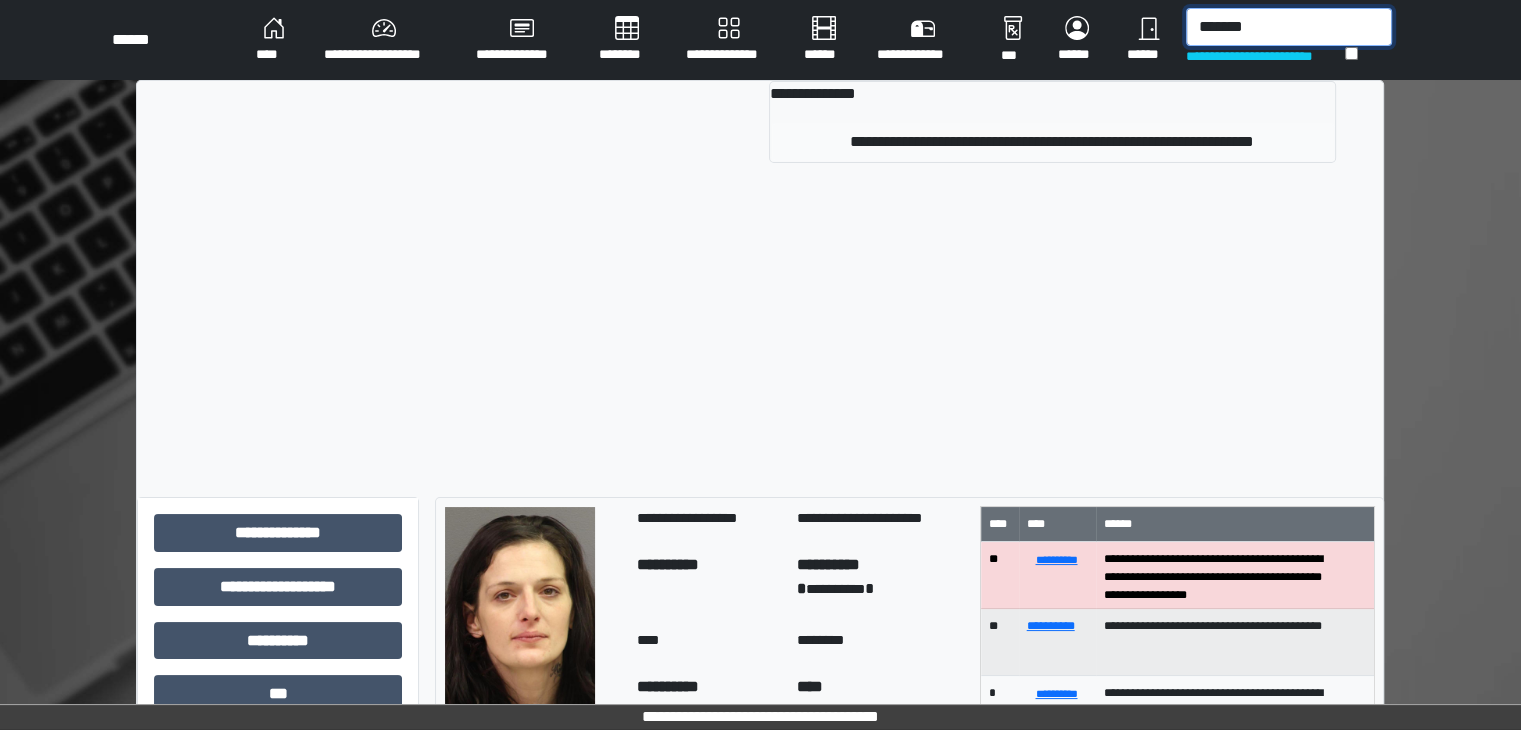 type on "*******" 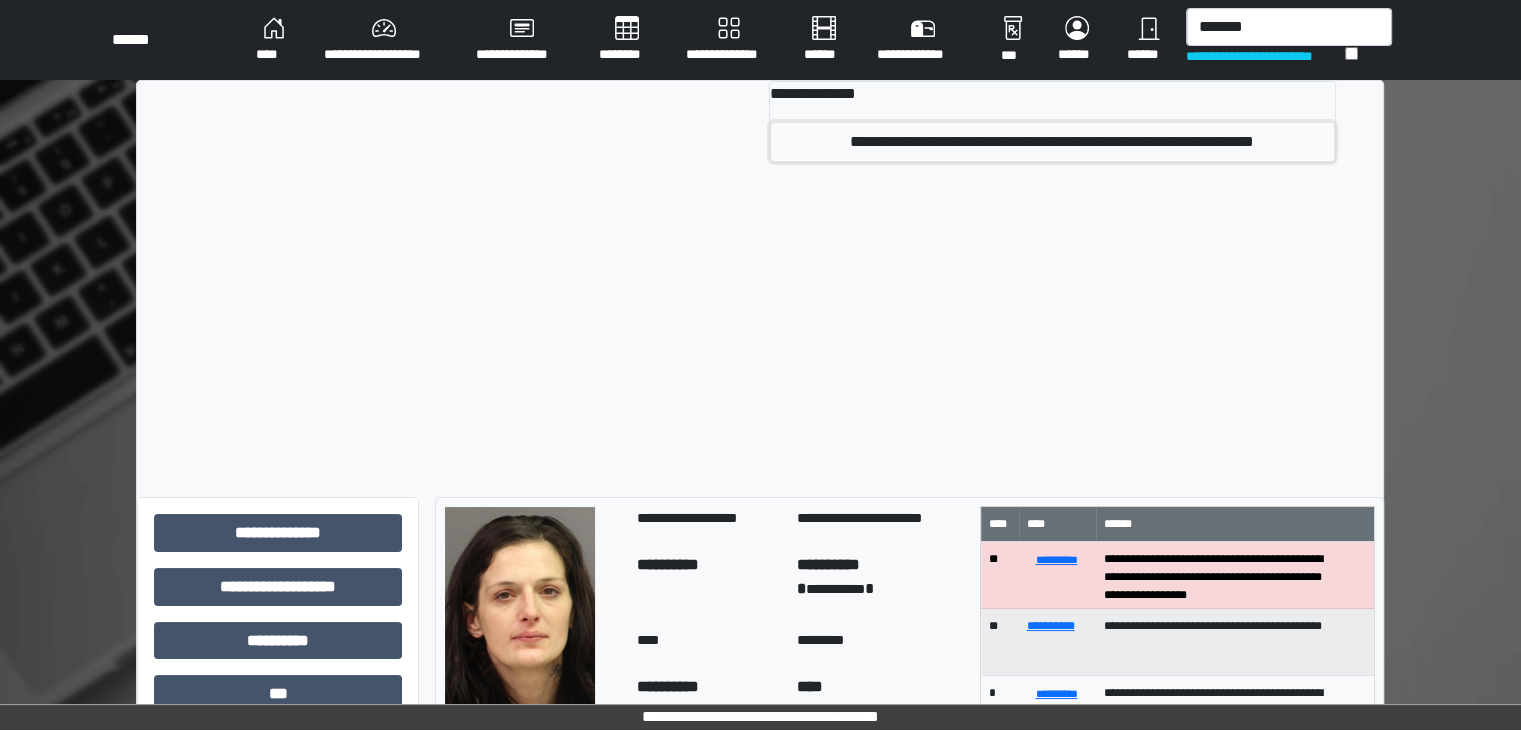 click on "**********" at bounding box center [1052, 142] 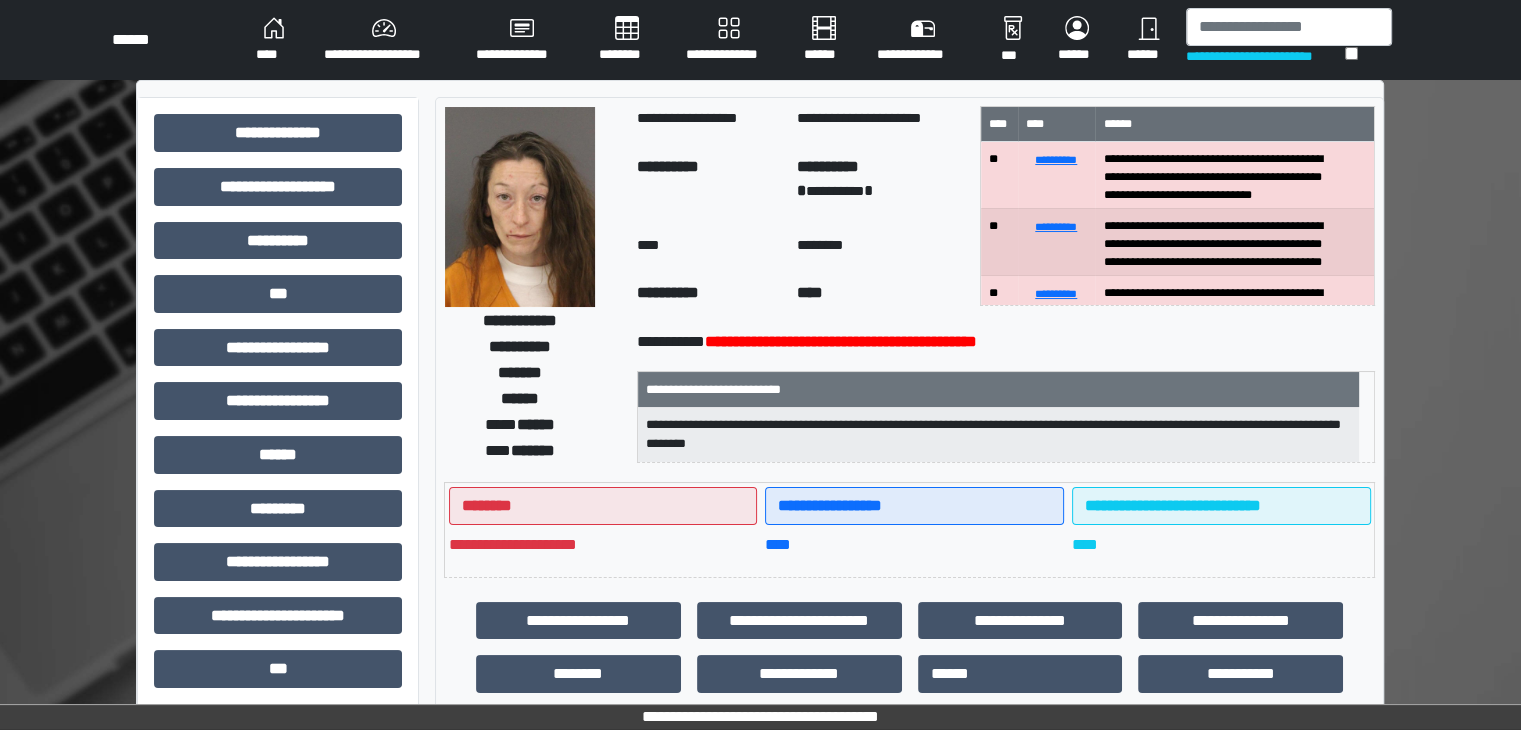 click at bounding box center (520, 207) 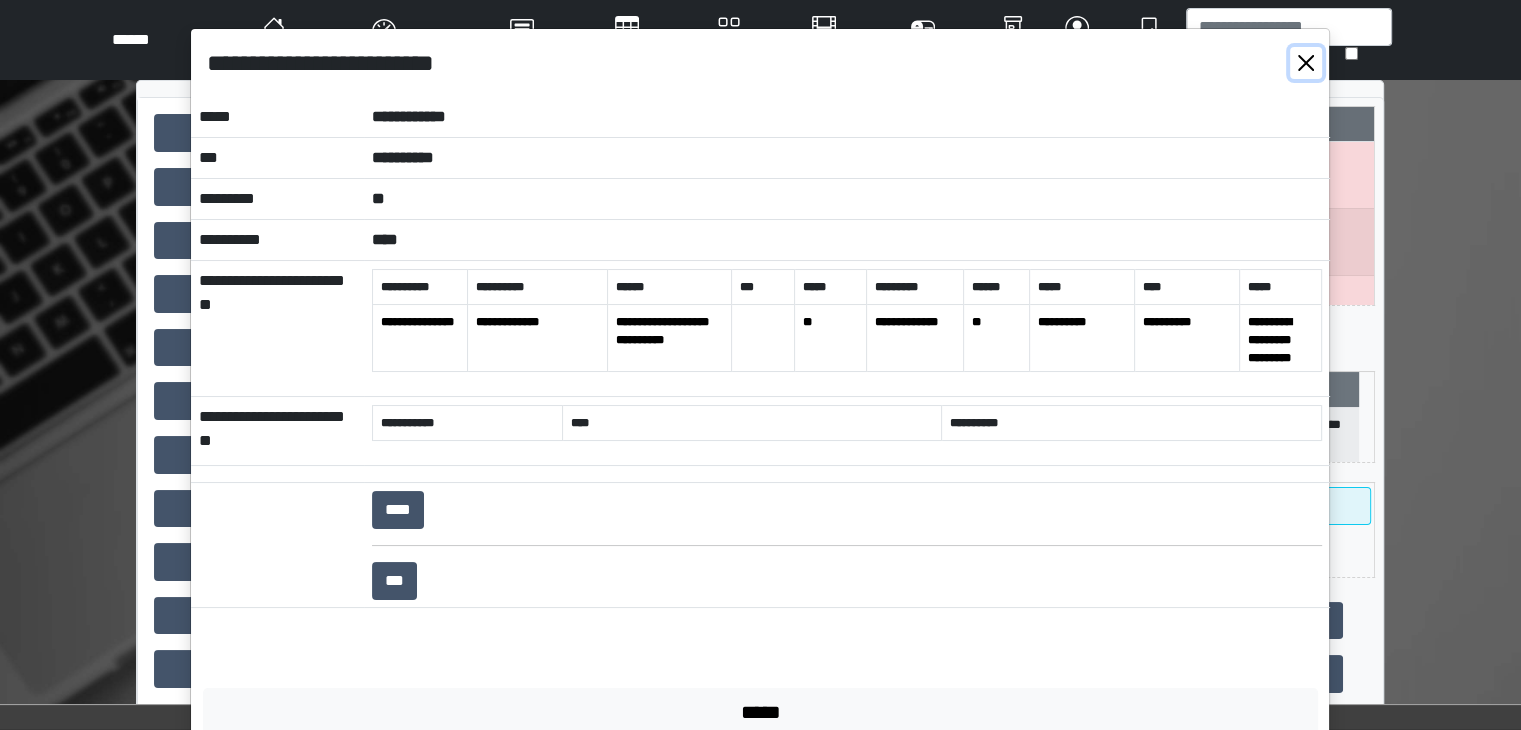 click at bounding box center [1306, 63] 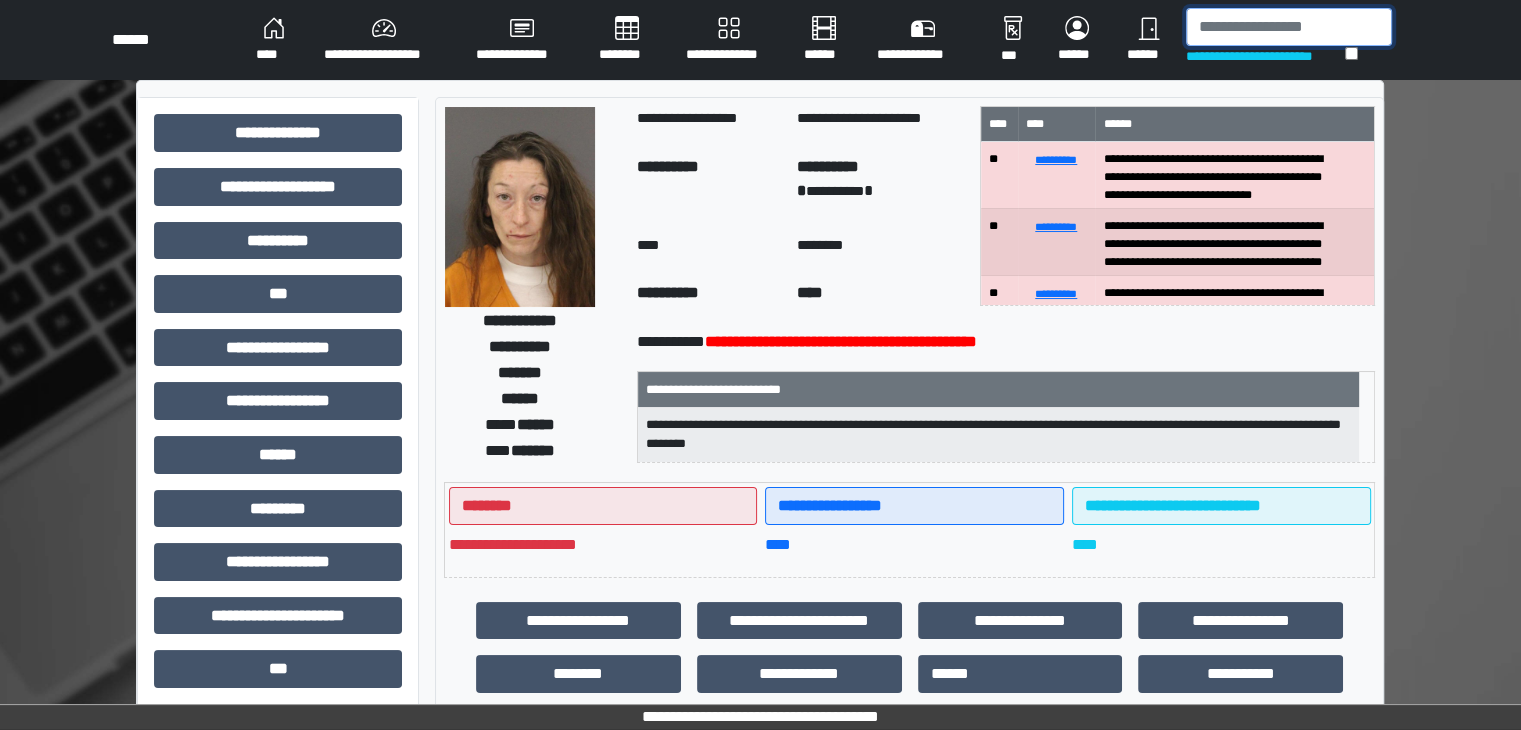 click at bounding box center [1289, 27] 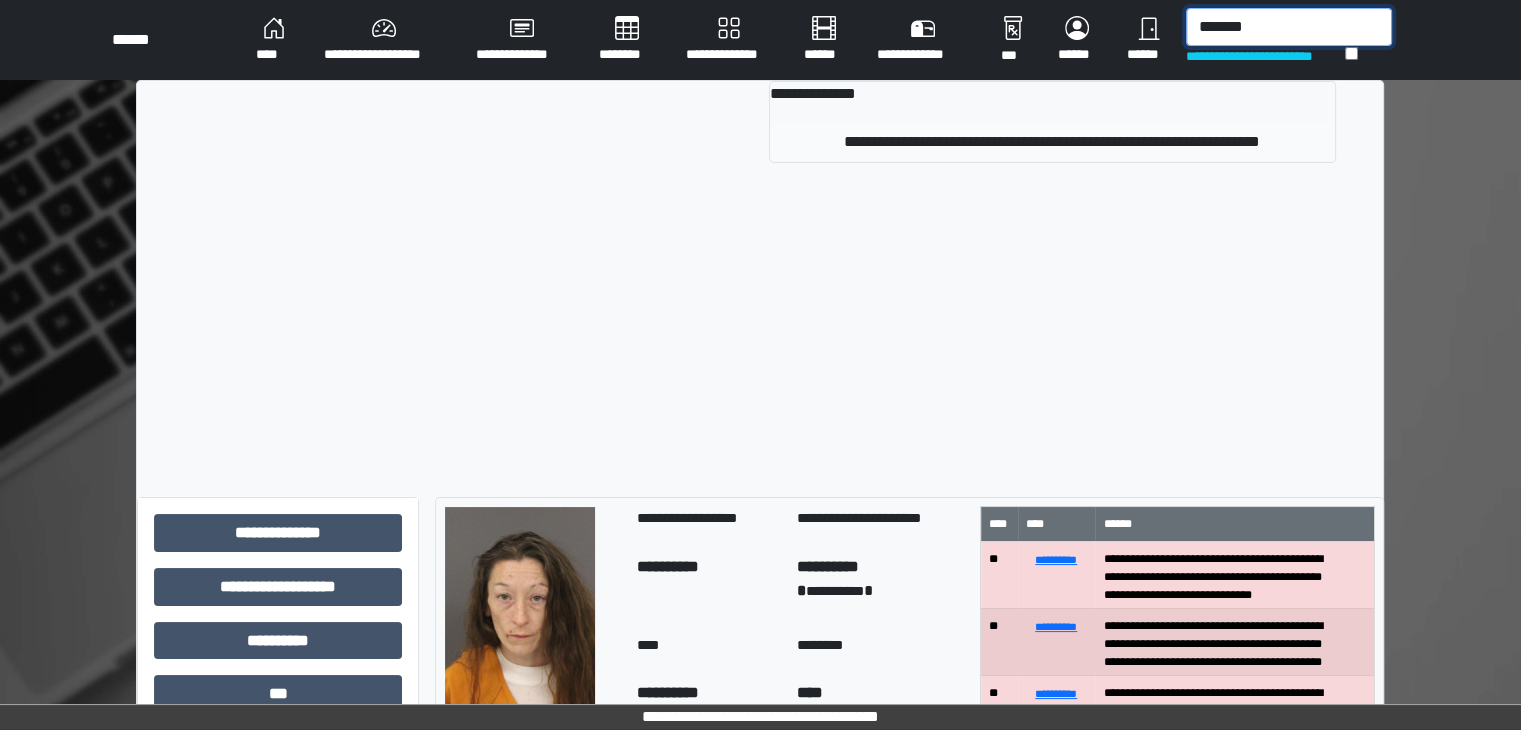 type on "*******" 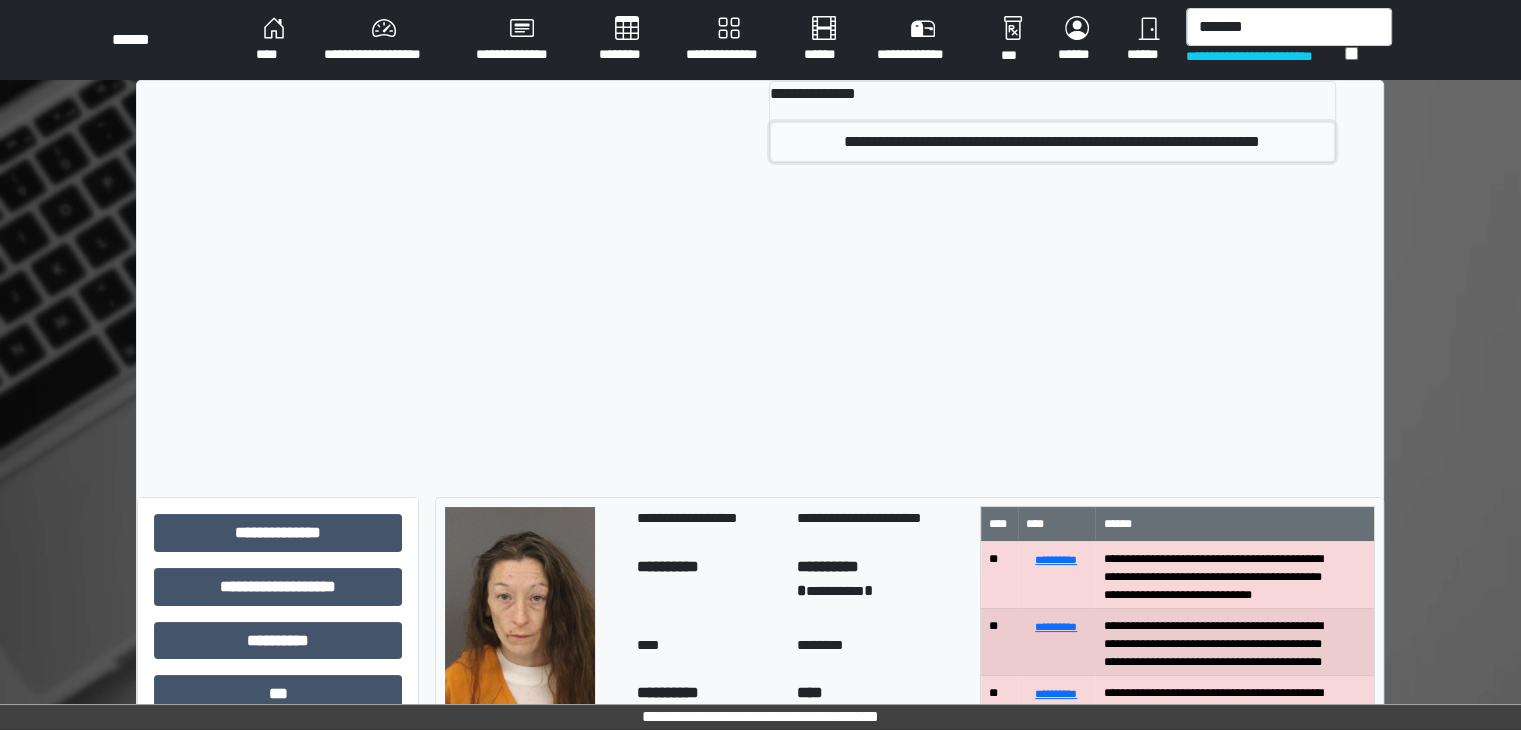 click on "**********" at bounding box center (1052, 142) 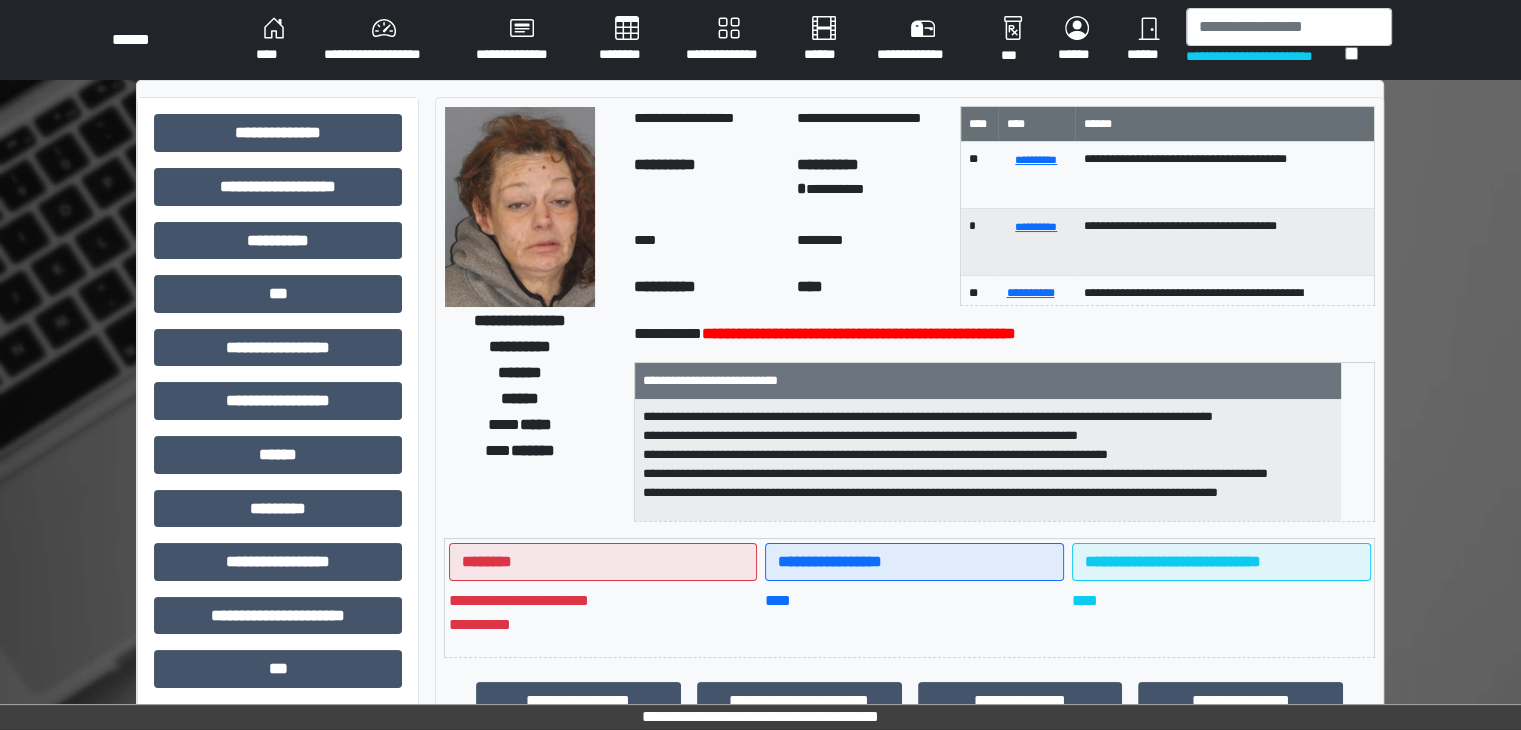click at bounding box center [520, 207] 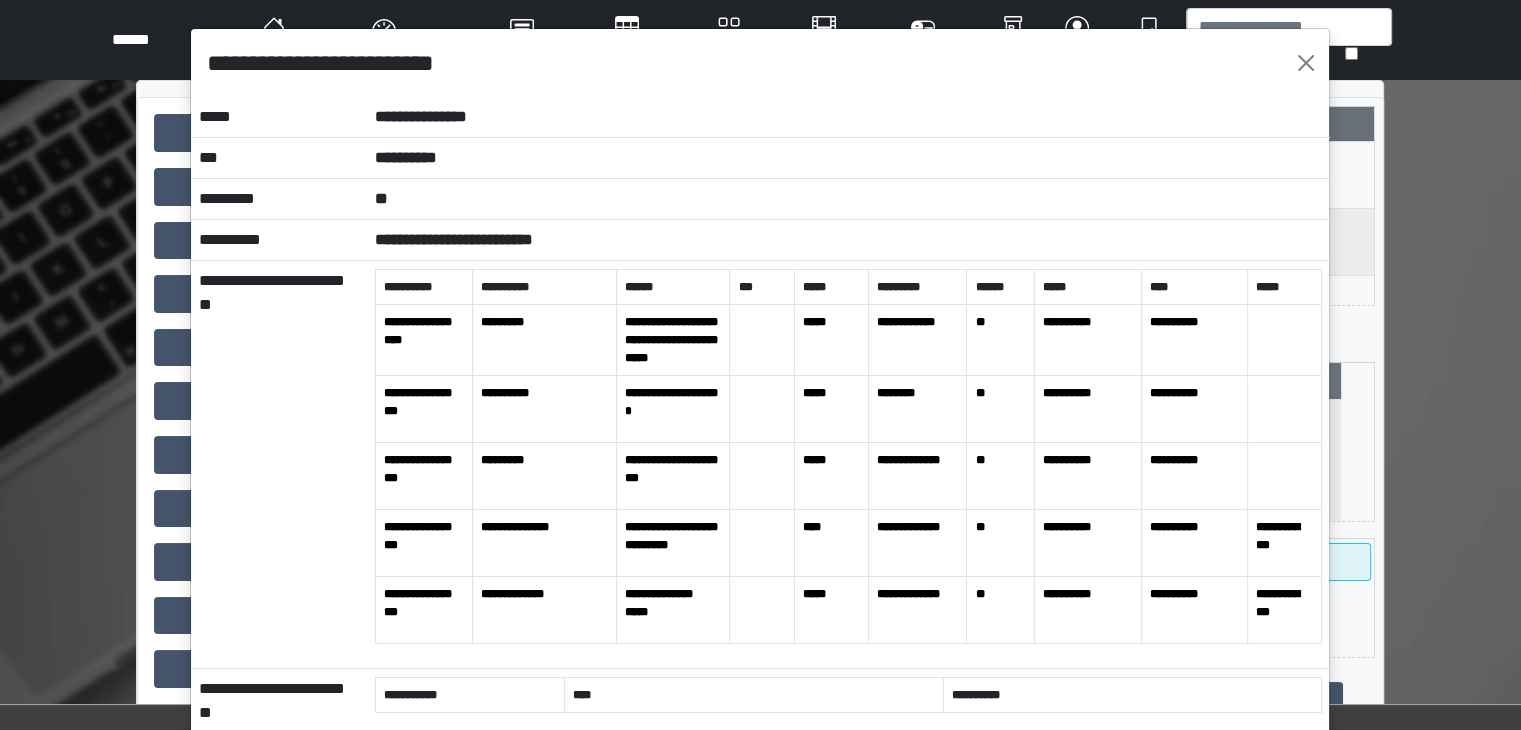 scroll, scrollTop: 0, scrollLeft: 0, axis: both 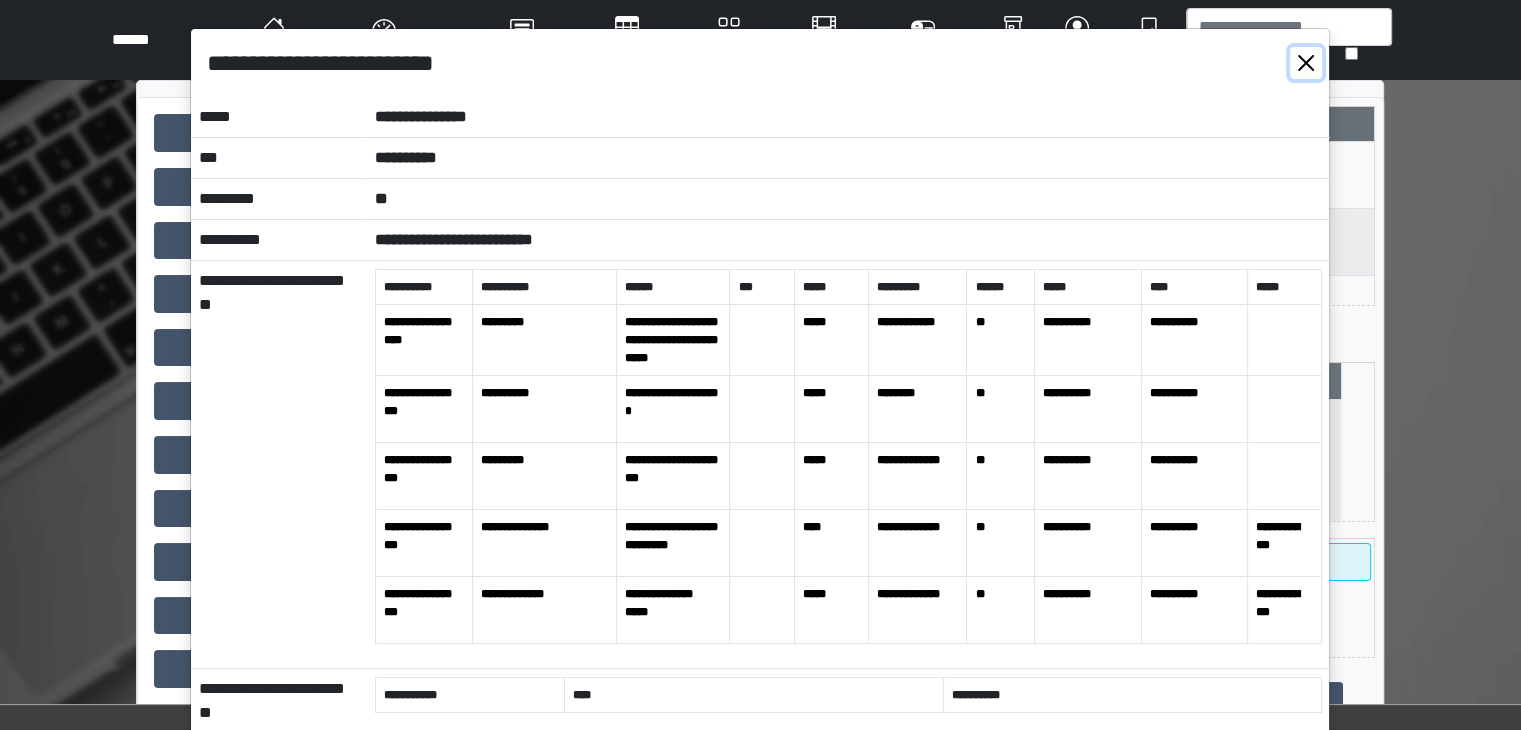click at bounding box center [1306, 63] 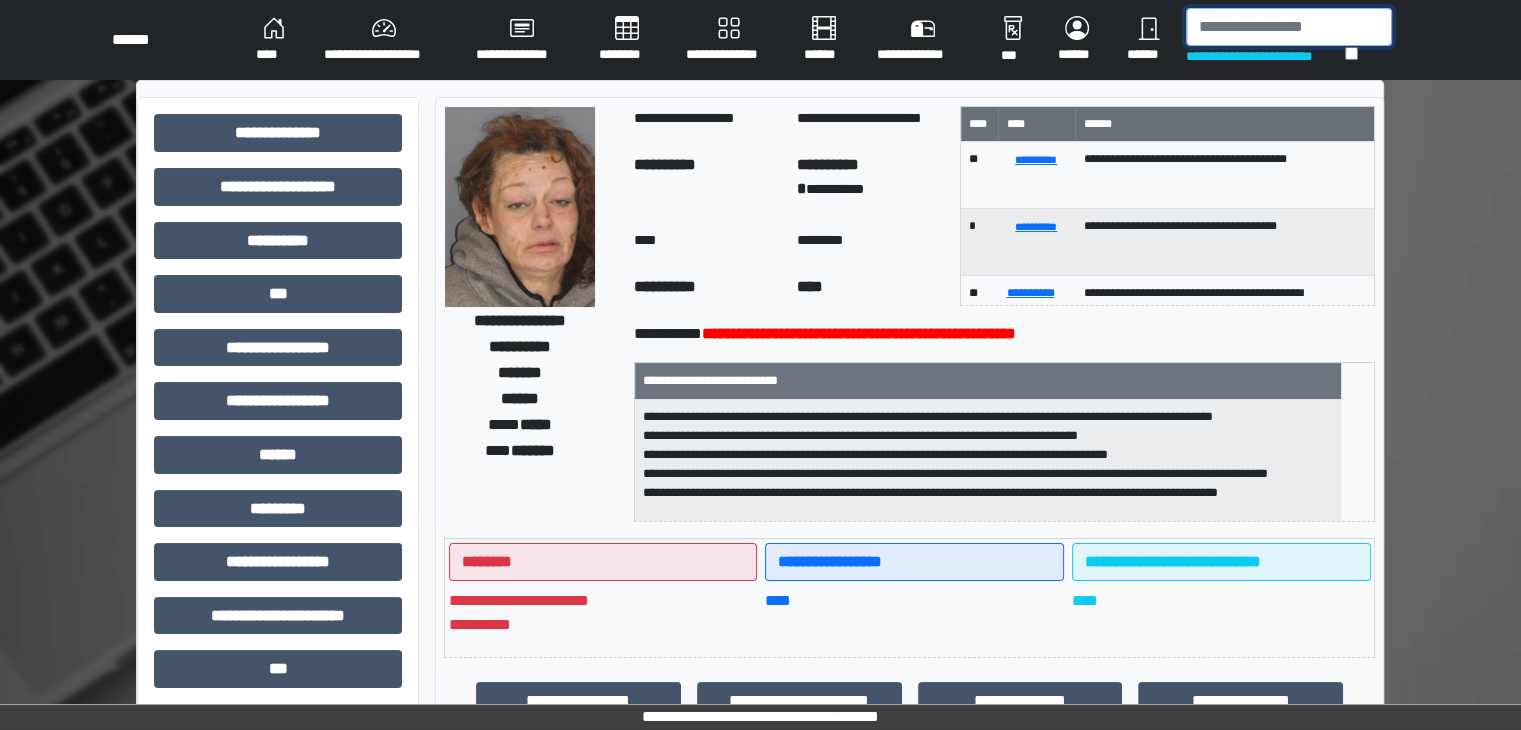 click at bounding box center [1289, 27] 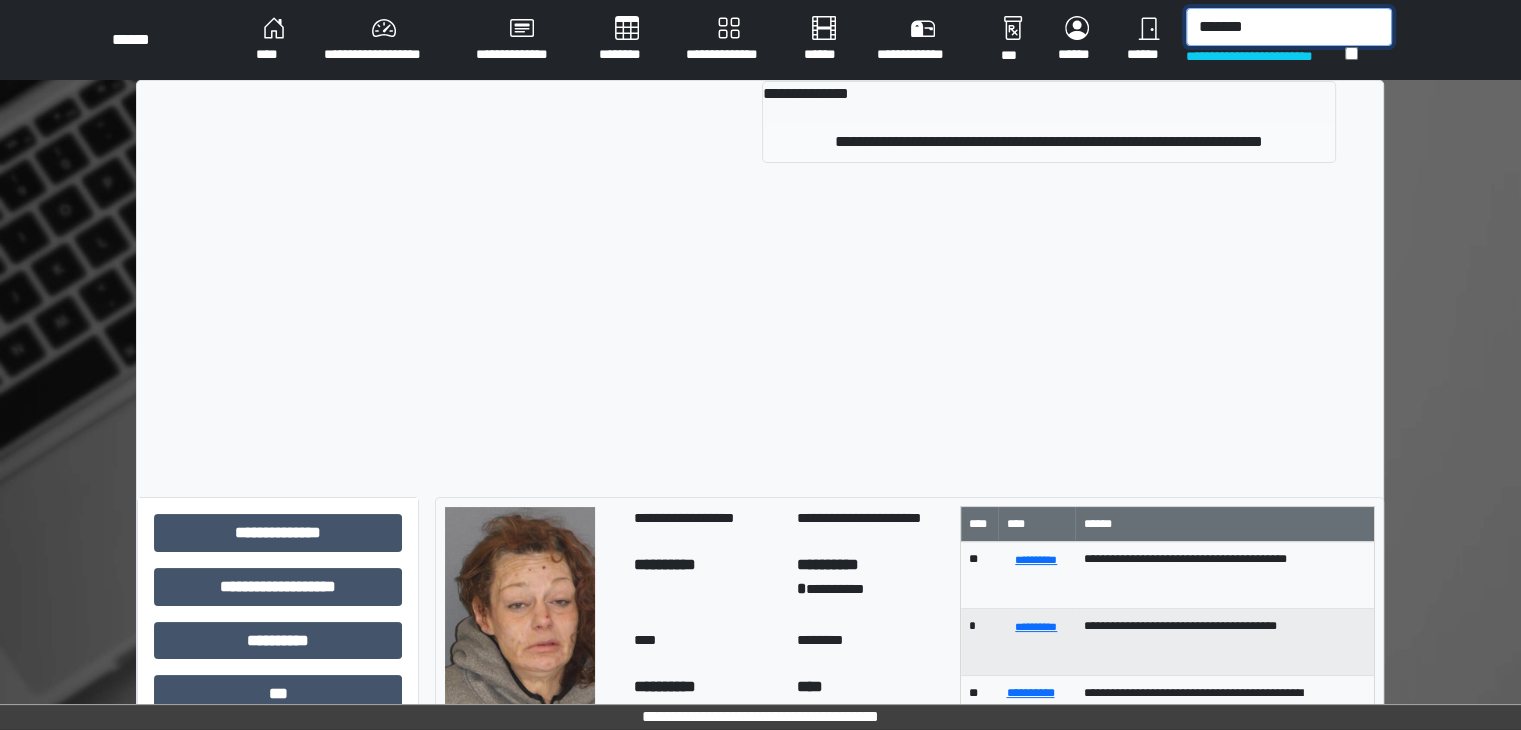 type on "*******" 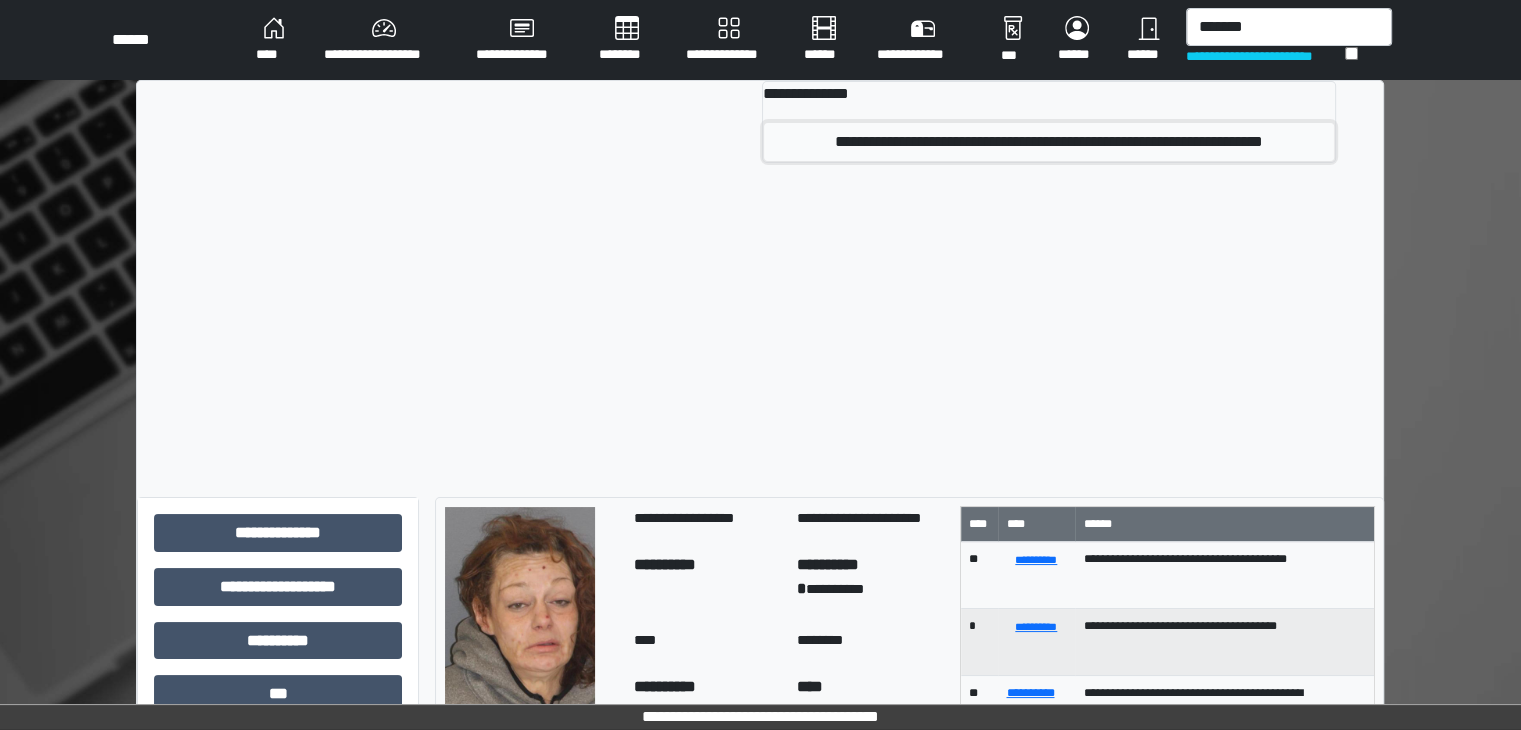 click on "**********" at bounding box center (1049, 142) 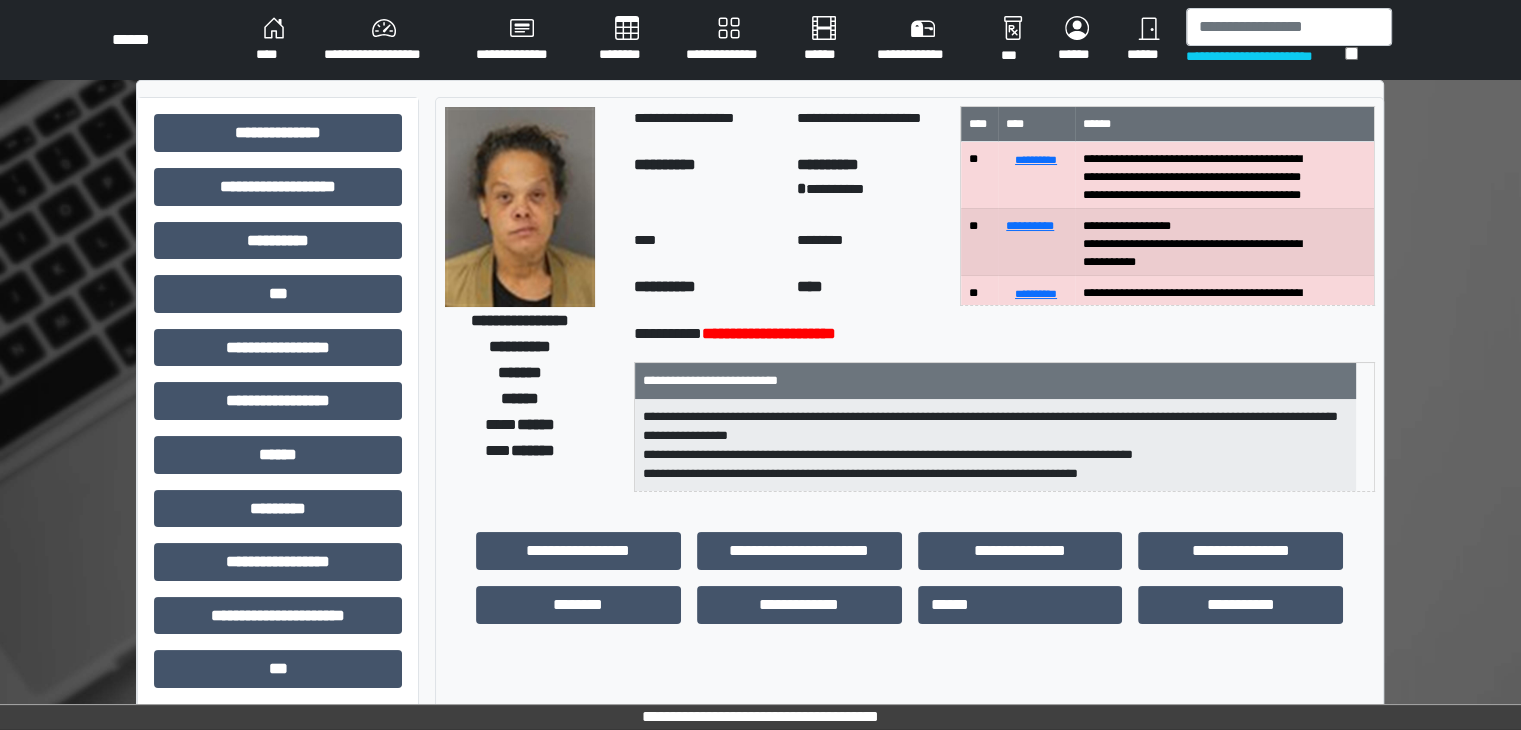 click at bounding box center [520, 207] 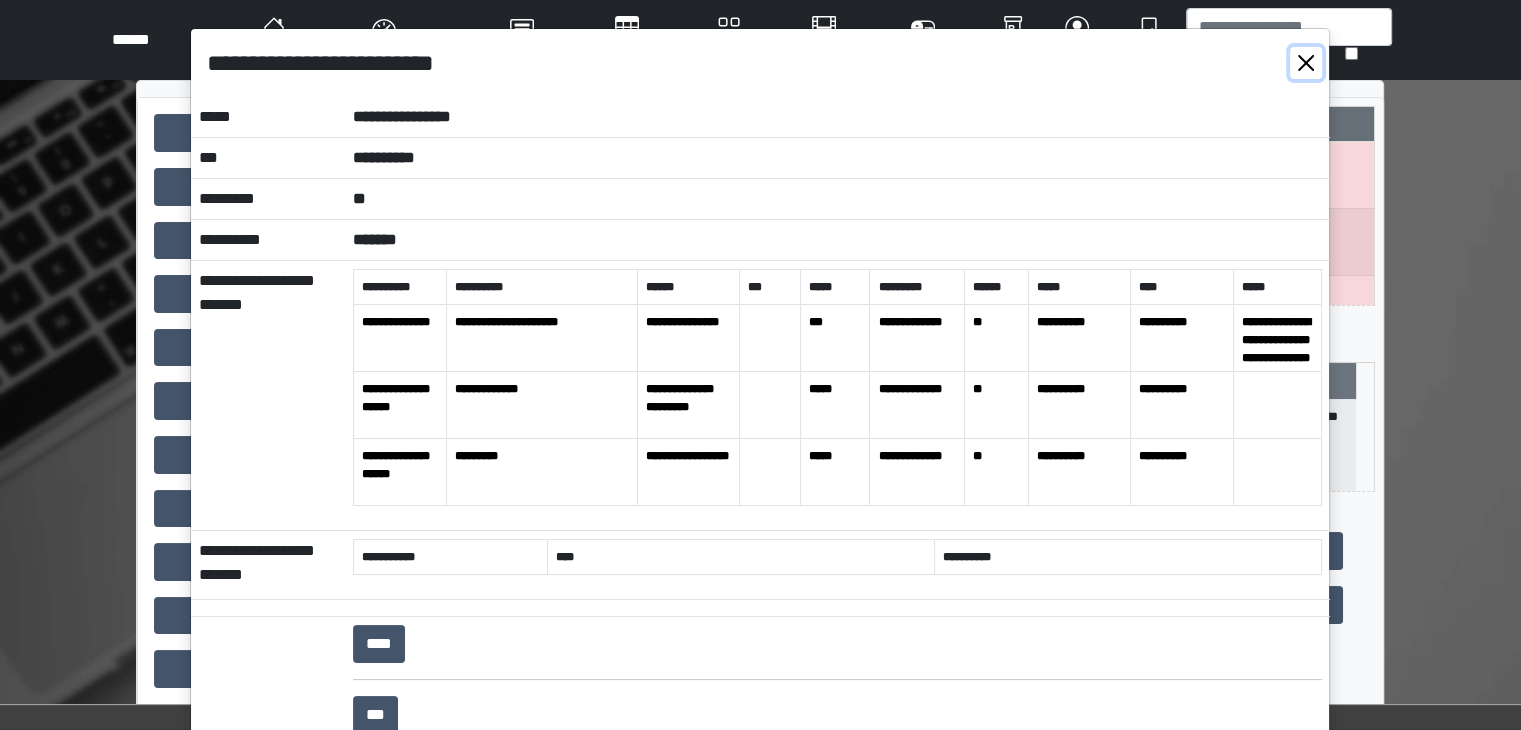 click at bounding box center [1306, 63] 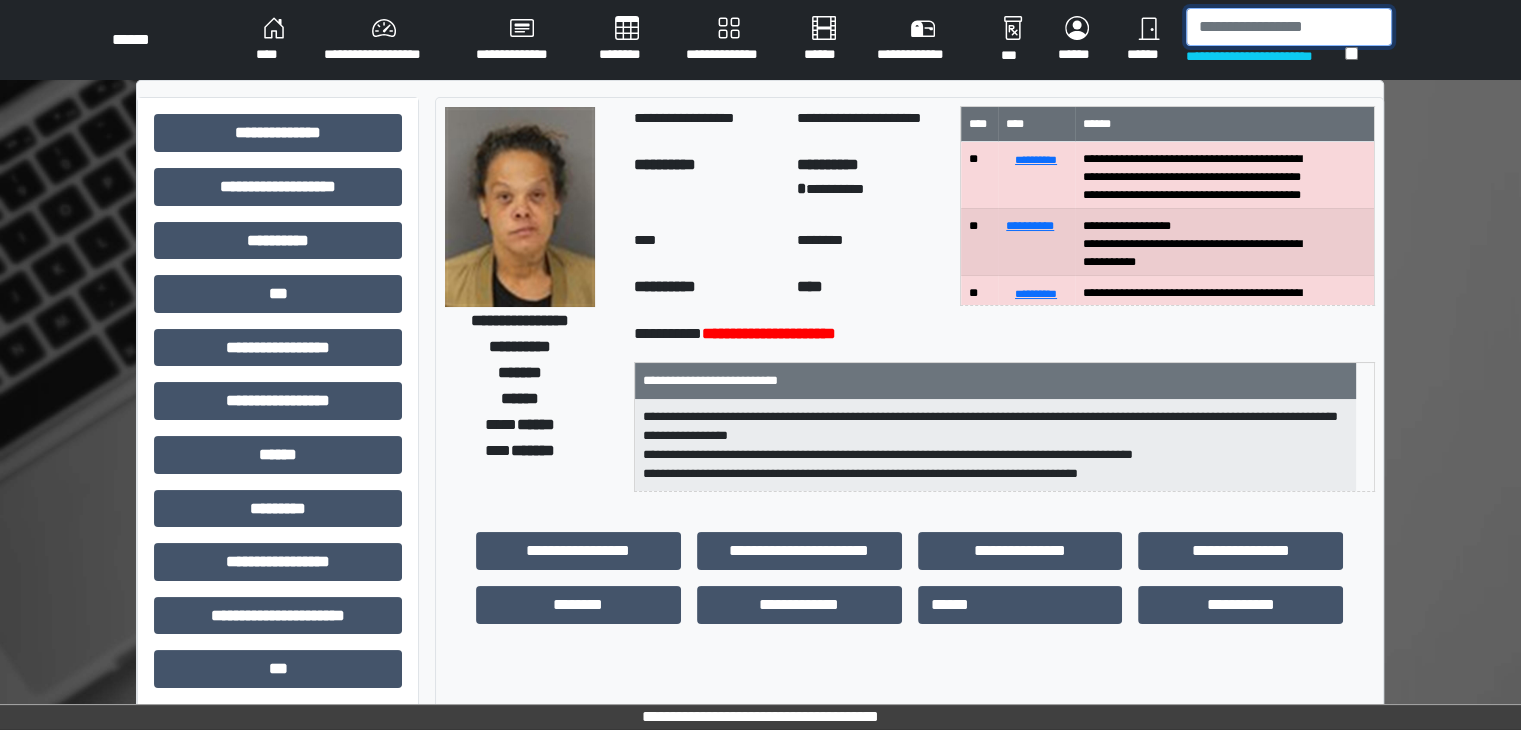 click at bounding box center (1289, 27) 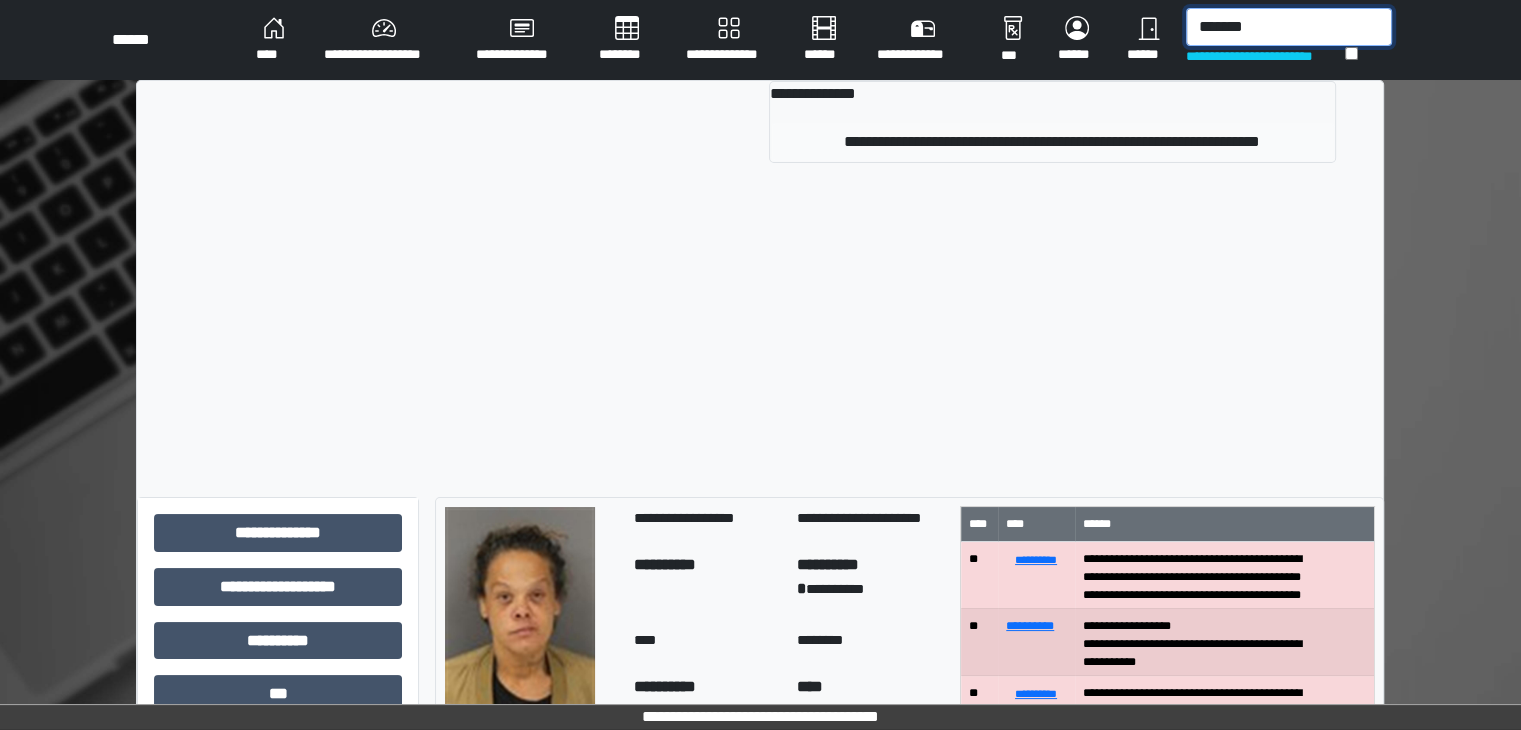 type on "*******" 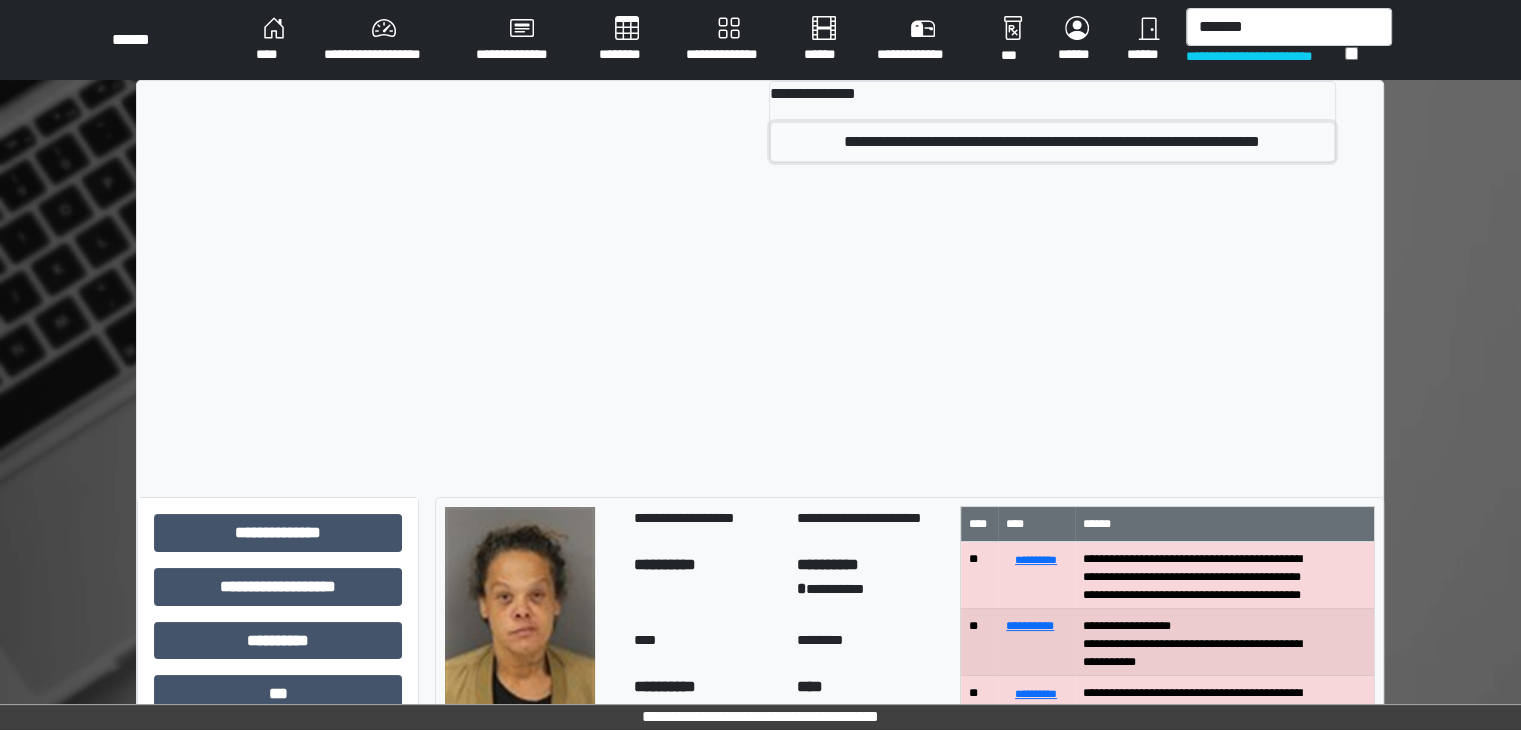 click on "**********" at bounding box center [1052, 142] 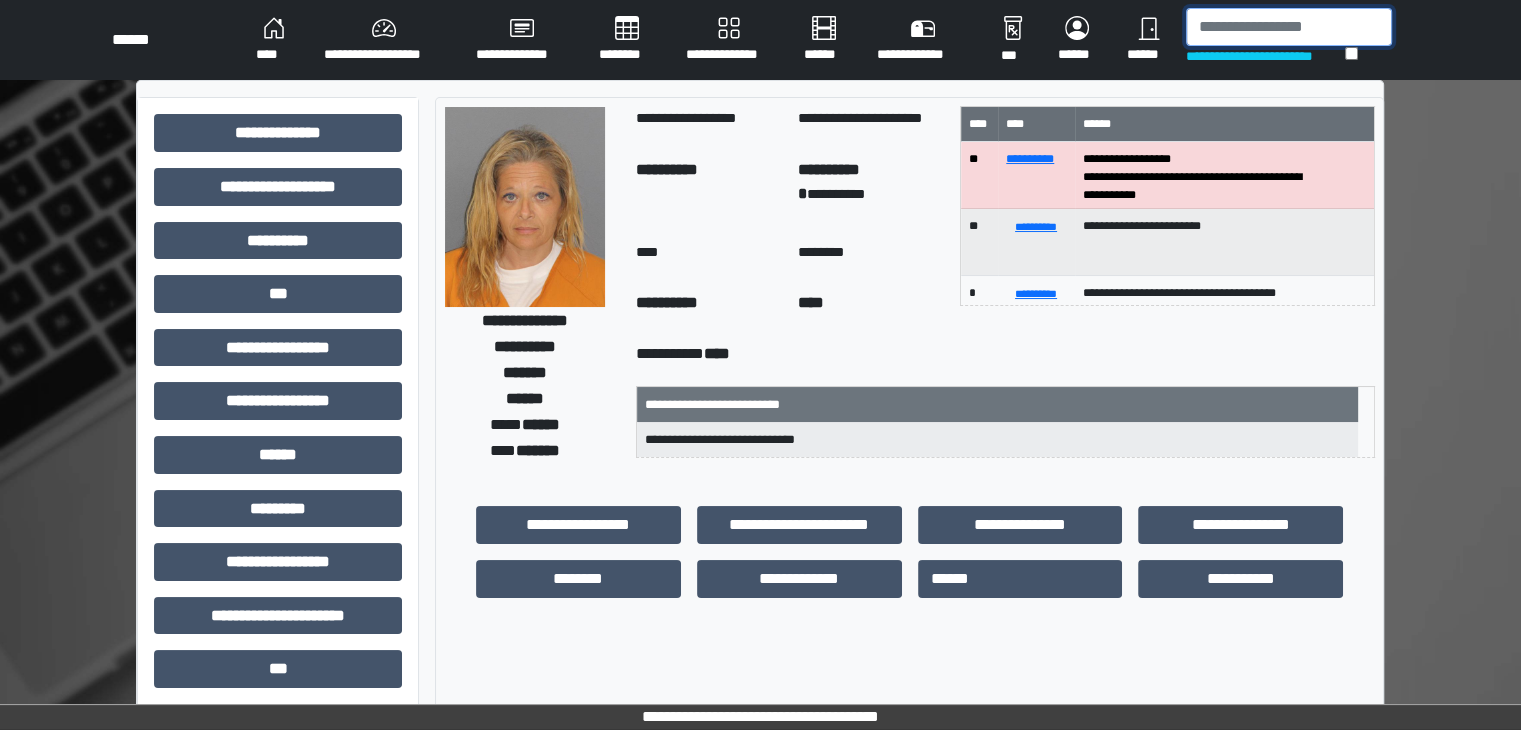 drag, startPoint x: 1198, startPoint y: 21, endPoint x: 1196, endPoint y: 54, distance: 33.06055 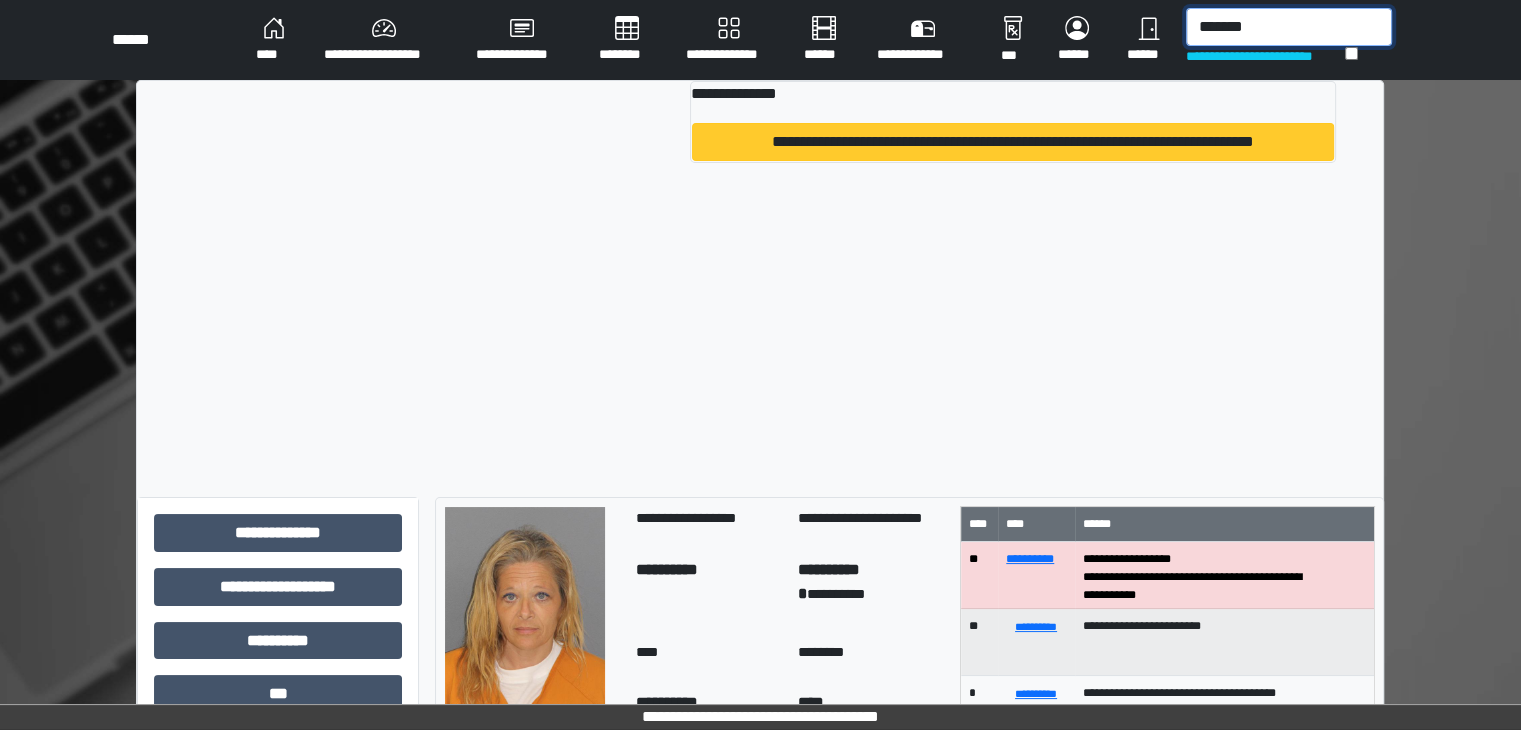 type on "*******" 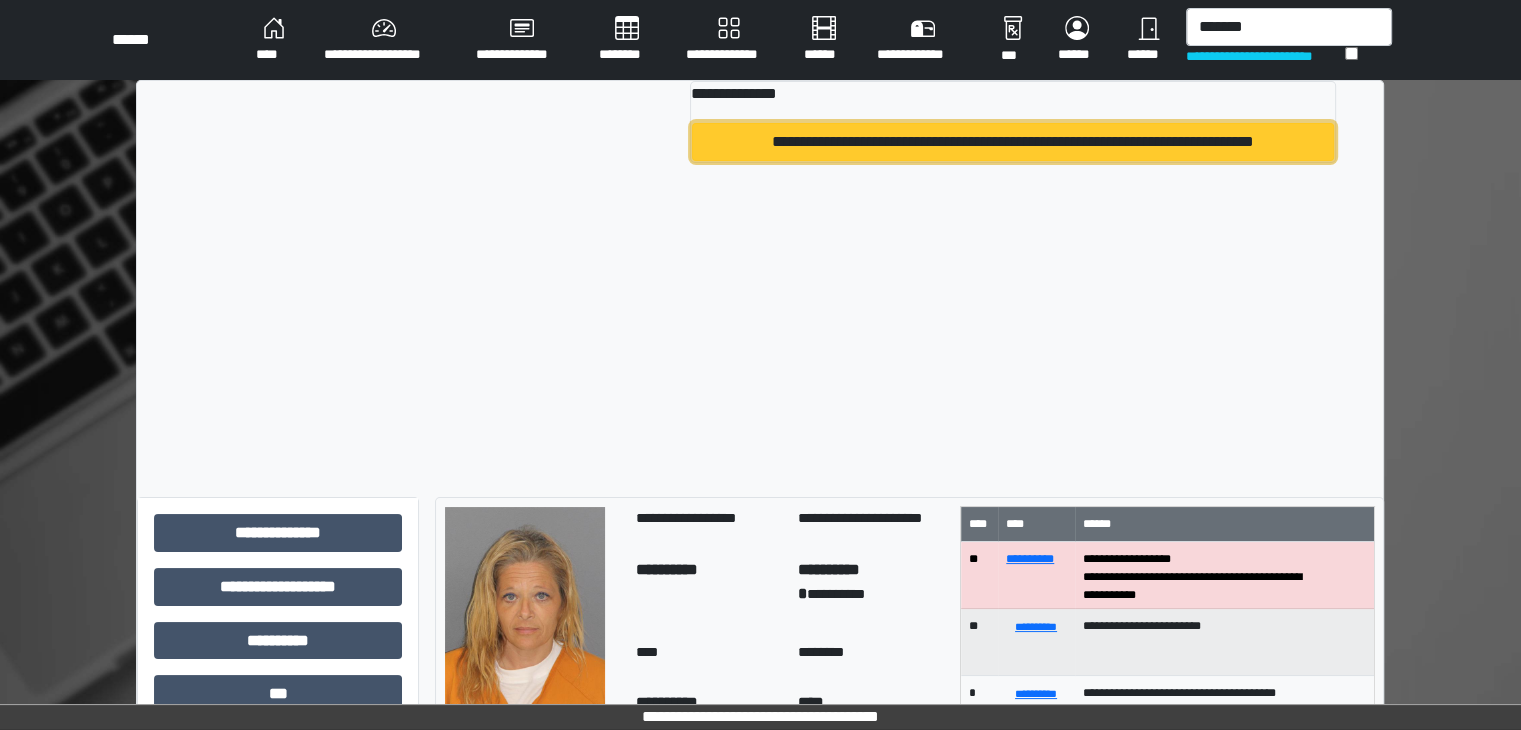 click on "**********" at bounding box center (1013, 142) 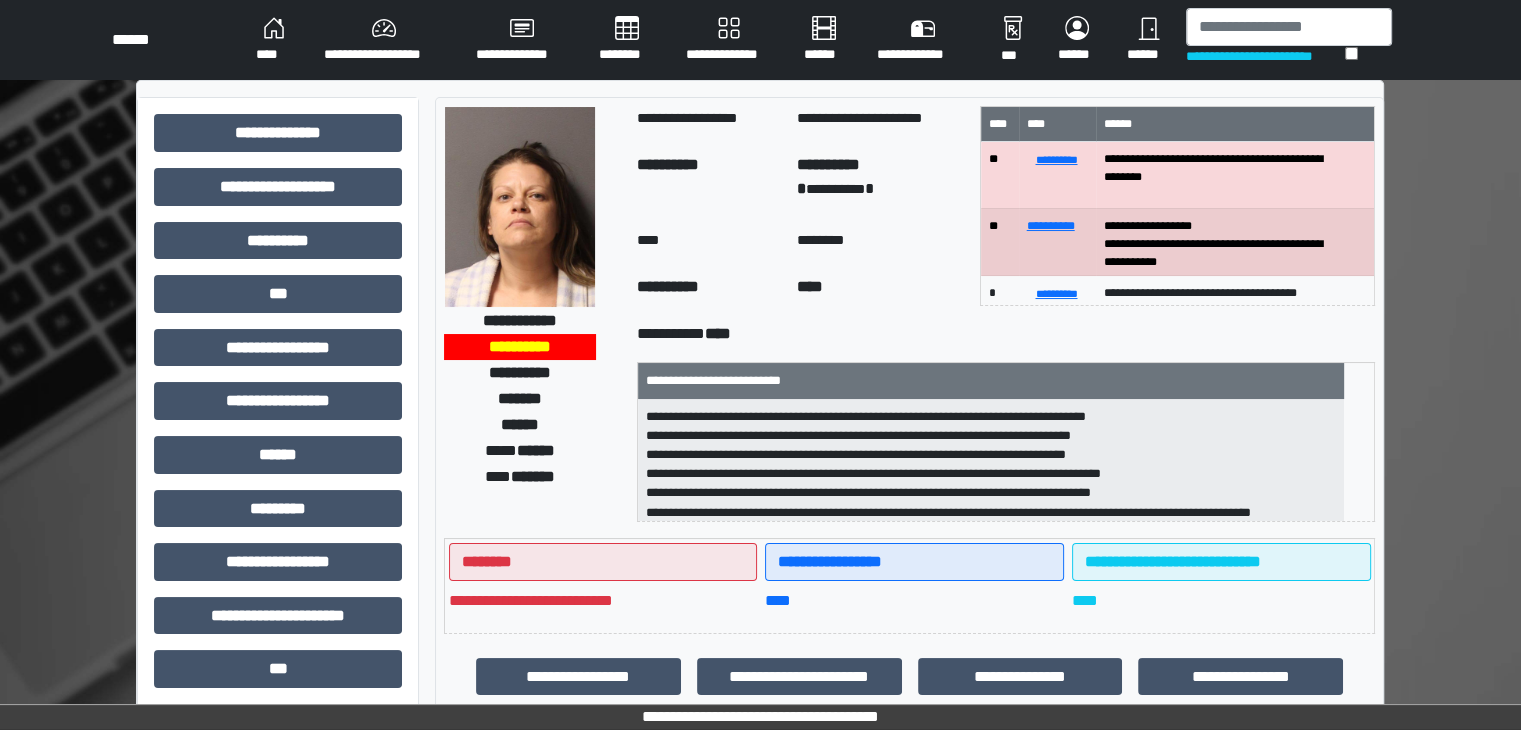 click at bounding box center (520, 207) 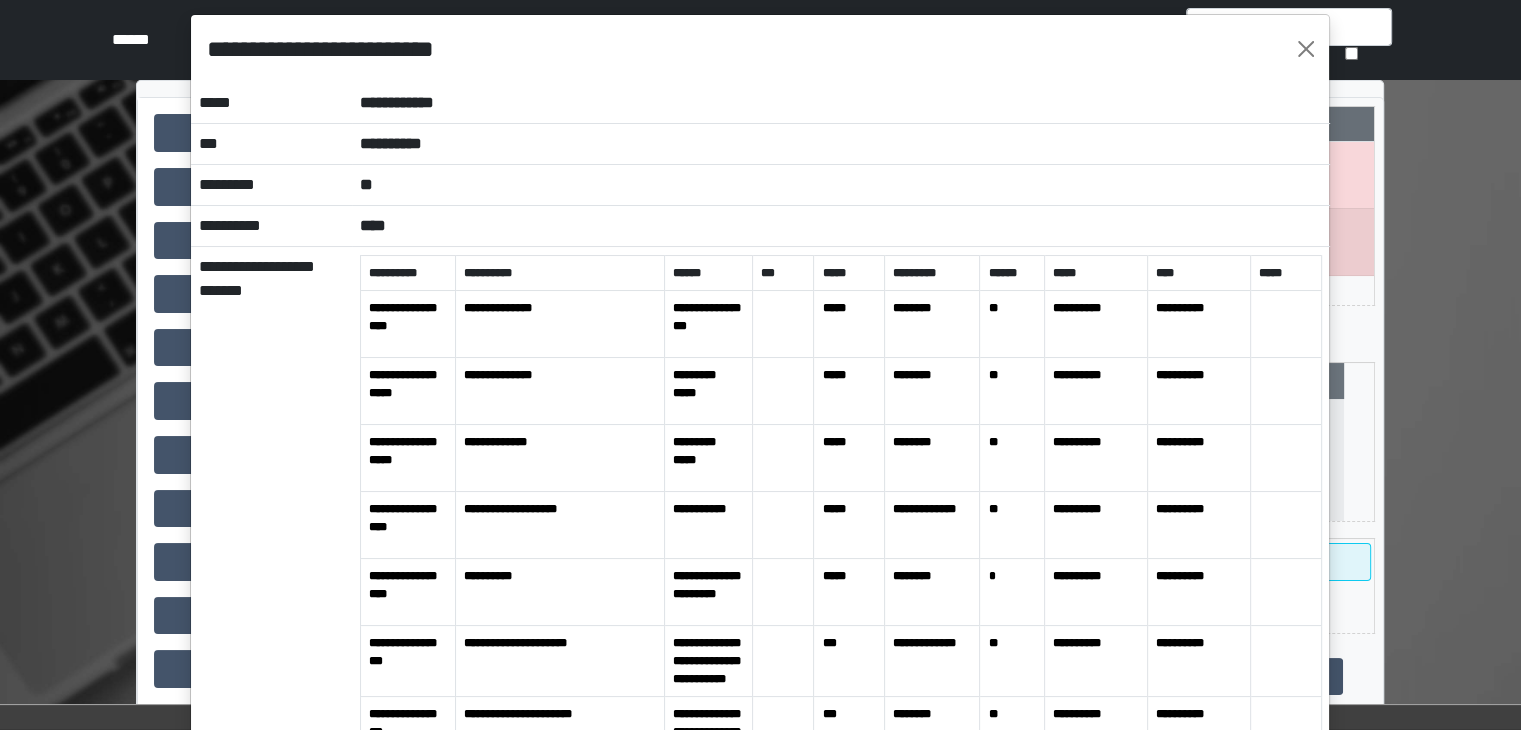 scroll, scrollTop: 0, scrollLeft: 0, axis: both 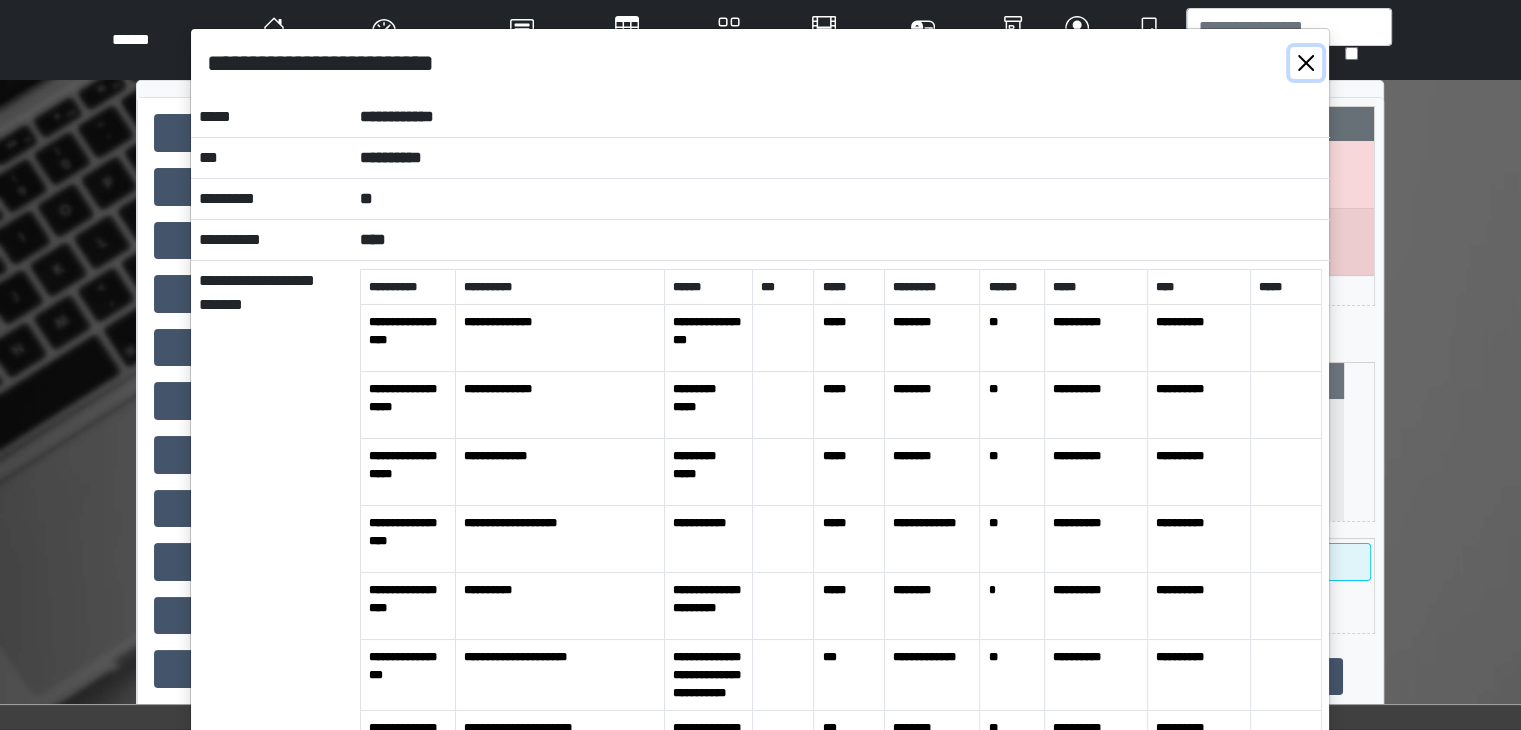 drag, startPoint x: 1303, startPoint y: 64, endPoint x: 1233, endPoint y: 39, distance: 74.330345 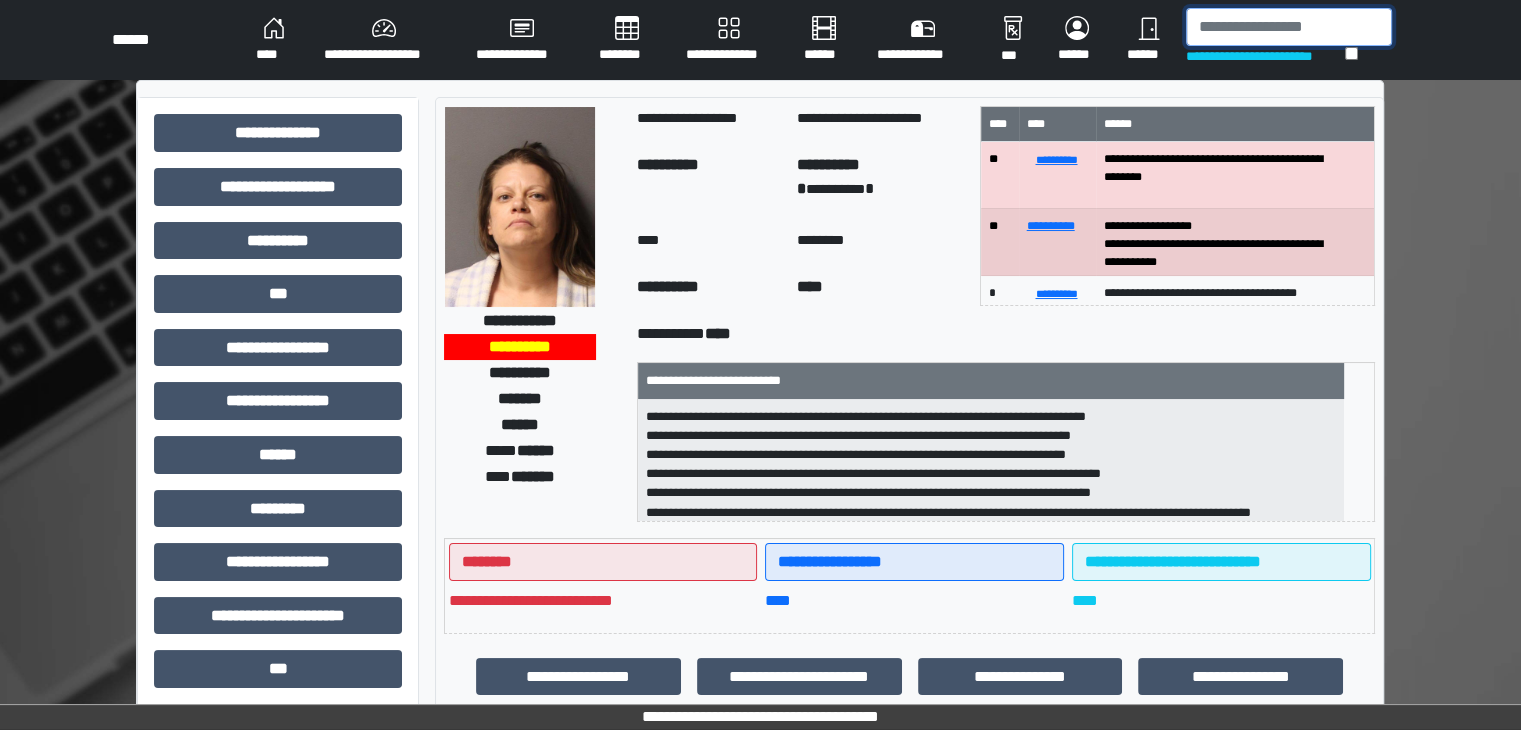 click at bounding box center [1289, 27] 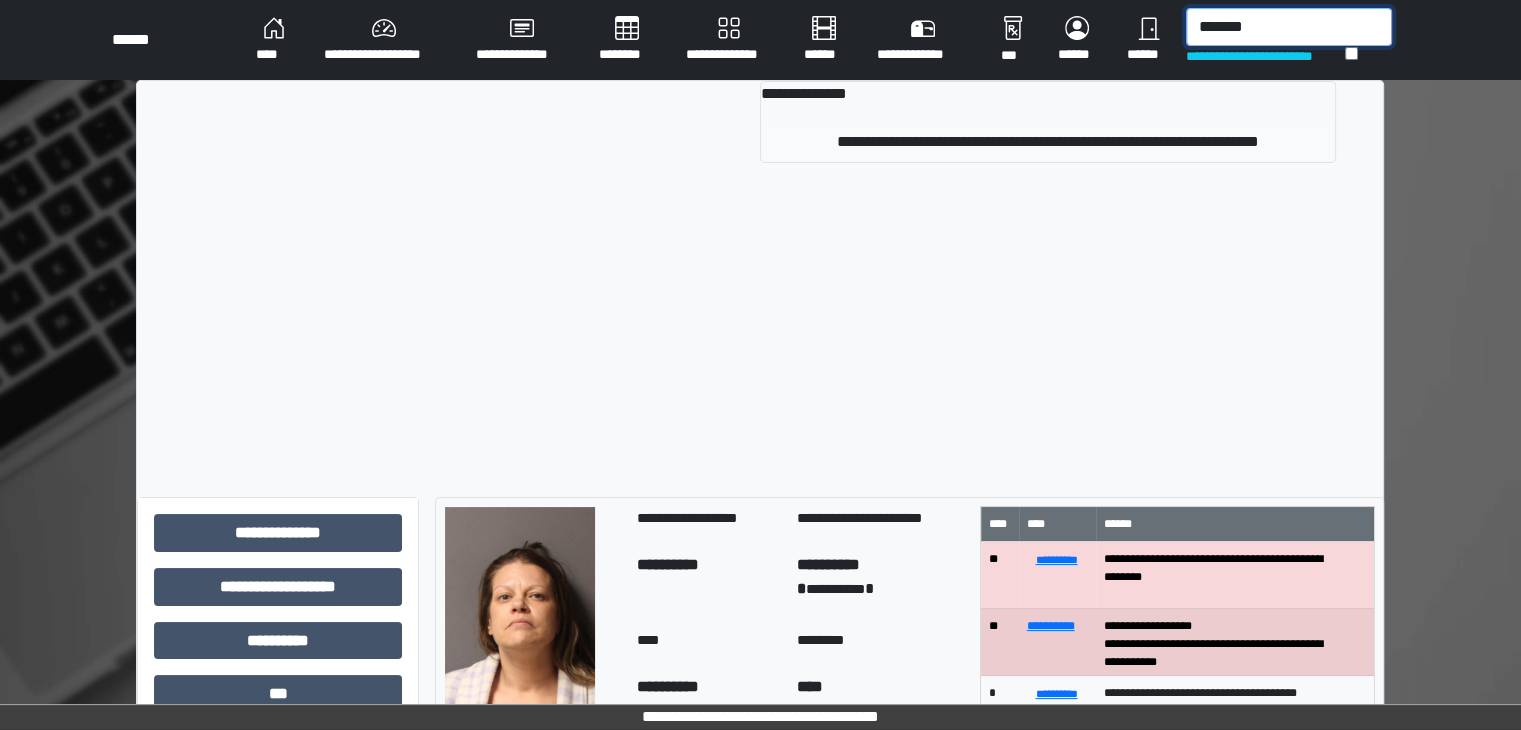 type on "*******" 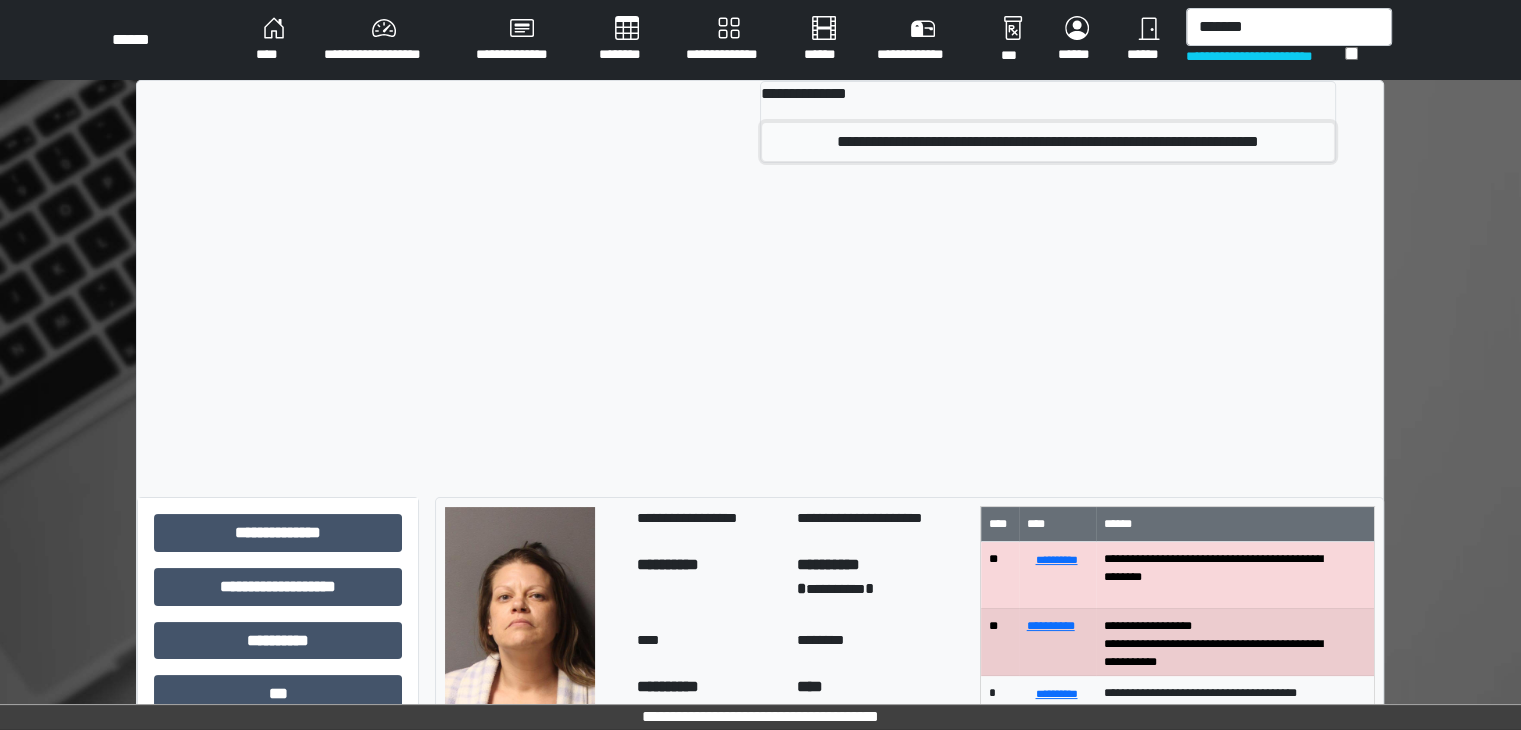 click on "**********" at bounding box center [1048, 142] 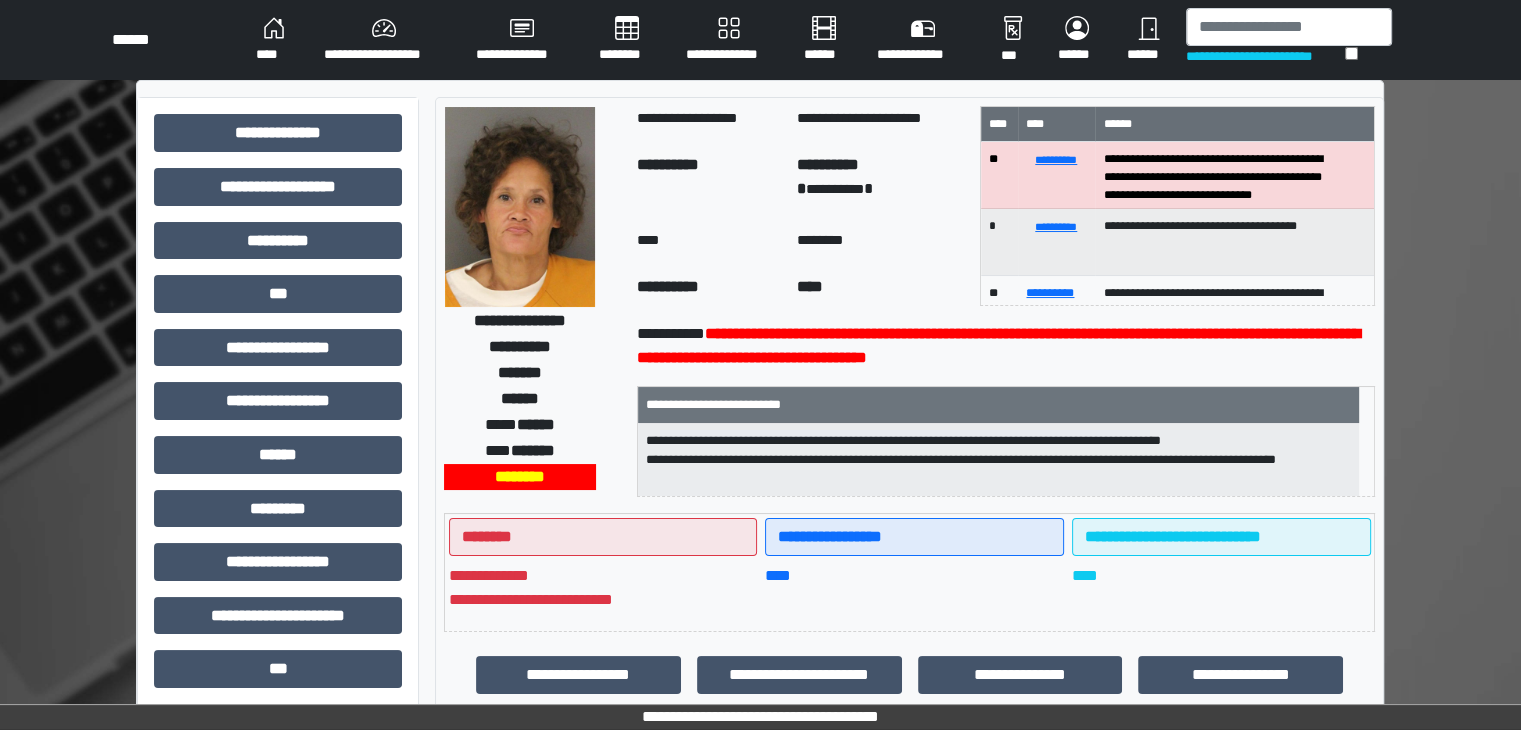 click at bounding box center (520, 207) 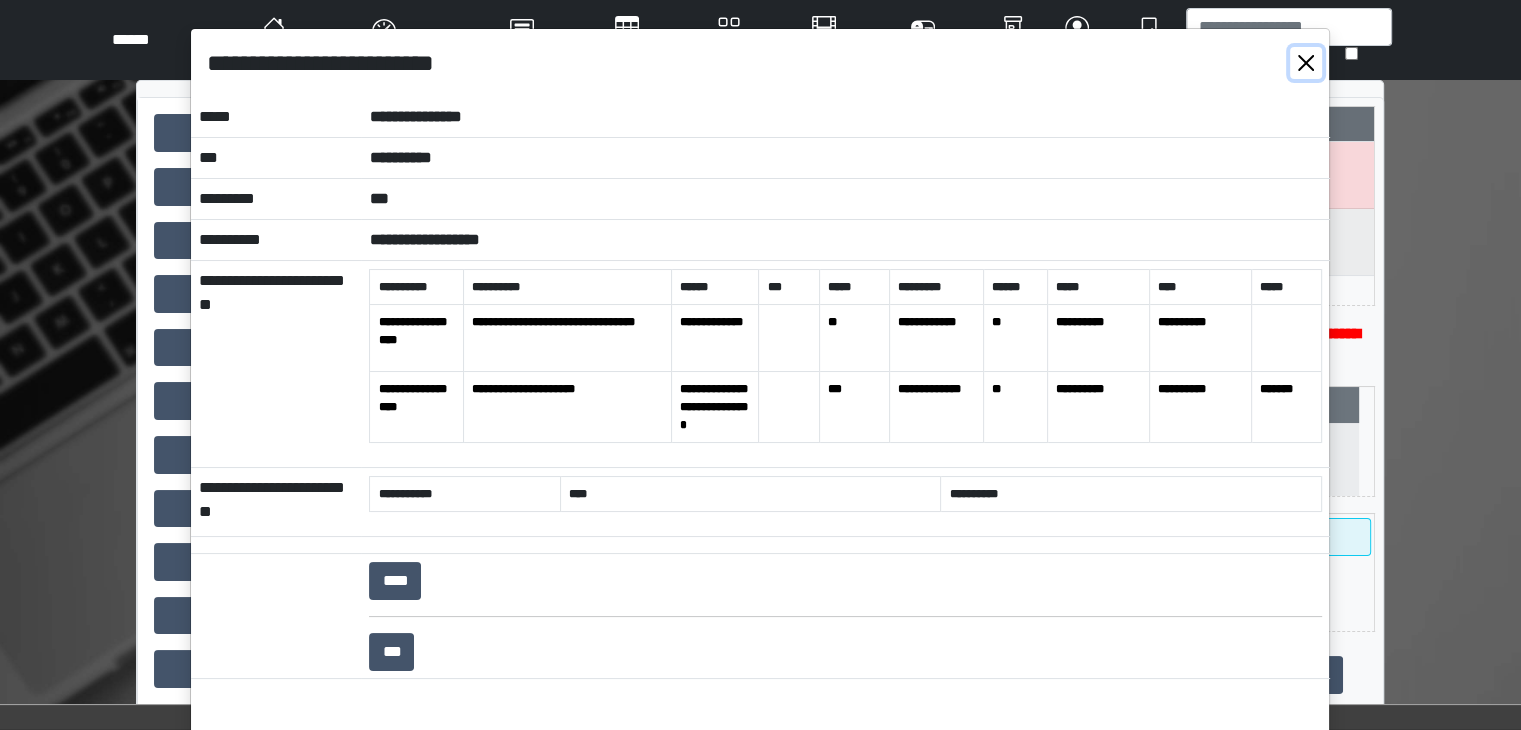 click at bounding box center [1306, 63] 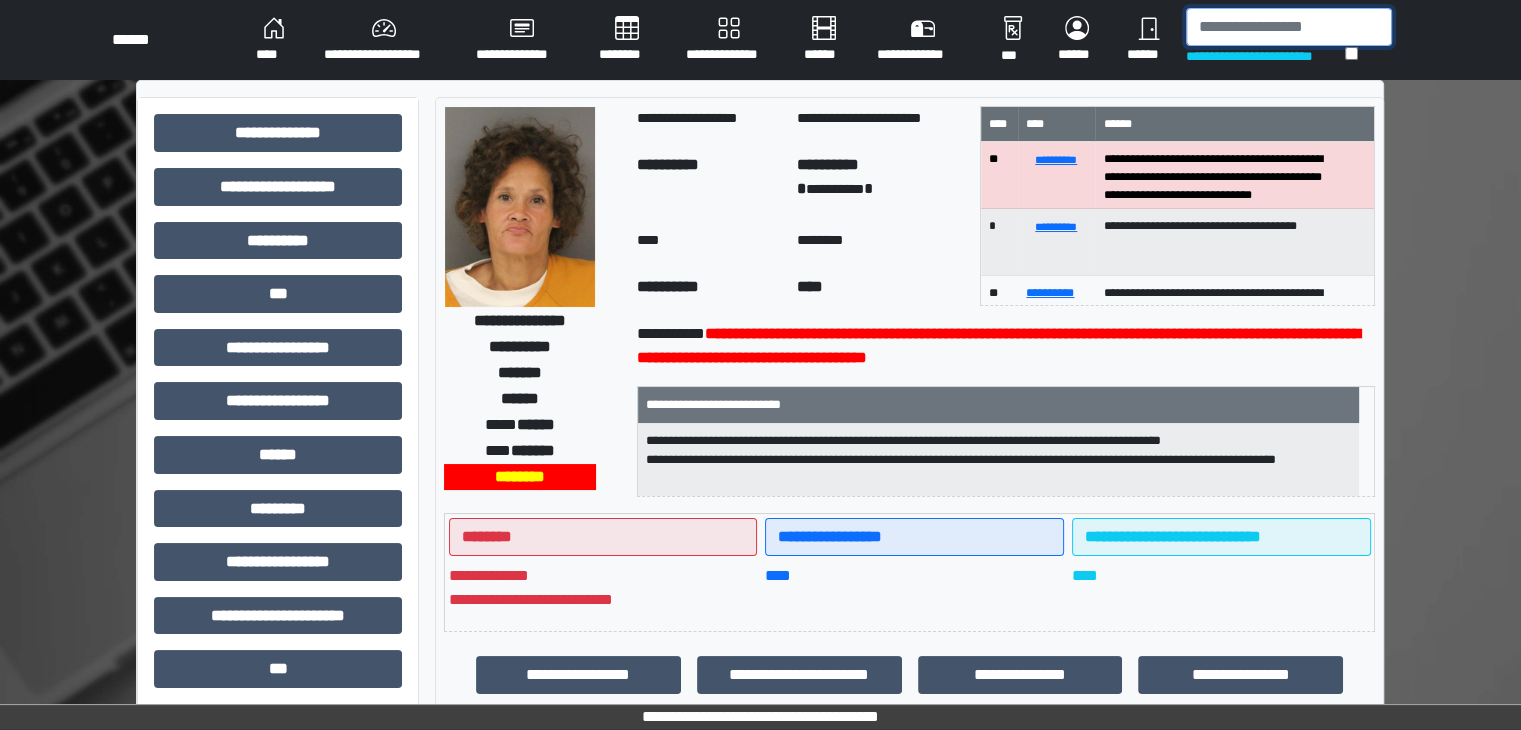 click at bounding box center (1289, 27) 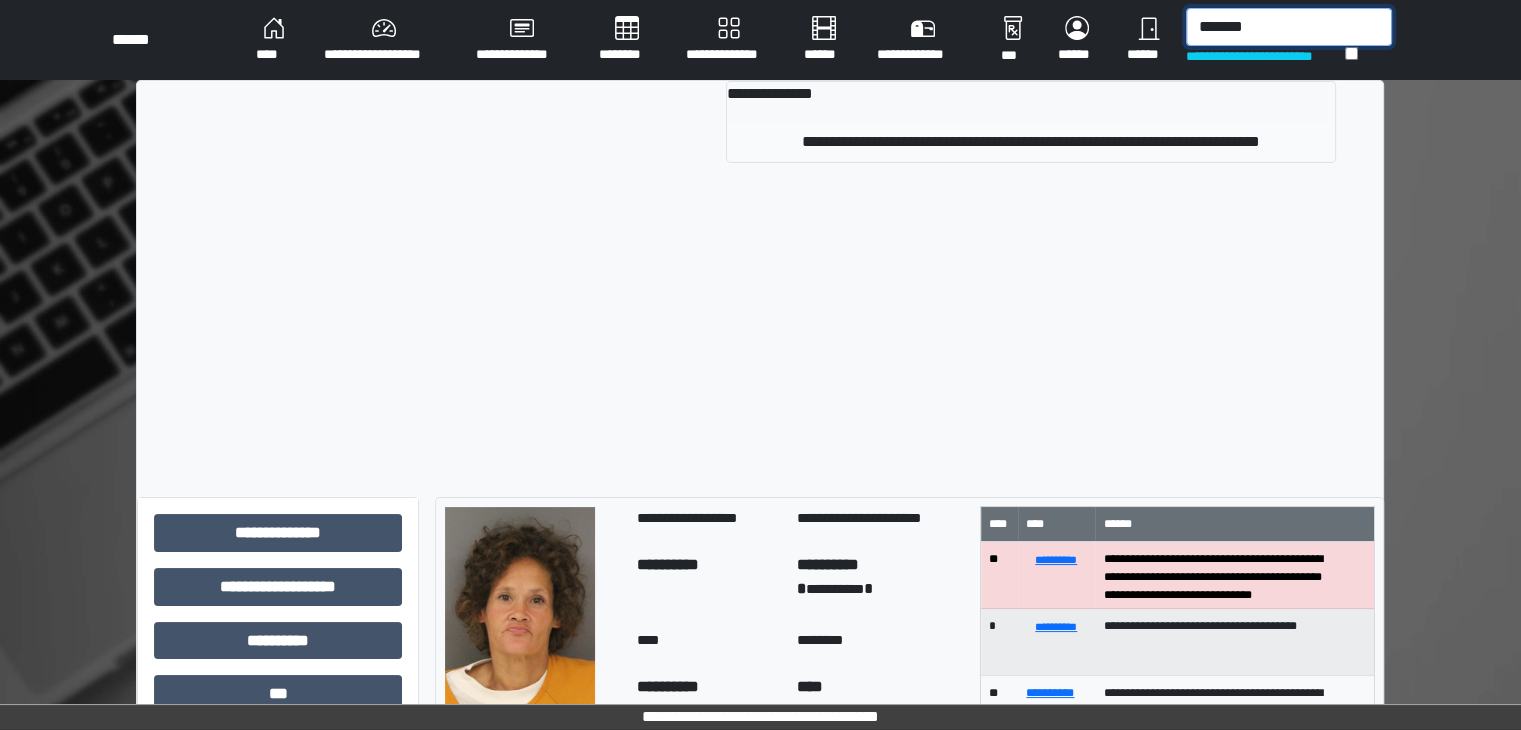 type on "*******" 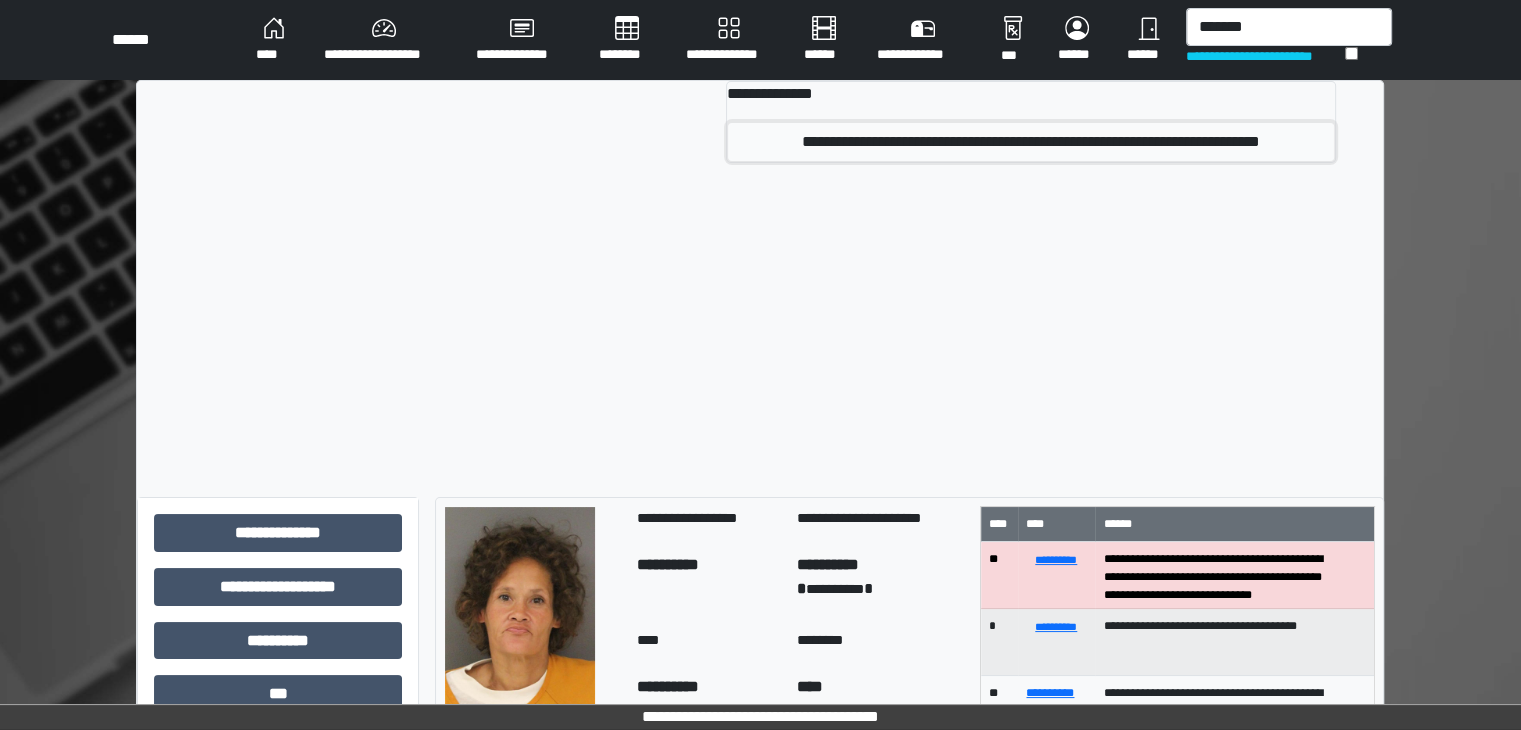 click on "**********" at bounding box center [1031, 142] 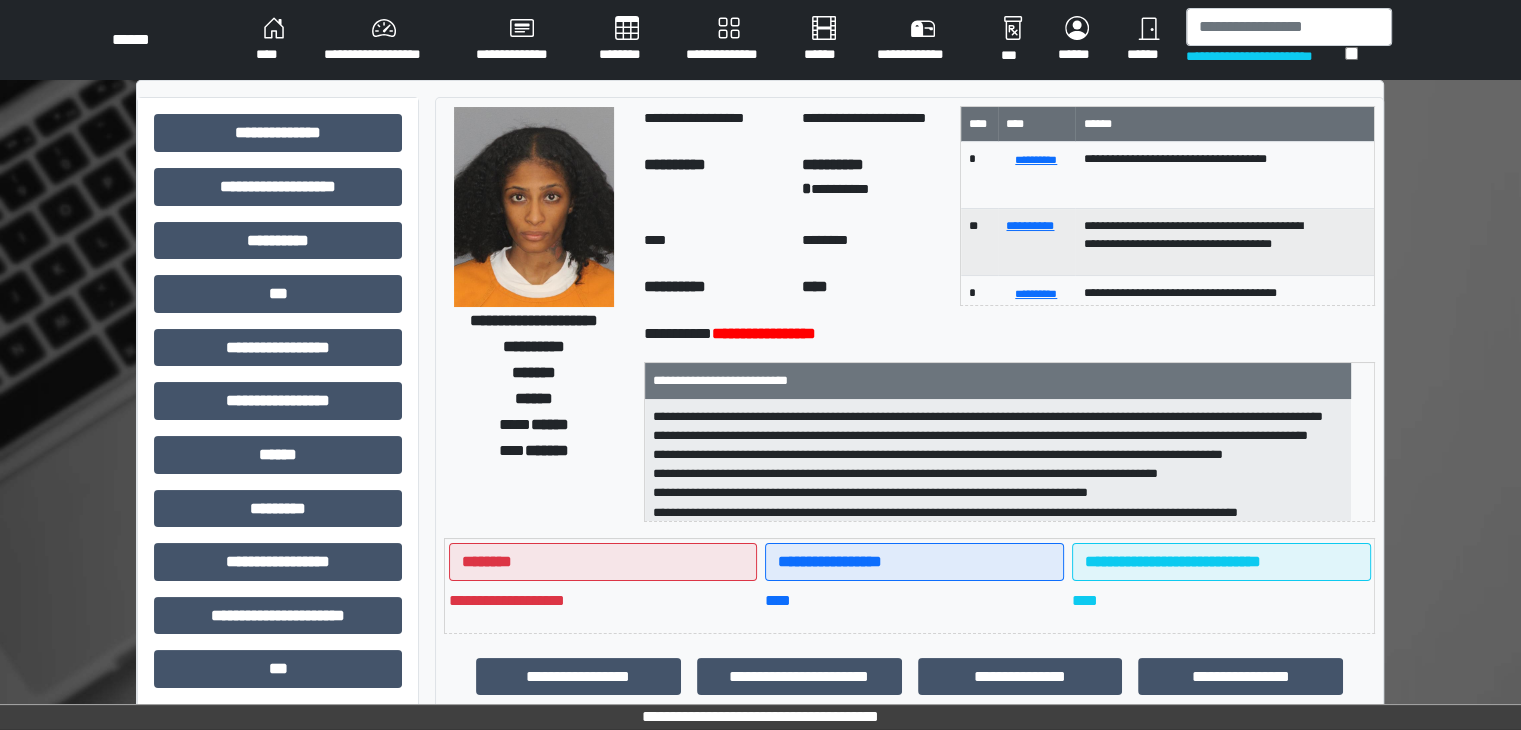 click at bounding box center [534, 207] 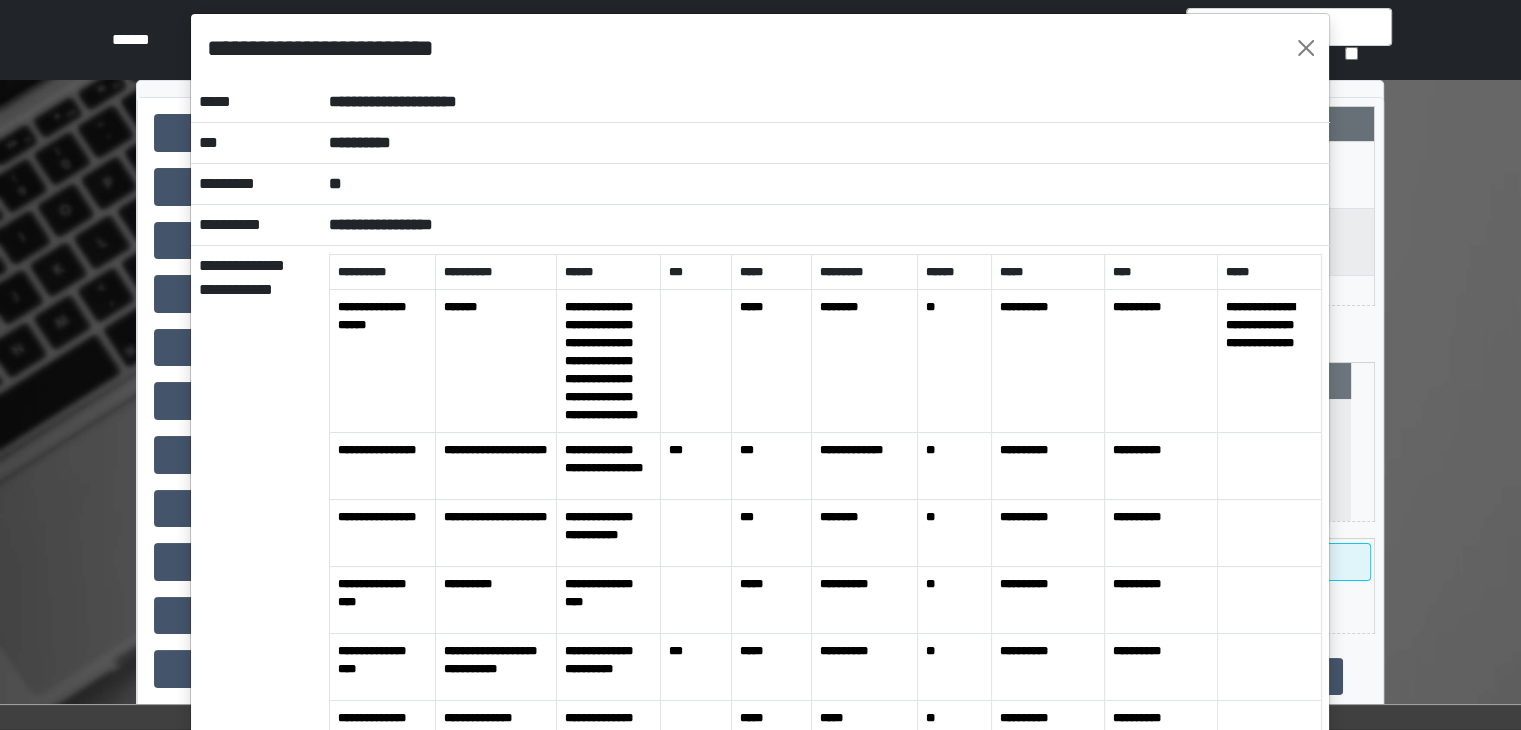 scroll, scrollTop: 0, scrollLeft: 0, axis: both 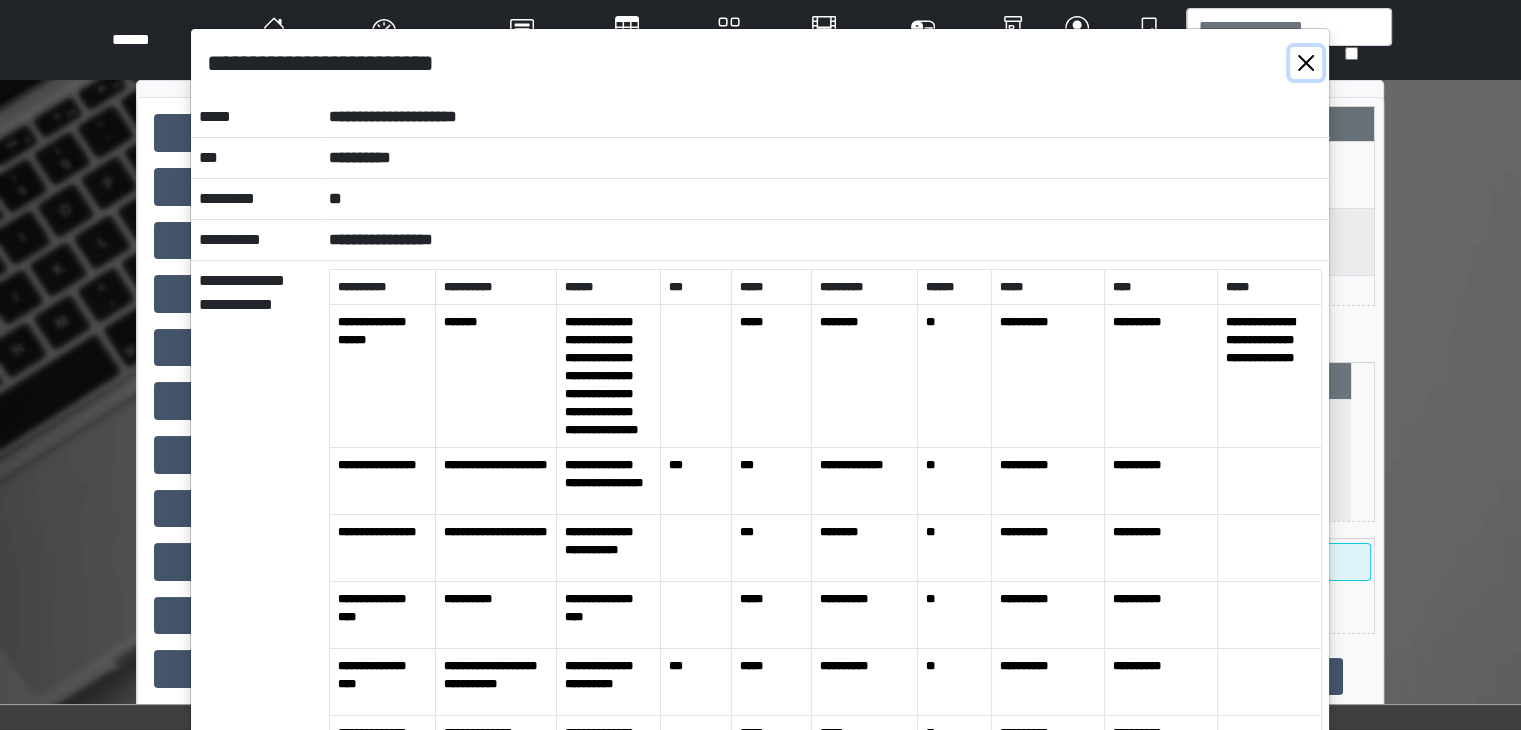 click at bounding box center (1306, 63) 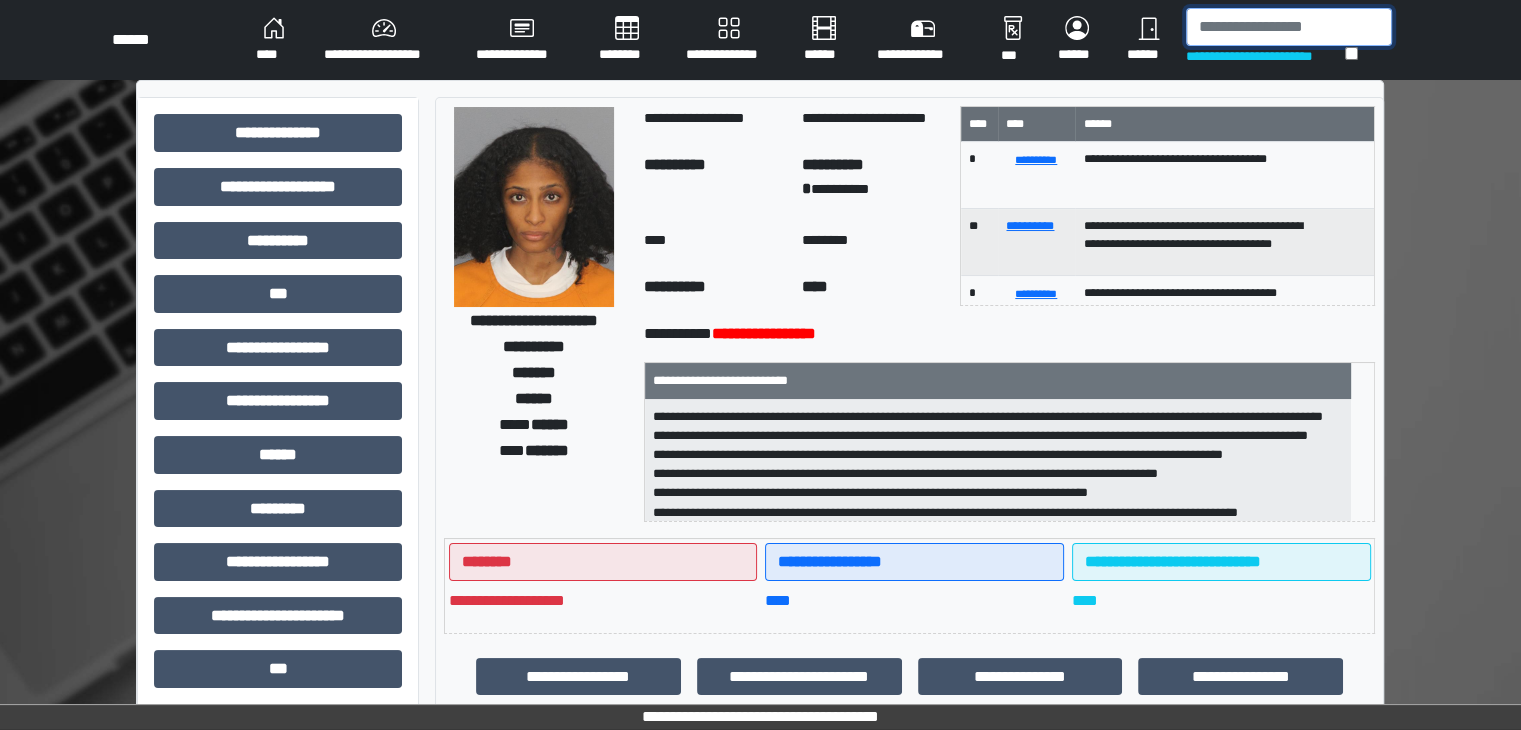 click at bounding box center (1289, 27) 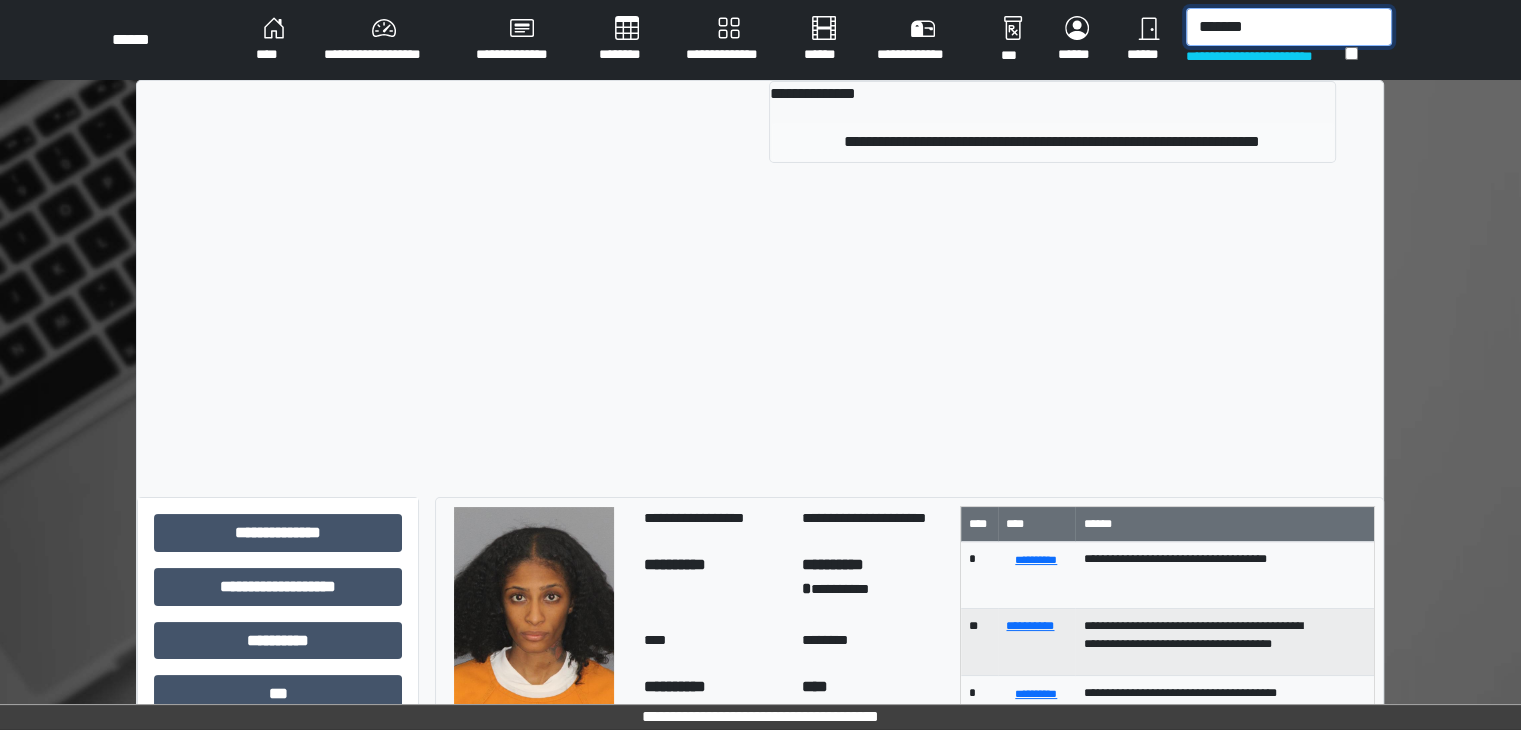 type on "*******" 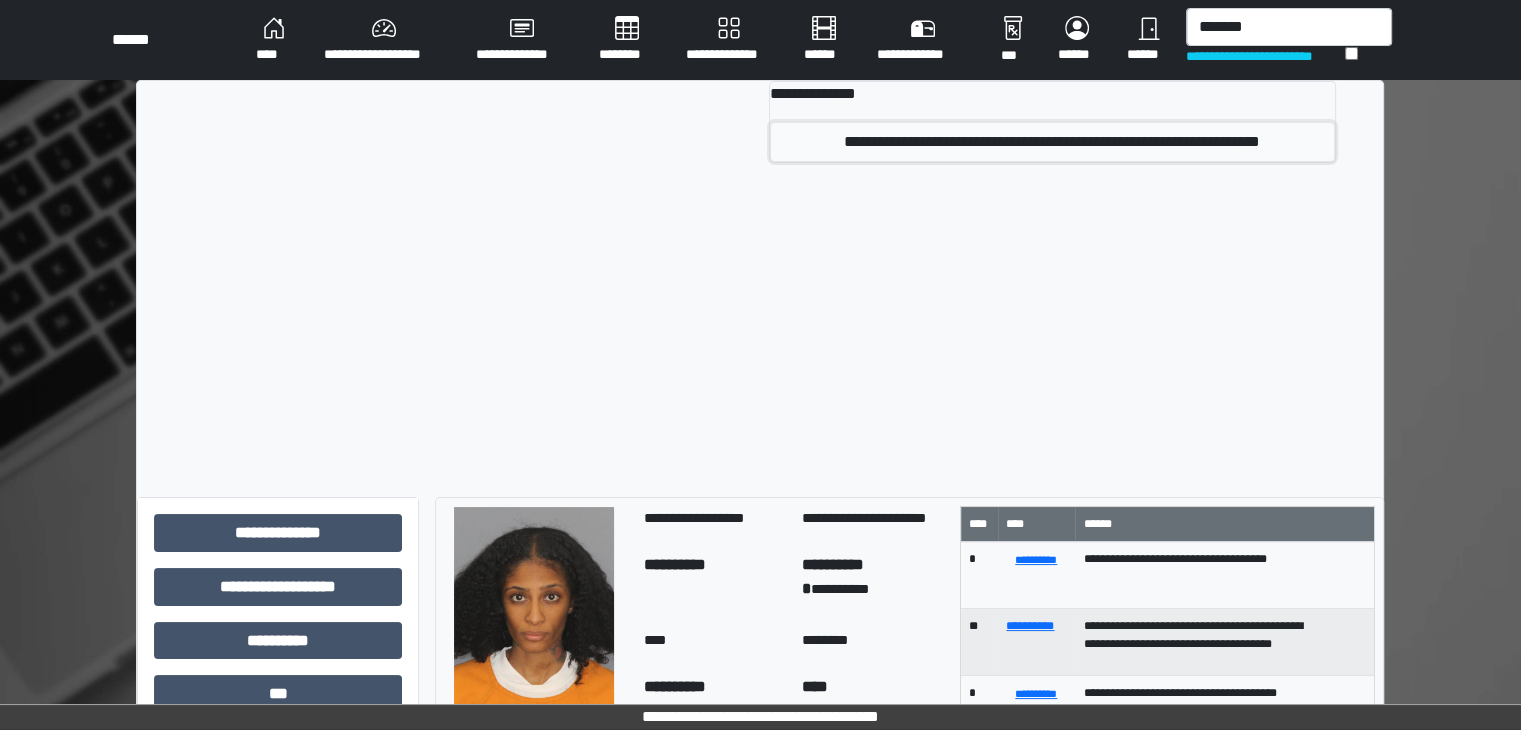 drag, startPoint x: 813, startPoint y: 140, endPoint x: 824, endPoint y: 134, distance: 12.529964 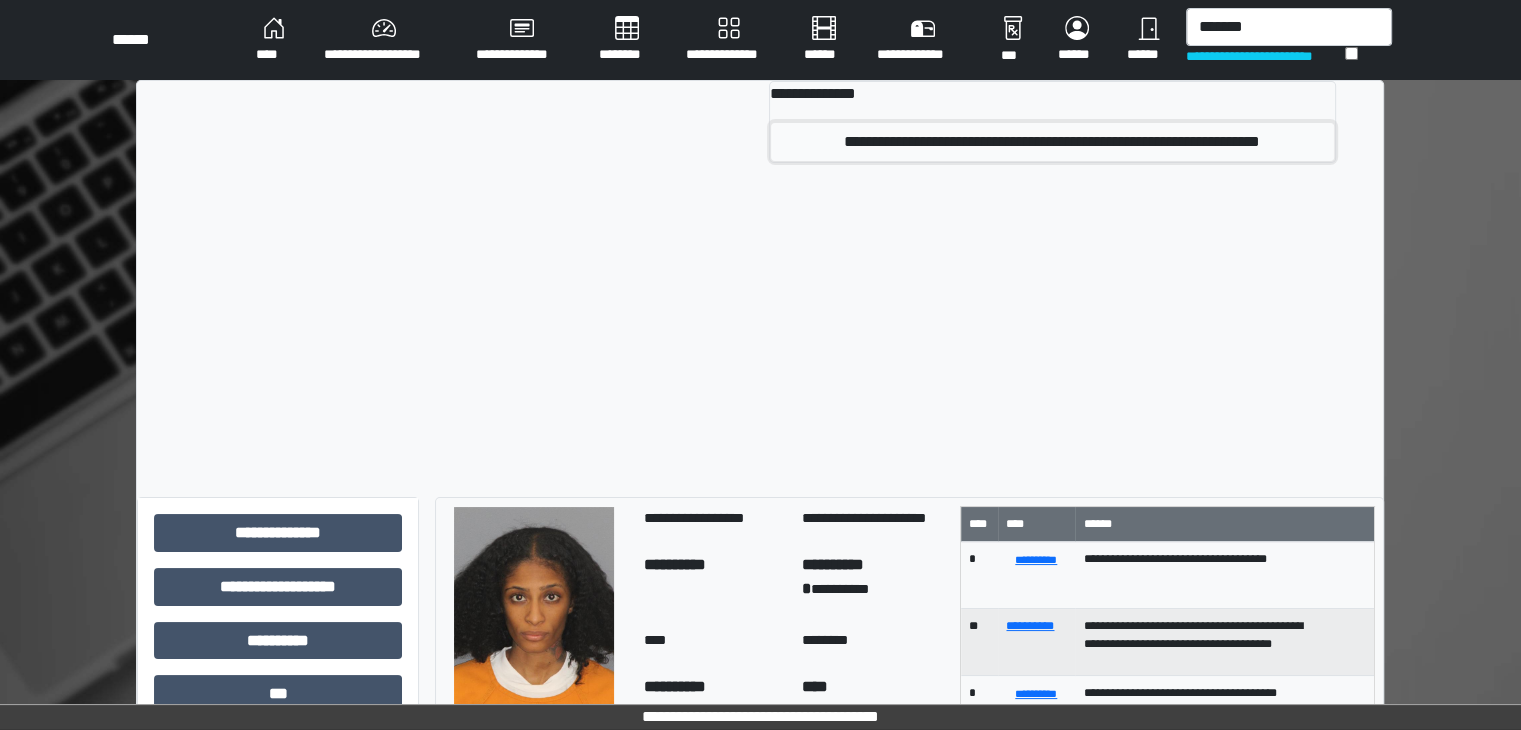 click on "**********" at bounding box center [1052, 142] 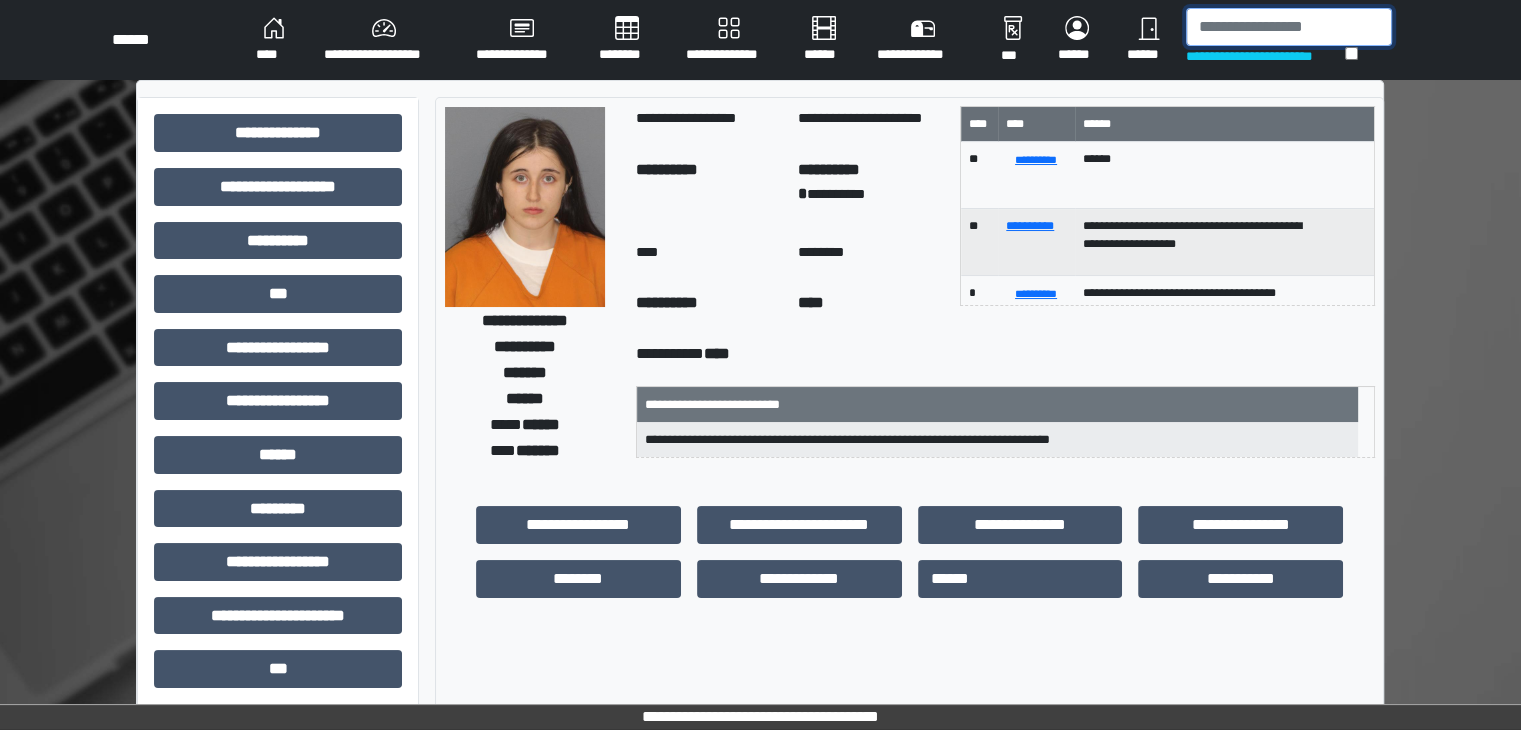 click at bounding box center [1289, 27] 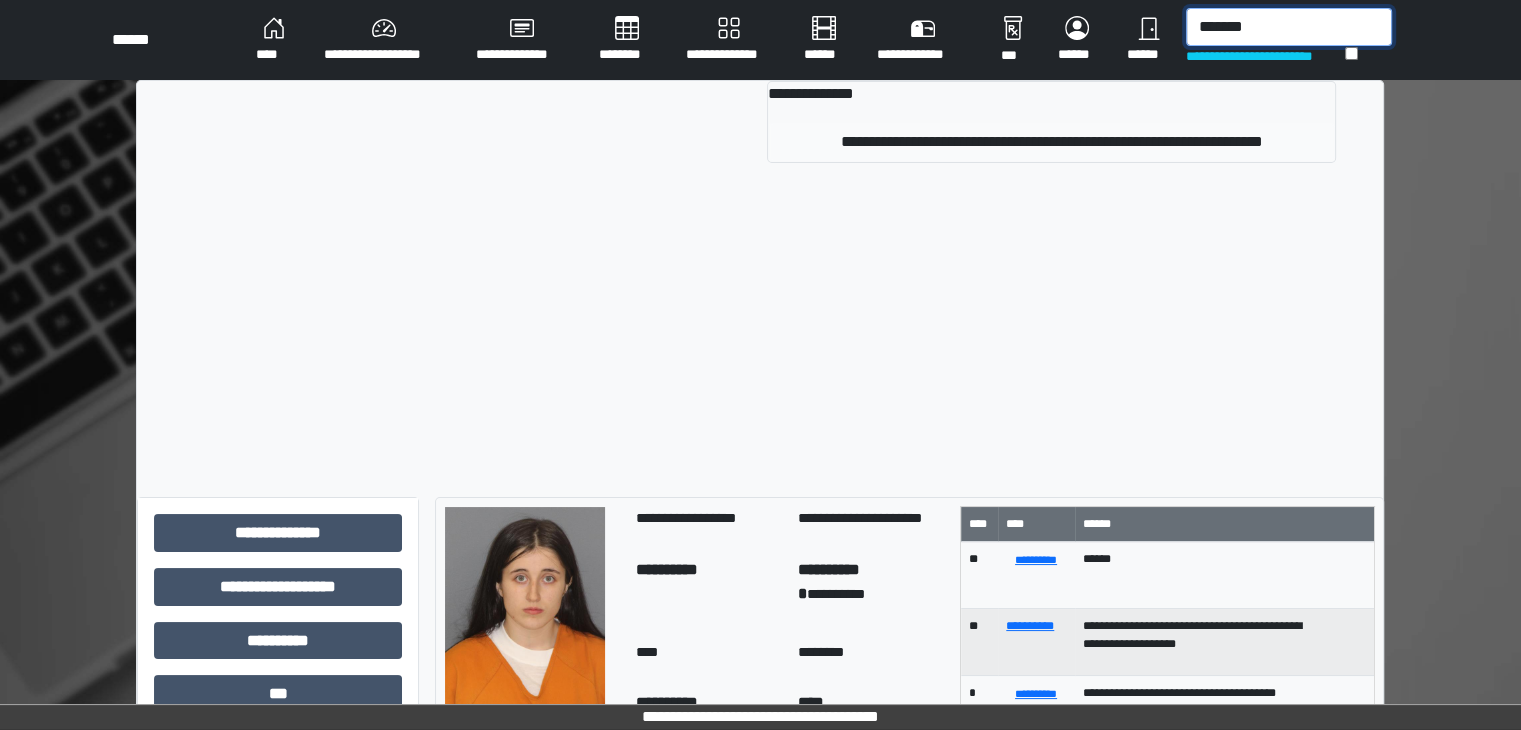 type on "*******" 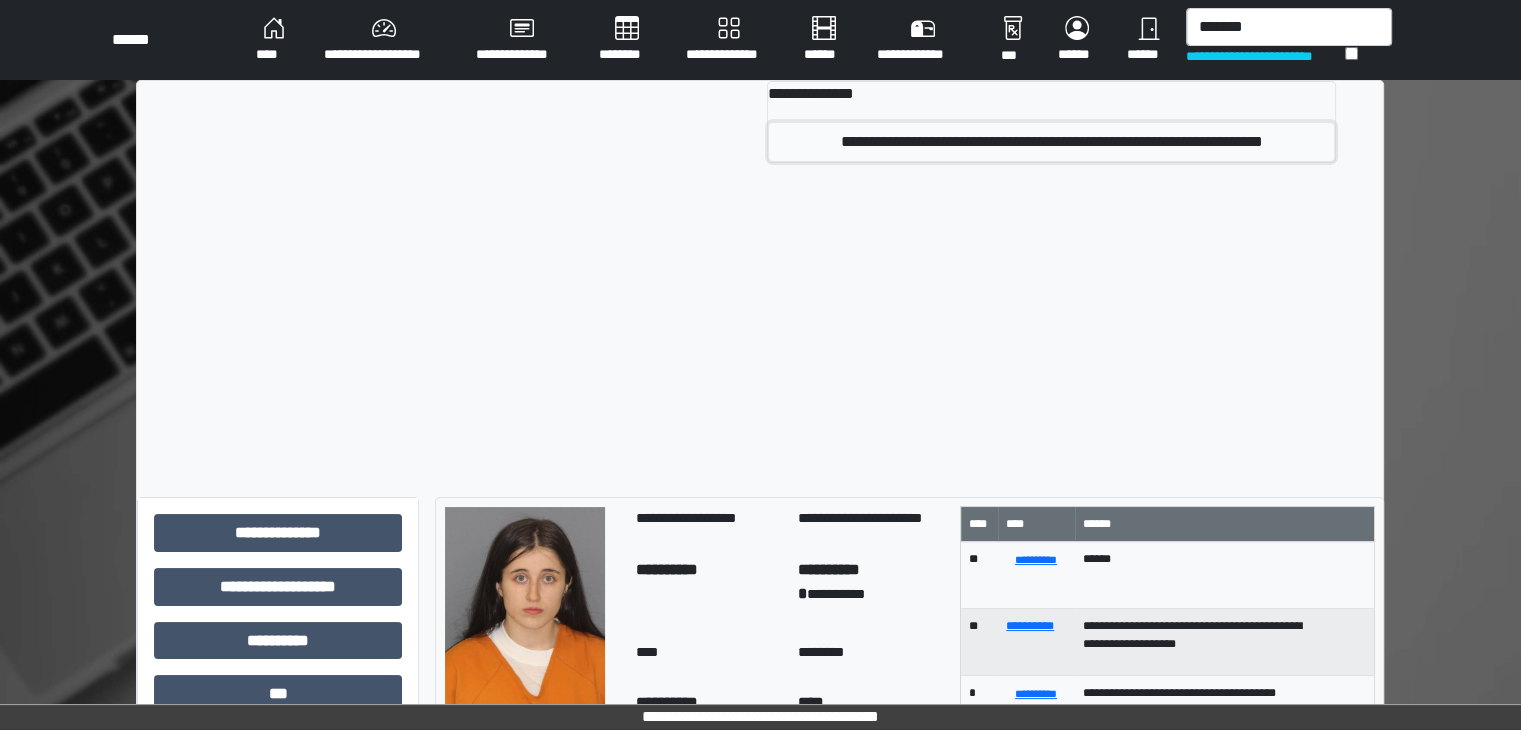 click on "**********" at bounding box center (1051, 142) 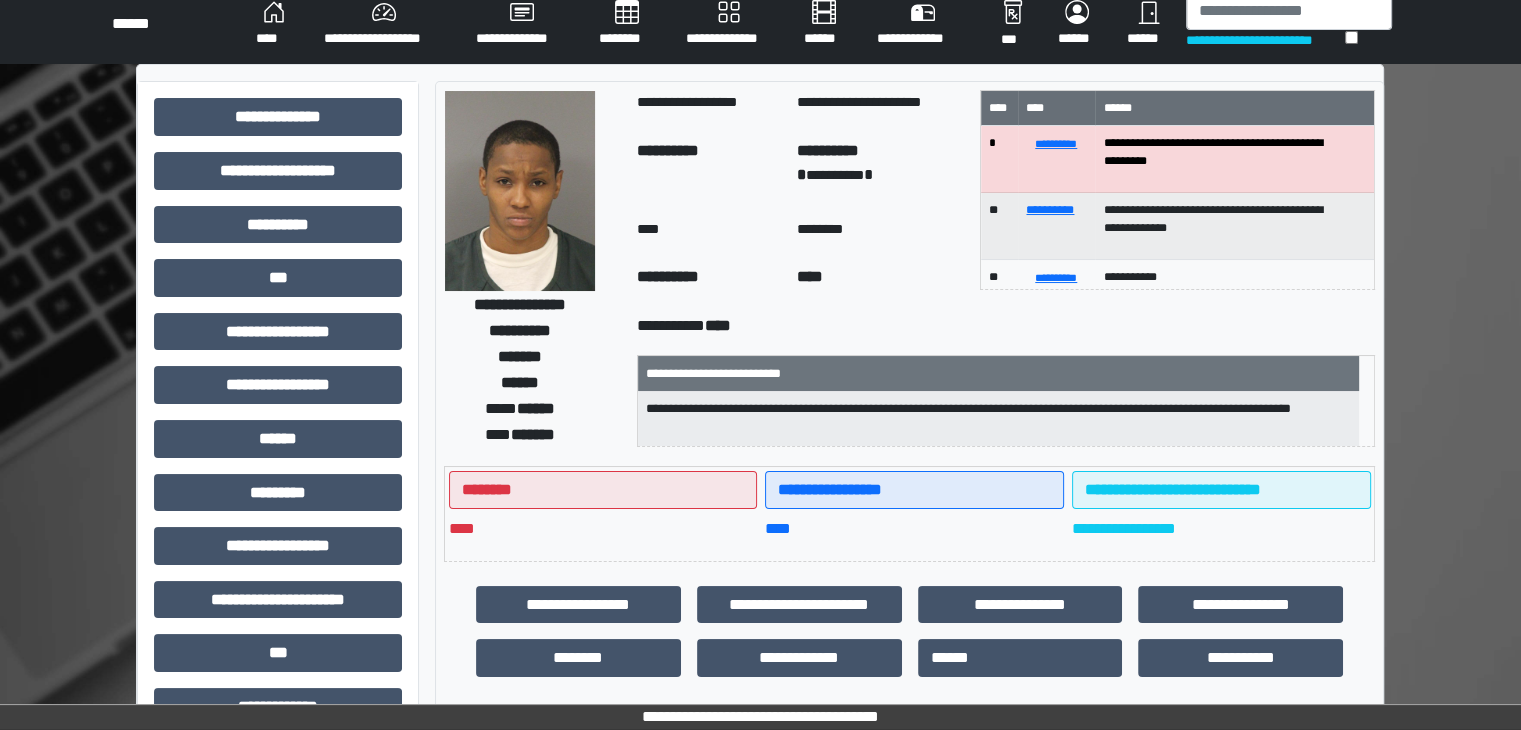 scroll, scrollTop: 0, scrollLeft: 0, axis: both 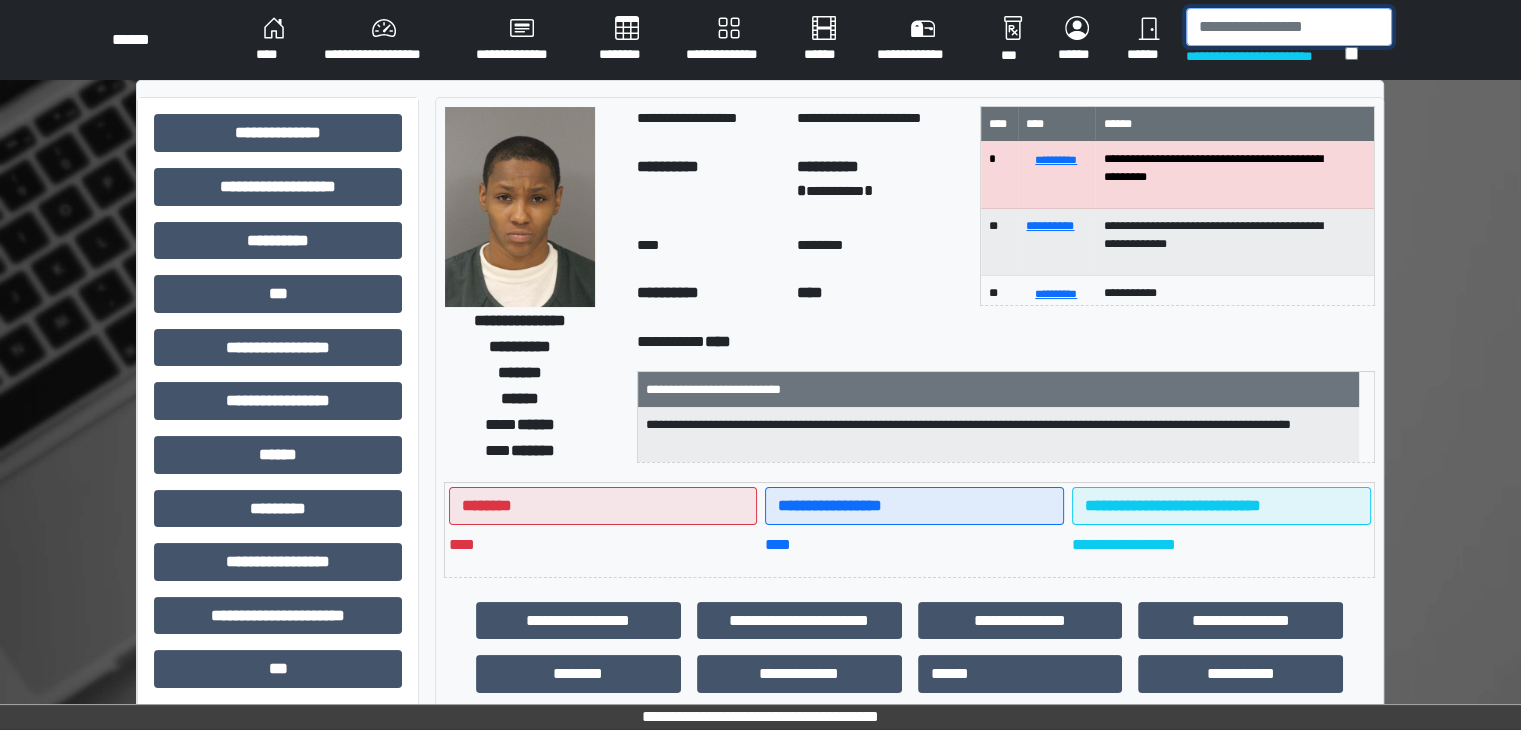 click at bounding box center [1289, 27] 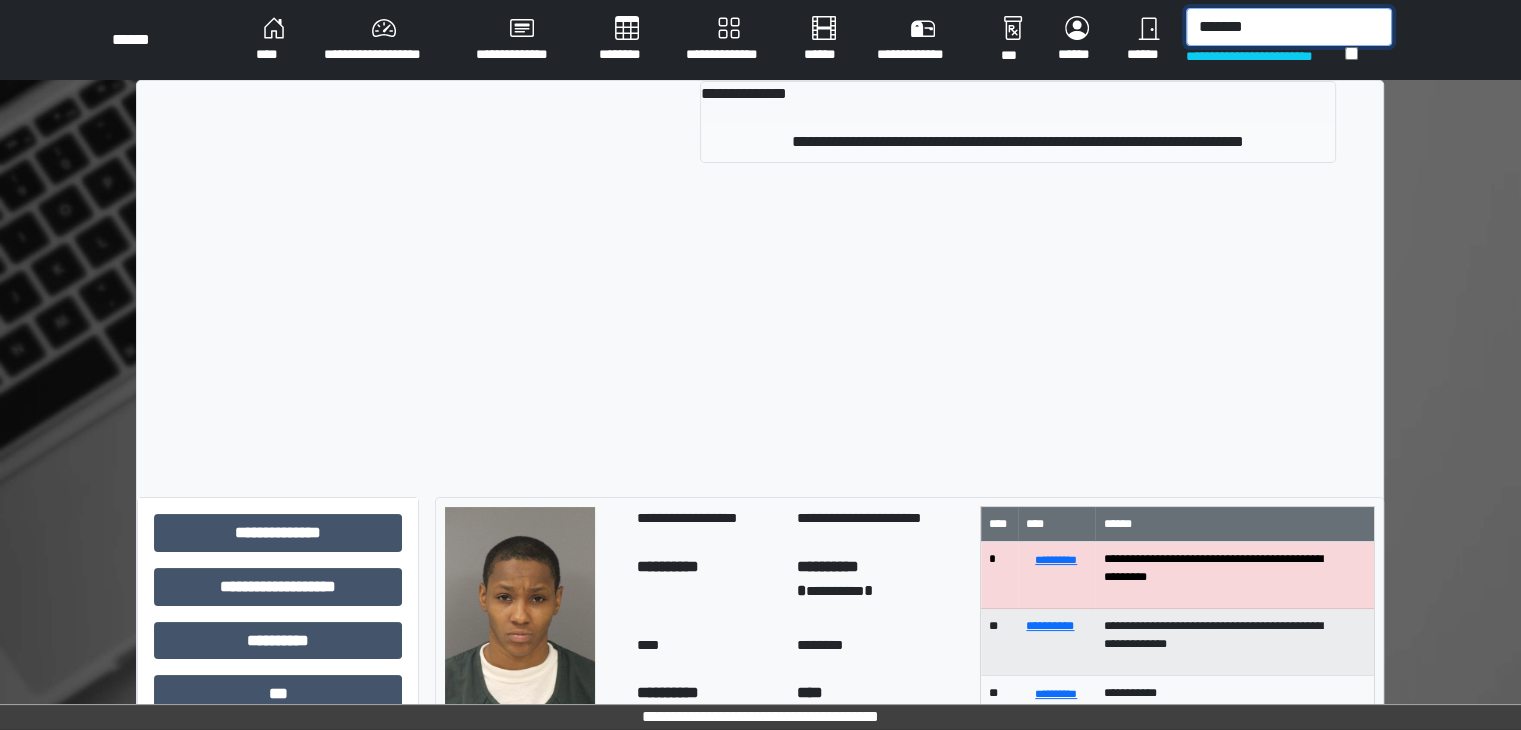 type on "*******" 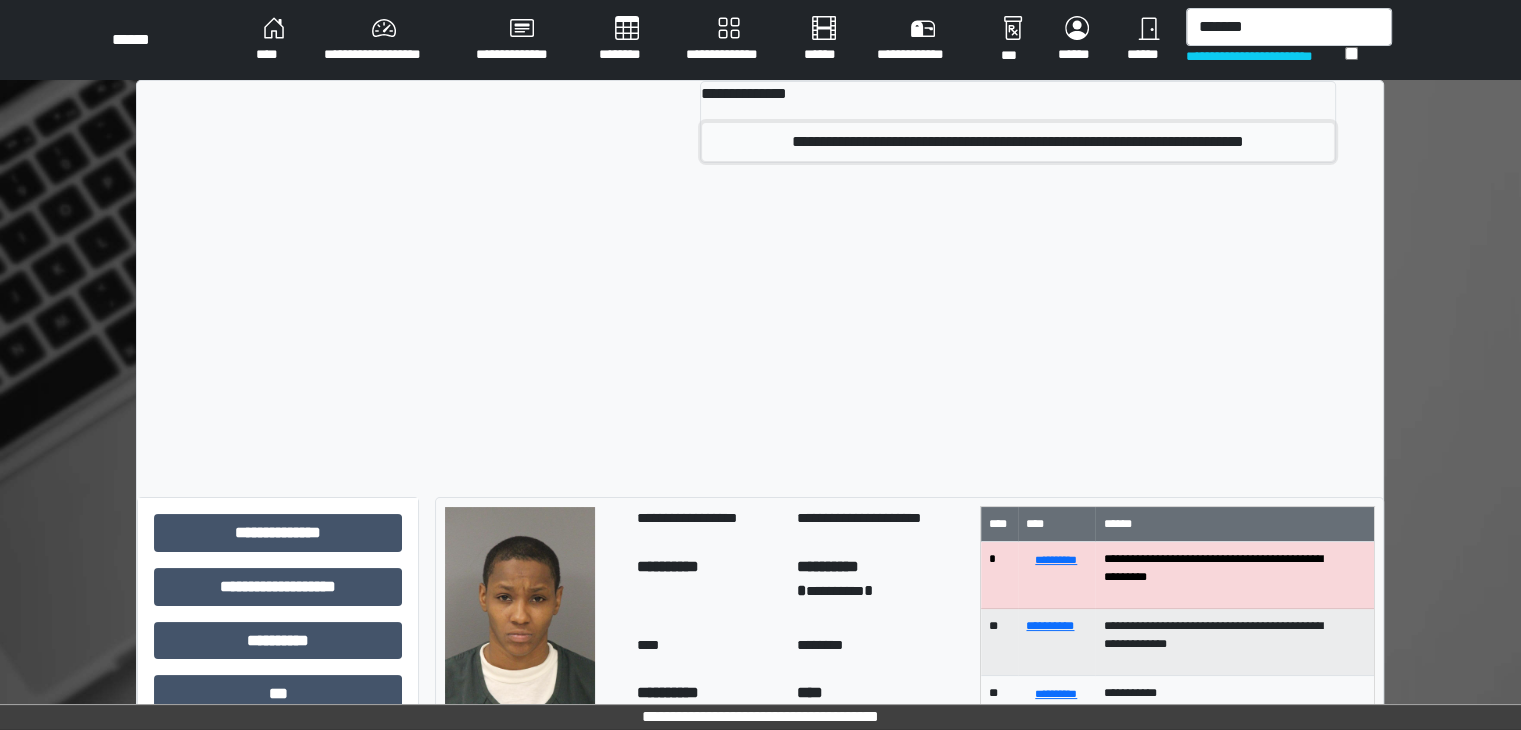 click on "**********" at bounding box center (1017, 142) 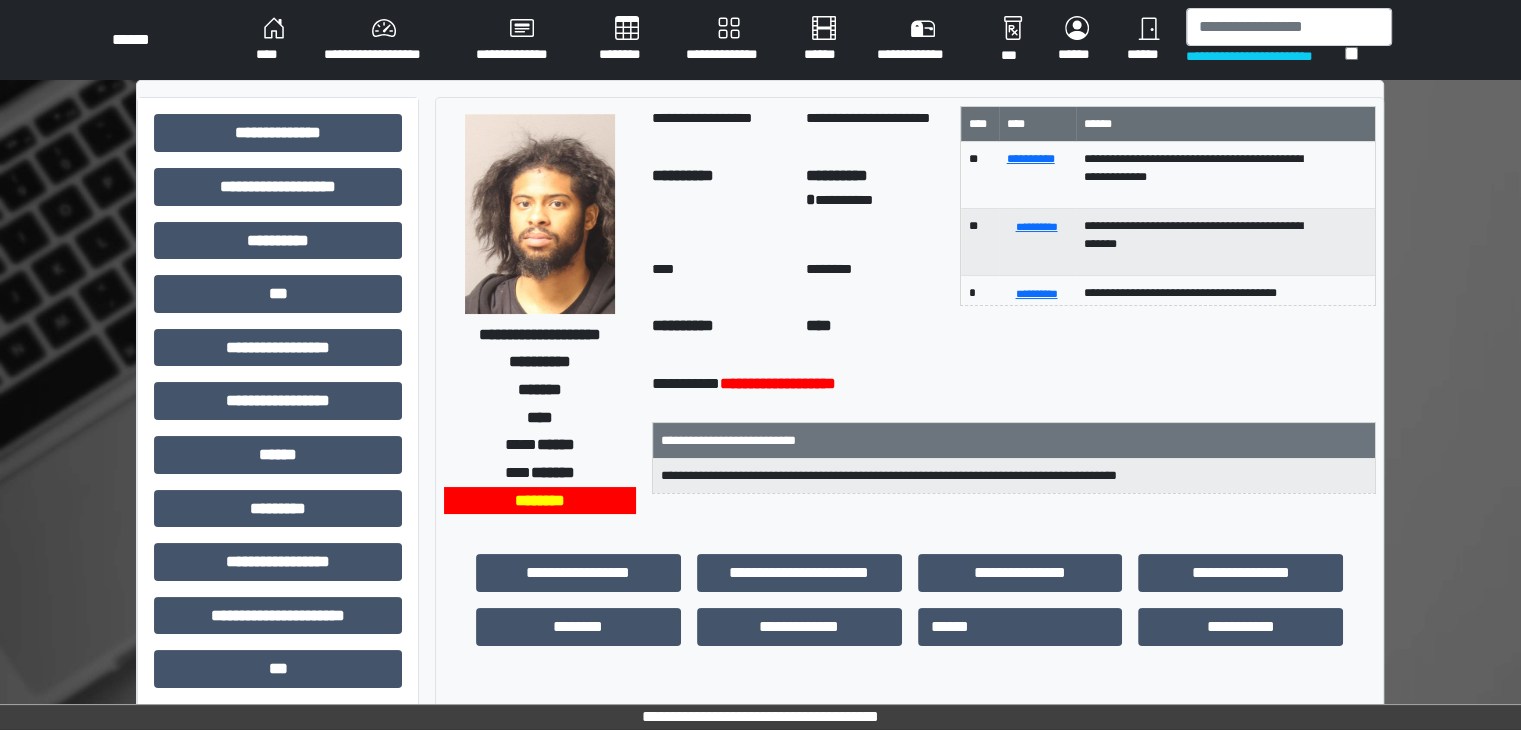click at bounding box center (540, 214) 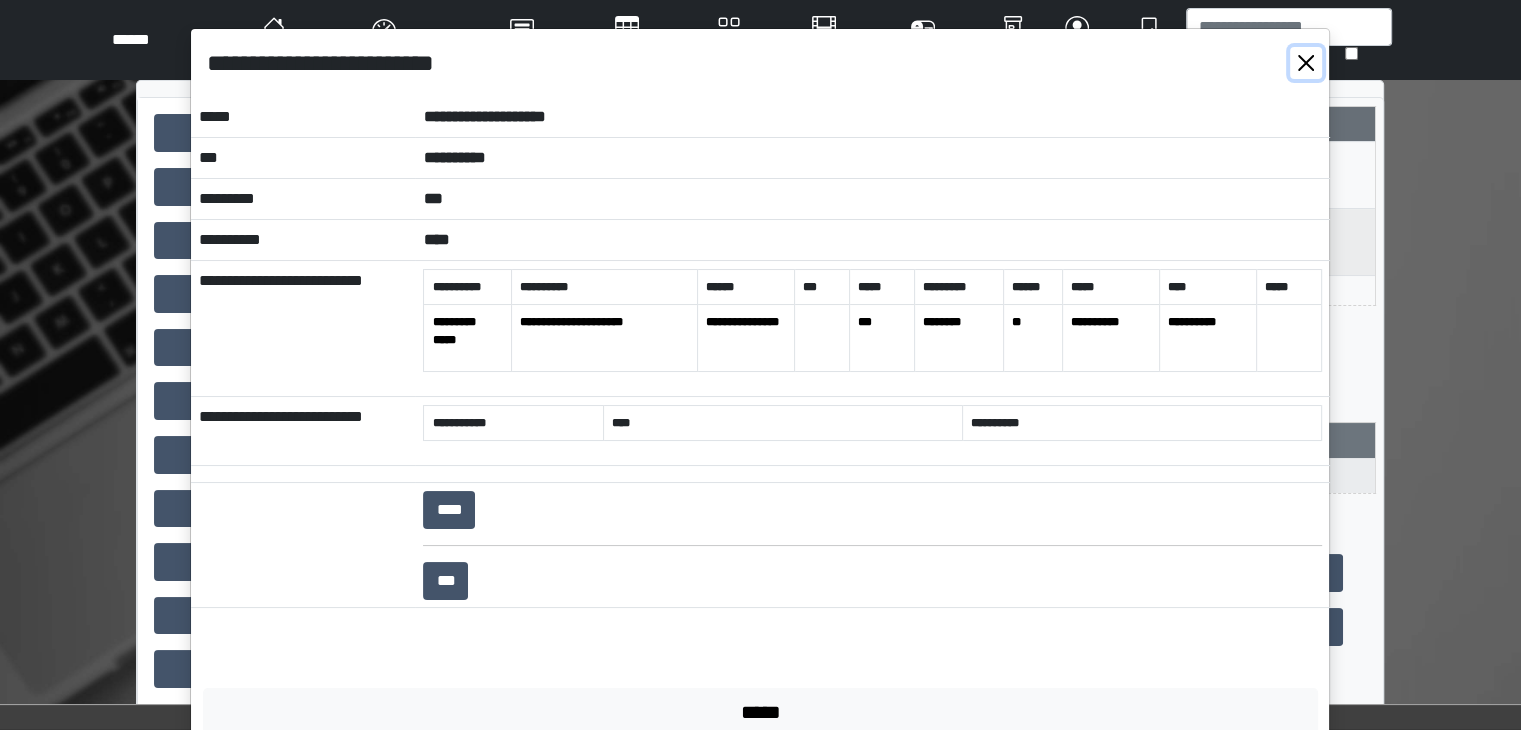 click at bounding box center [1306, 63] 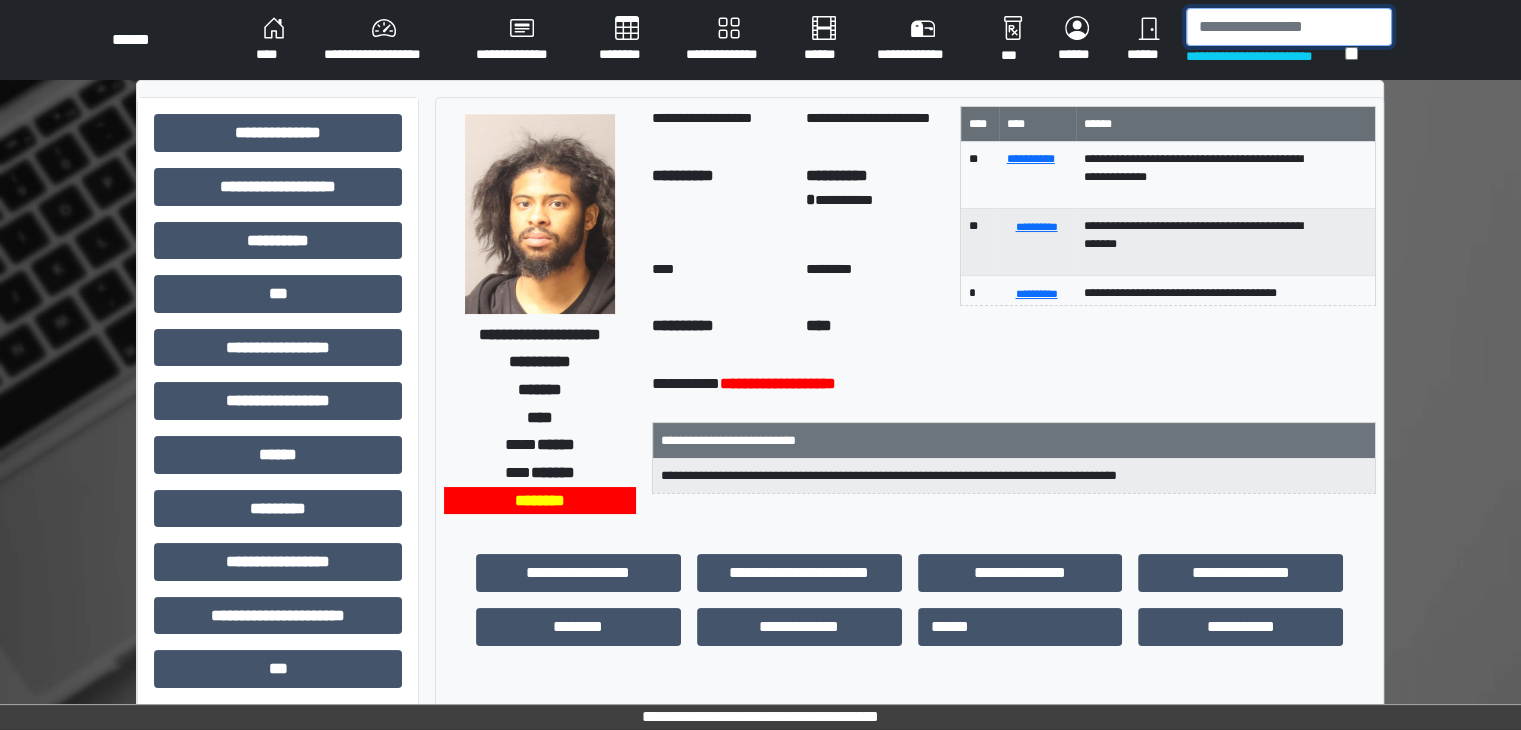 click at bounding box center [1289, 27] 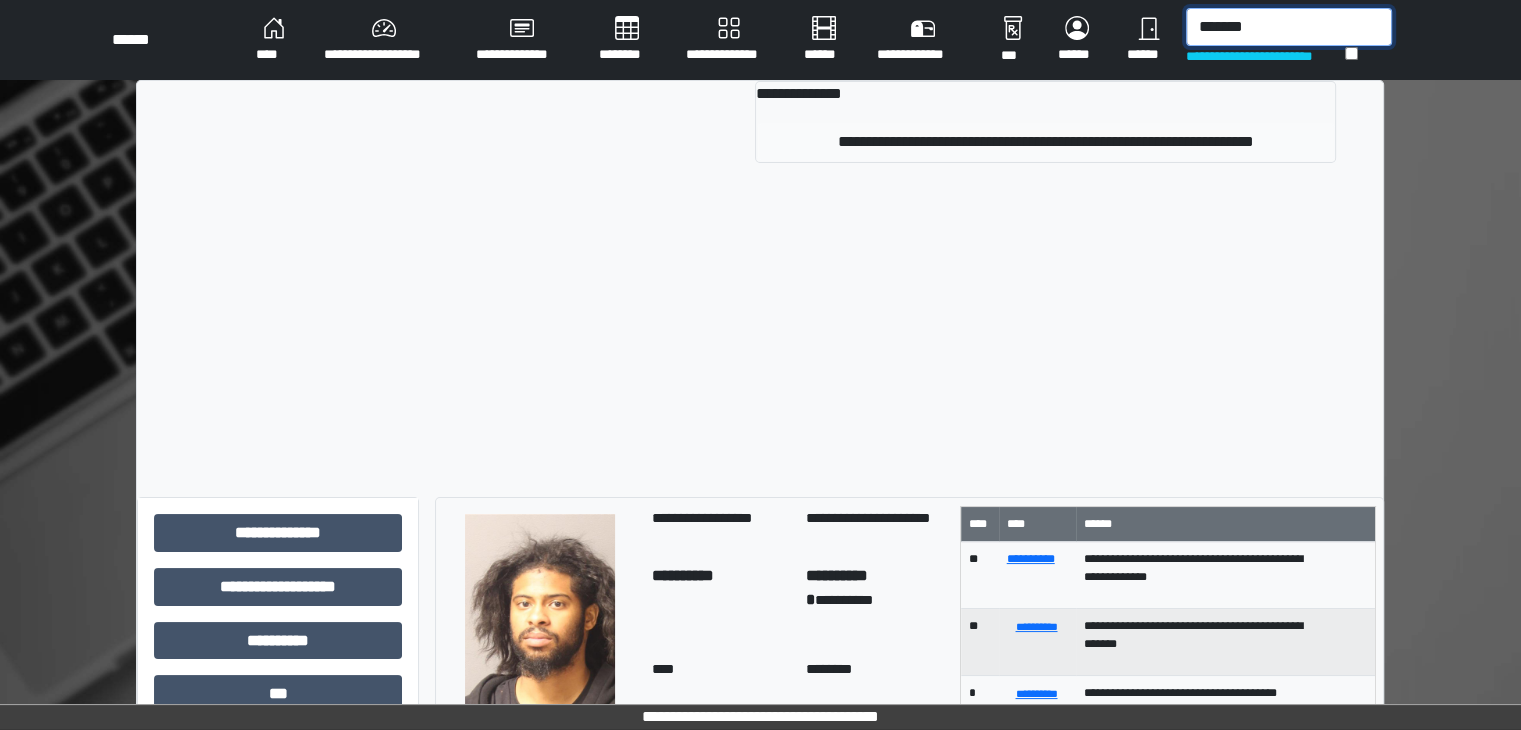type on "*******" 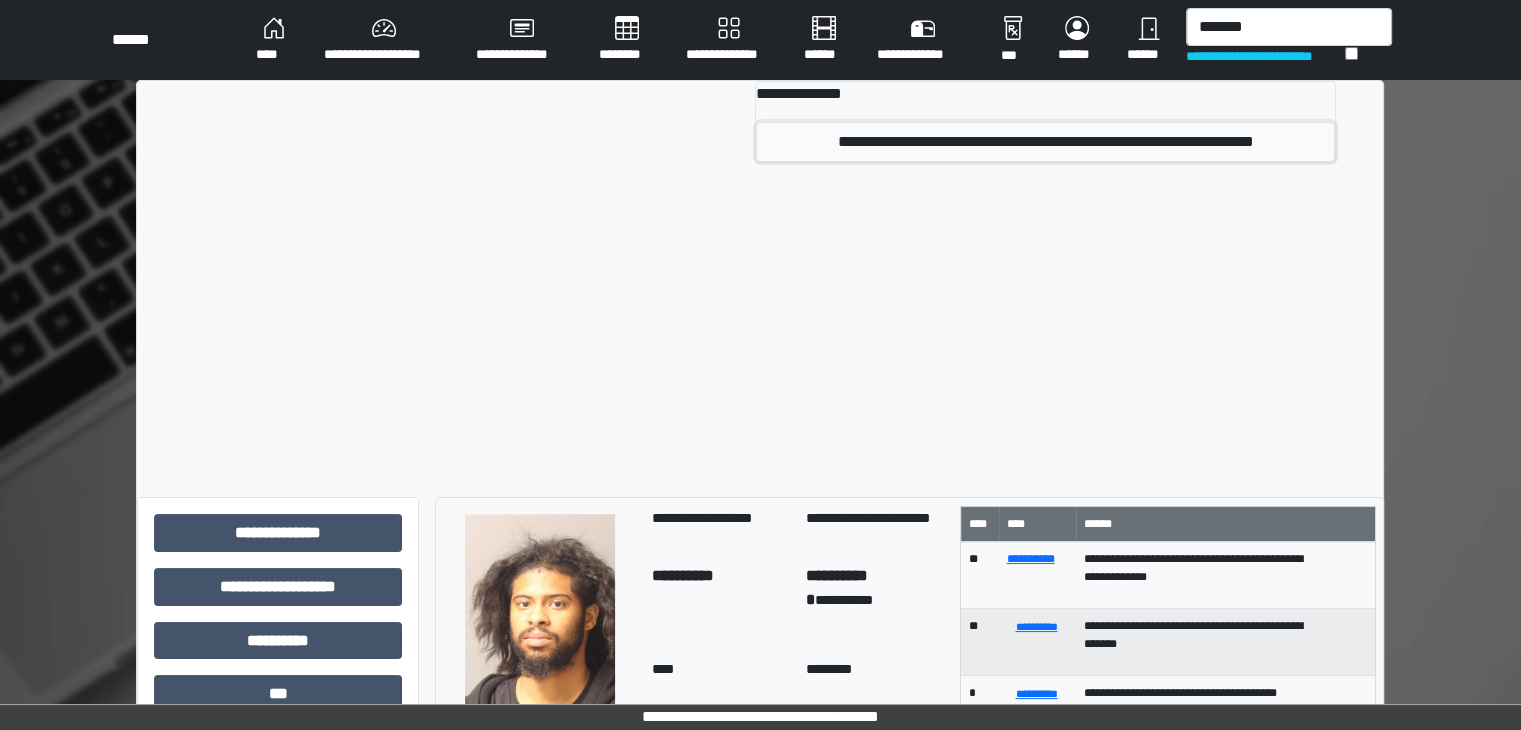 click on "**********" at bounding box center (1045, 142) 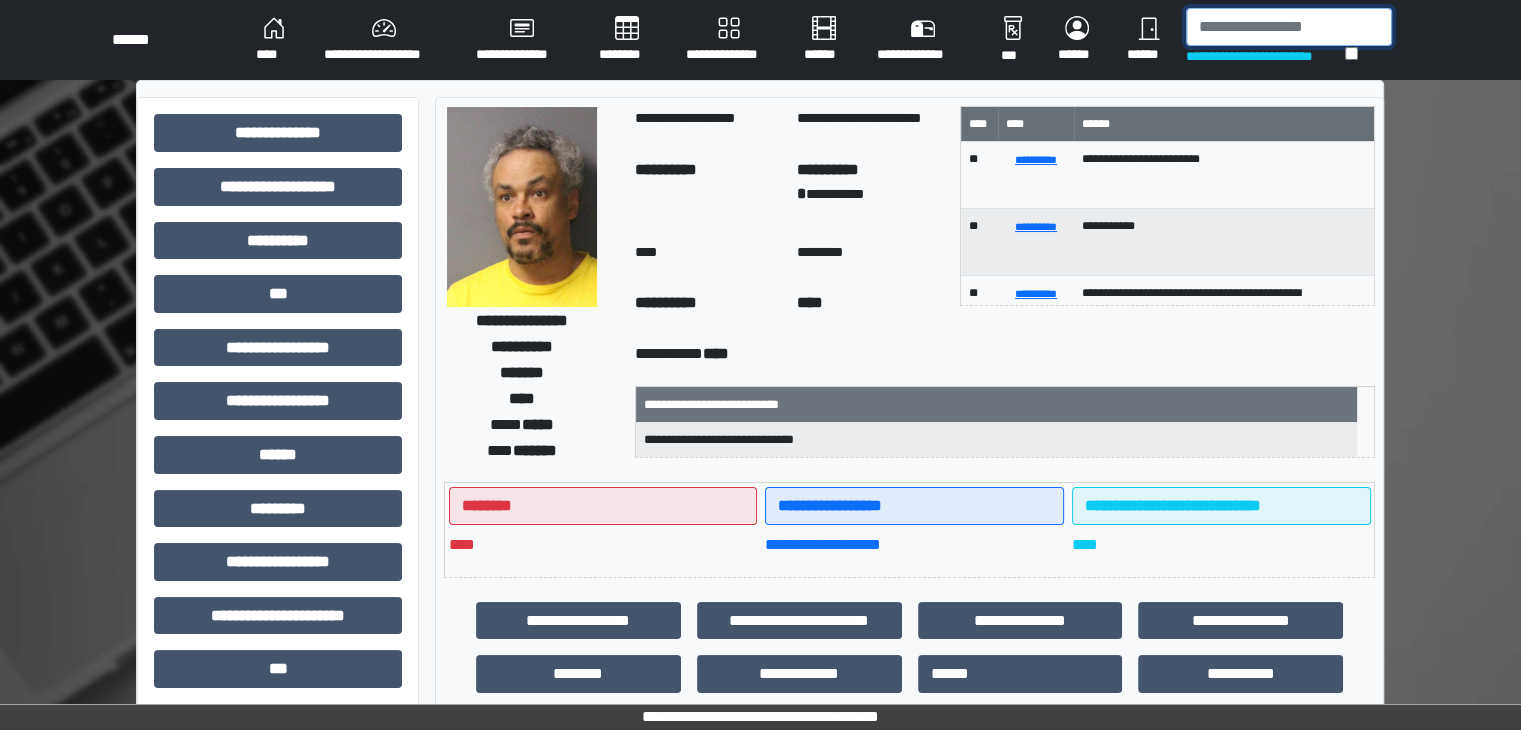 click at bounding box center (1289, 27) 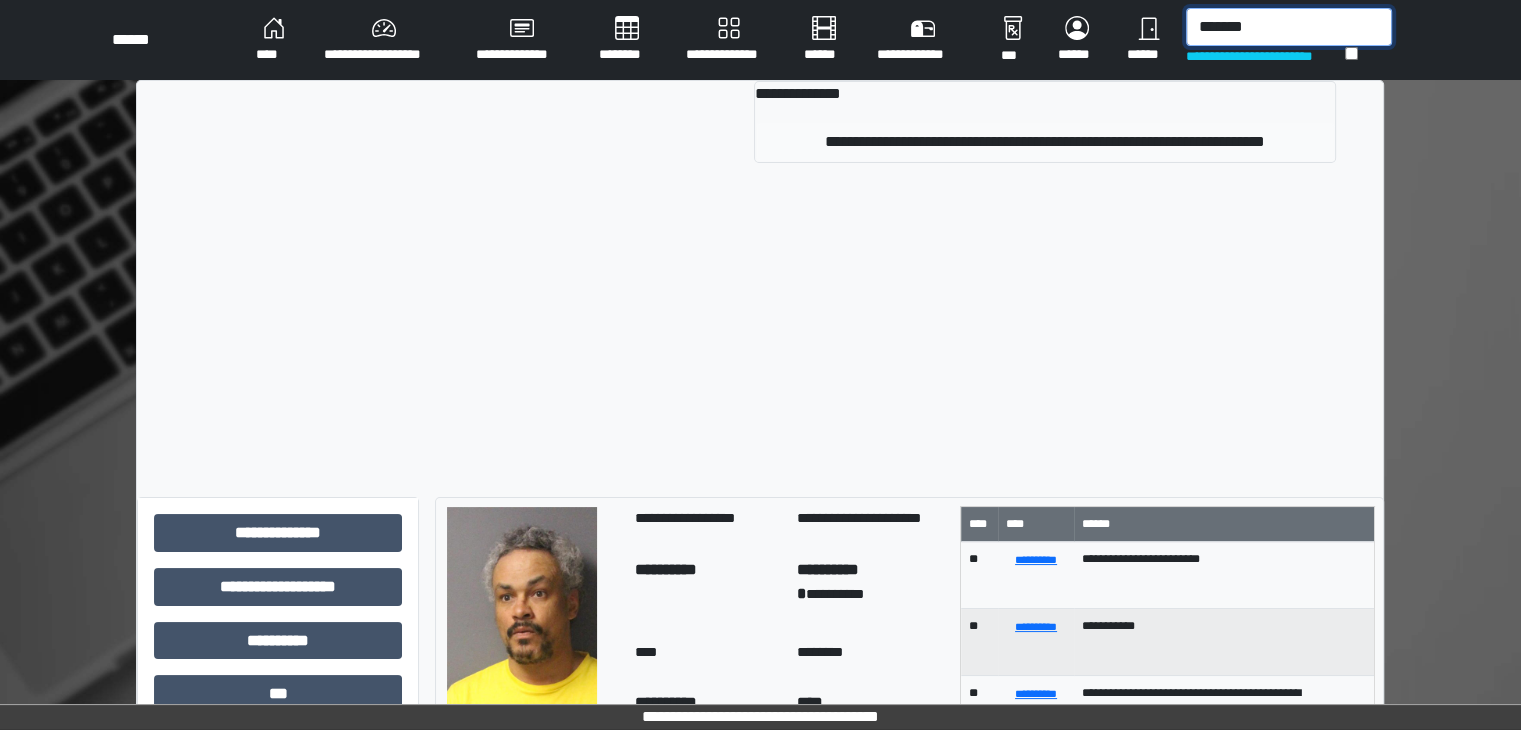 type on "*******" 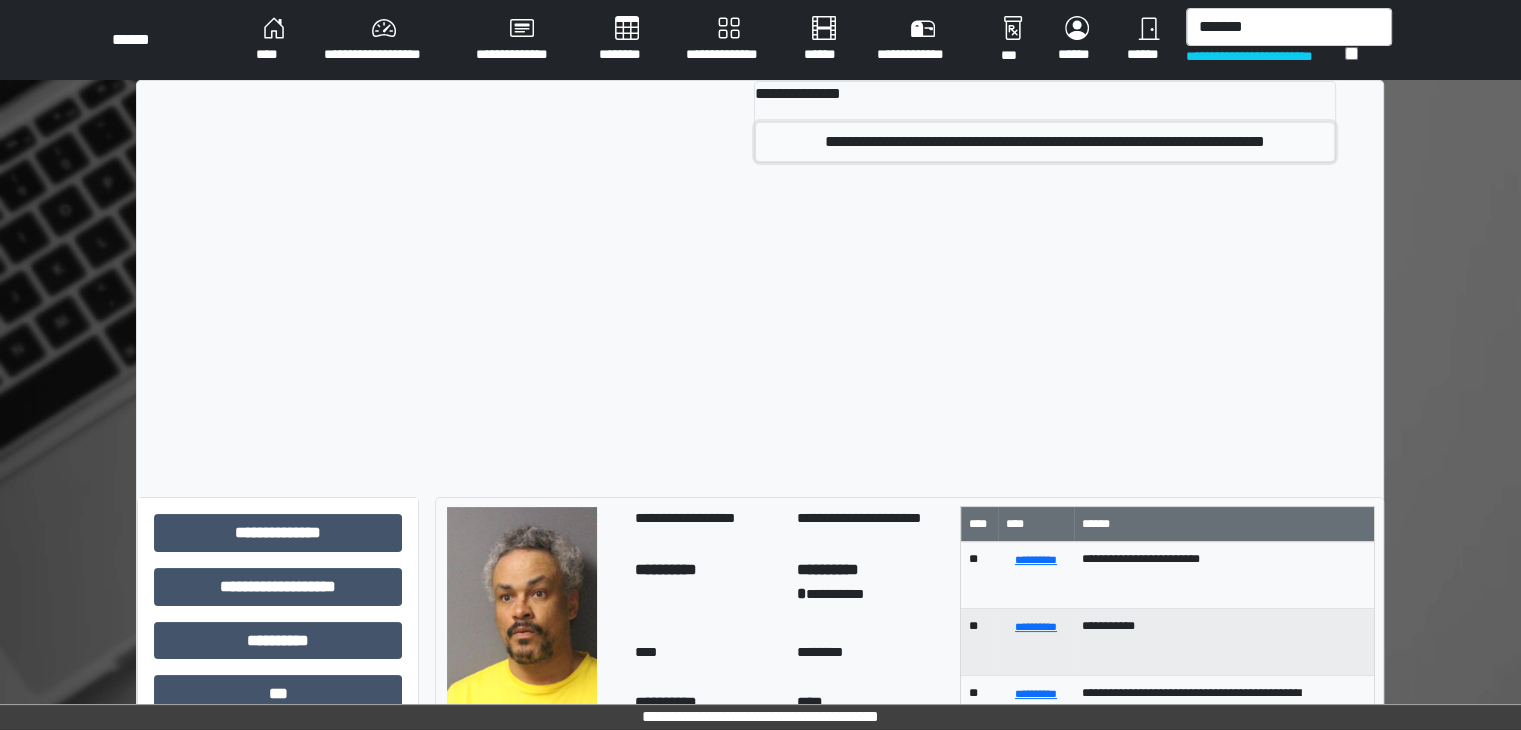 click on "**********" at bounding box center (1044, 142) 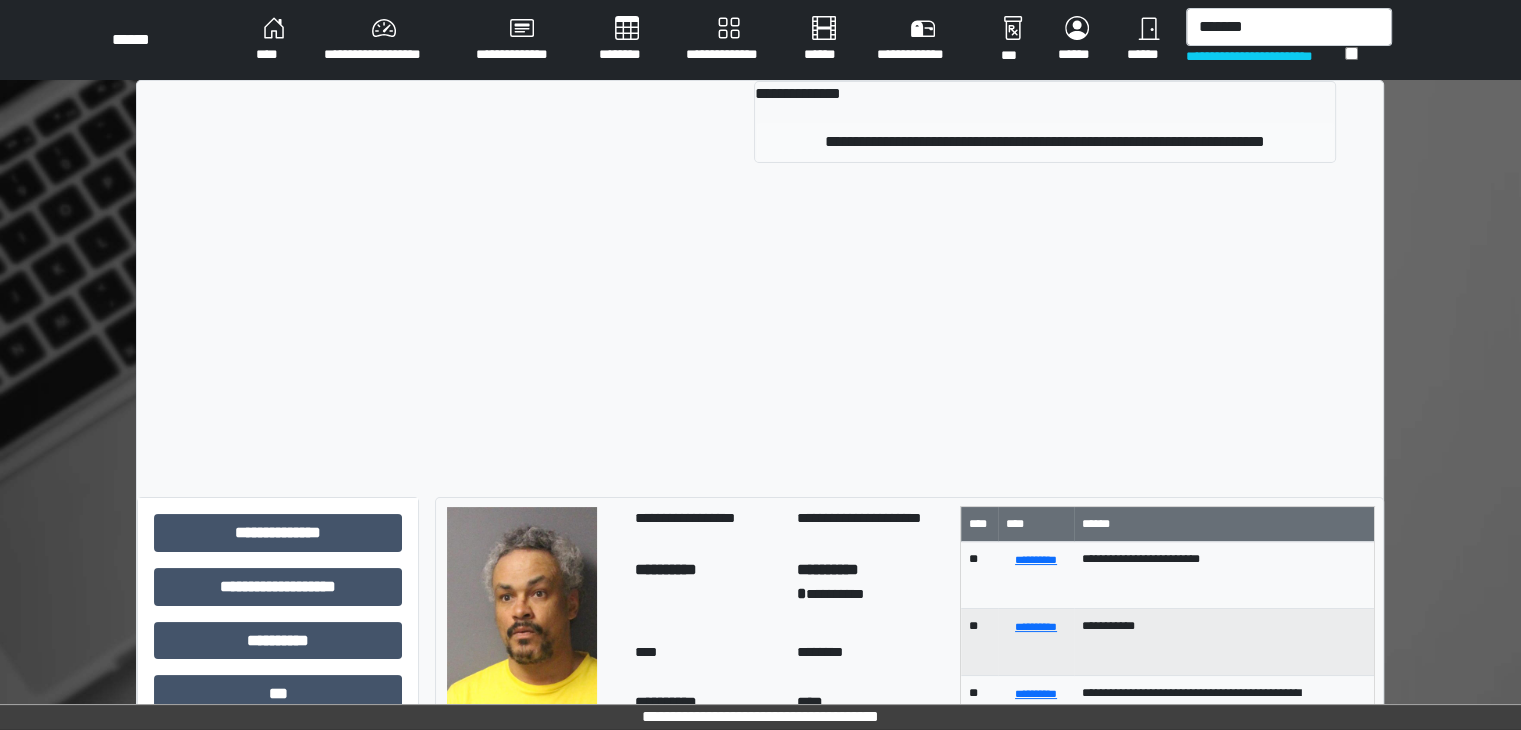 type 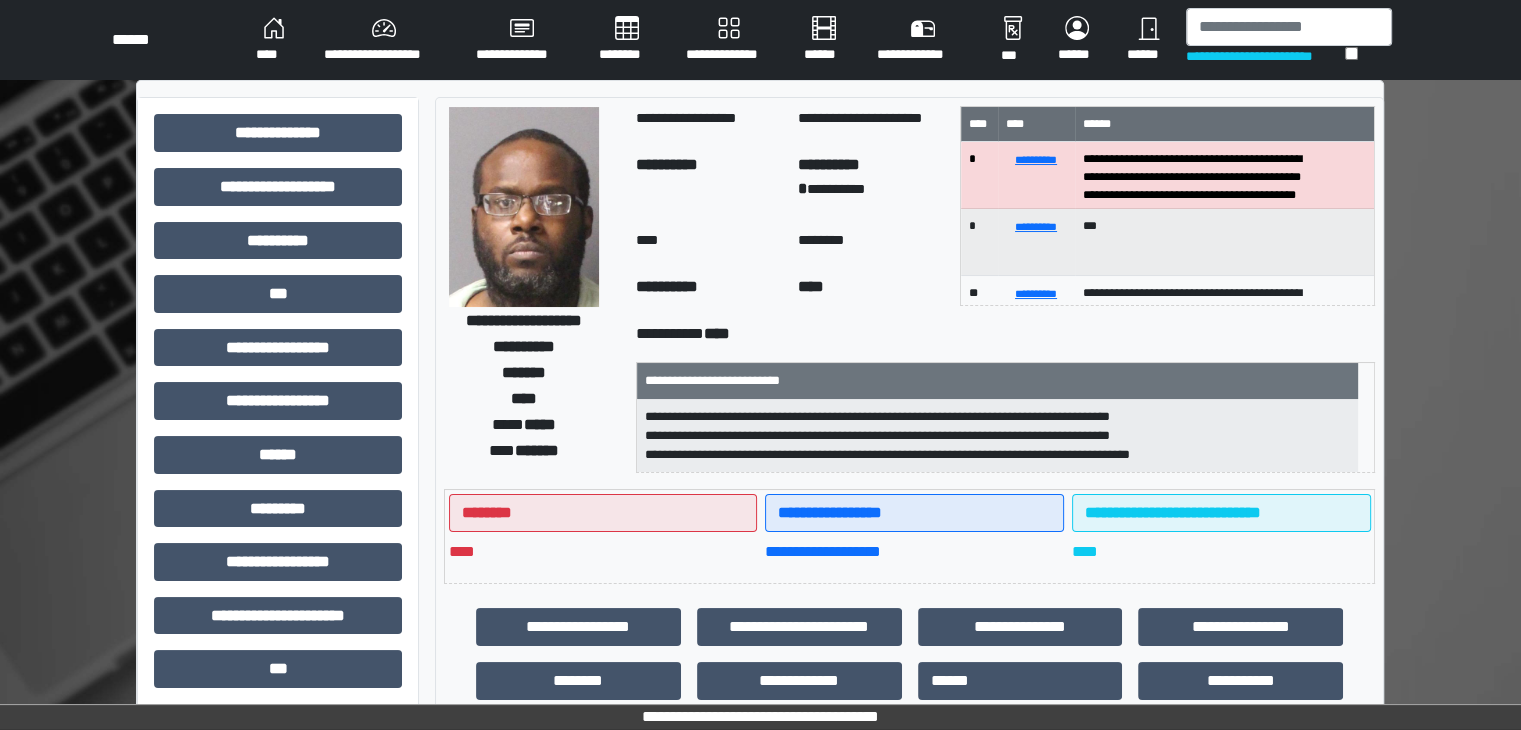 click at bounding box center [524, 207] 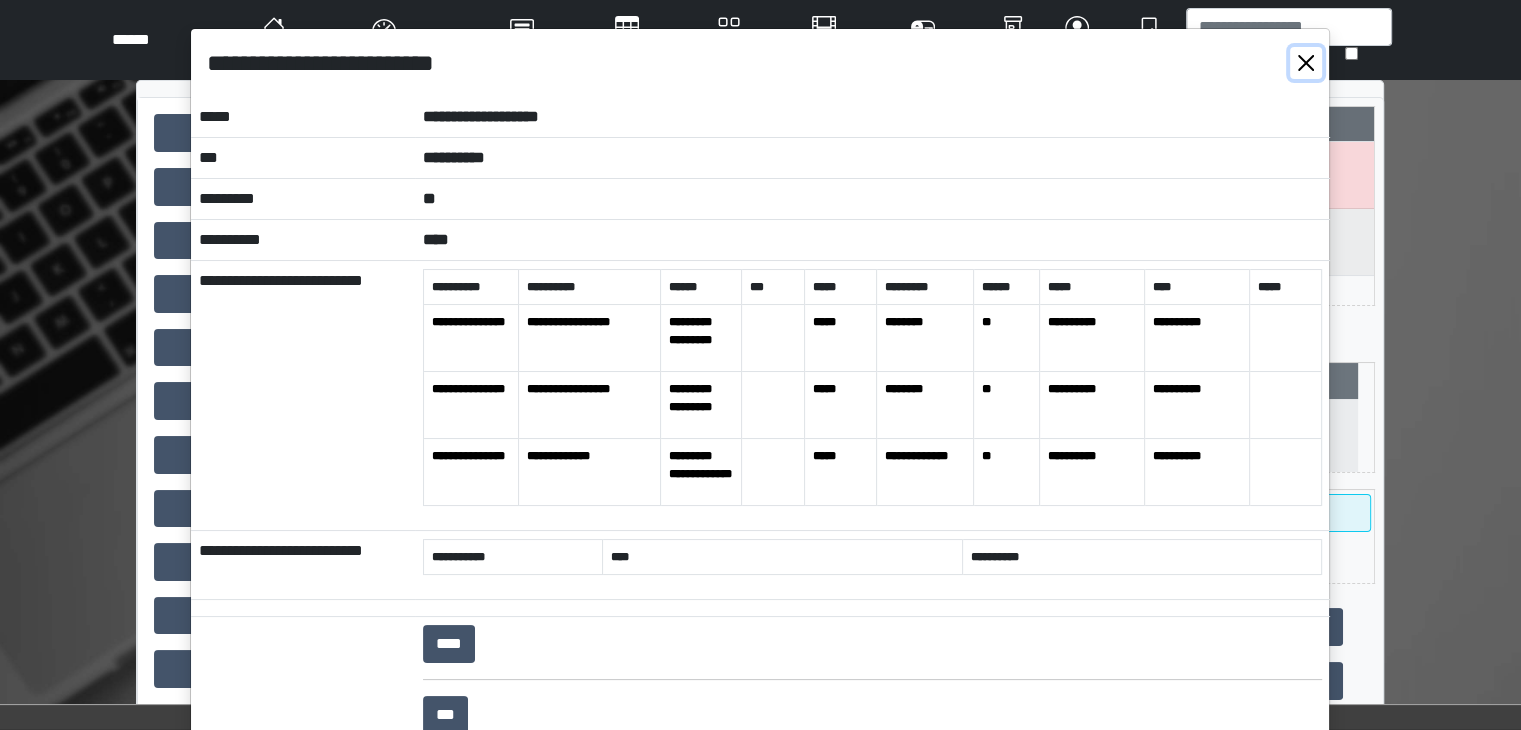 click at bounding box center [1306, 63] 